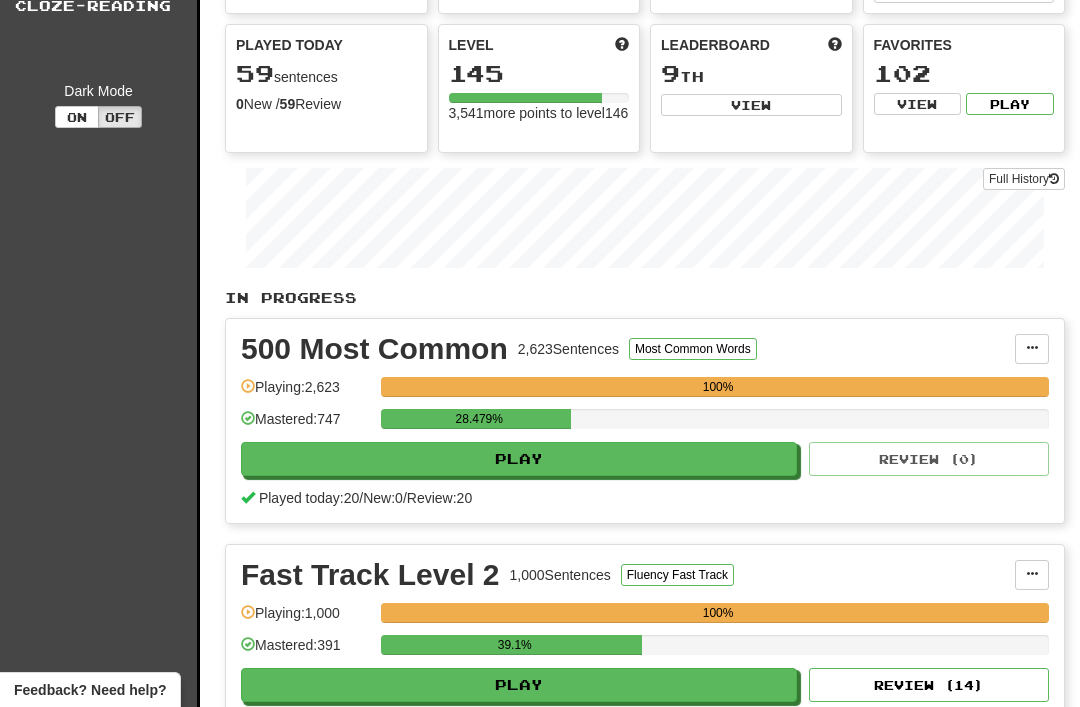 scroll, scrollTop: 0, scrollLeft: 0, axis: both 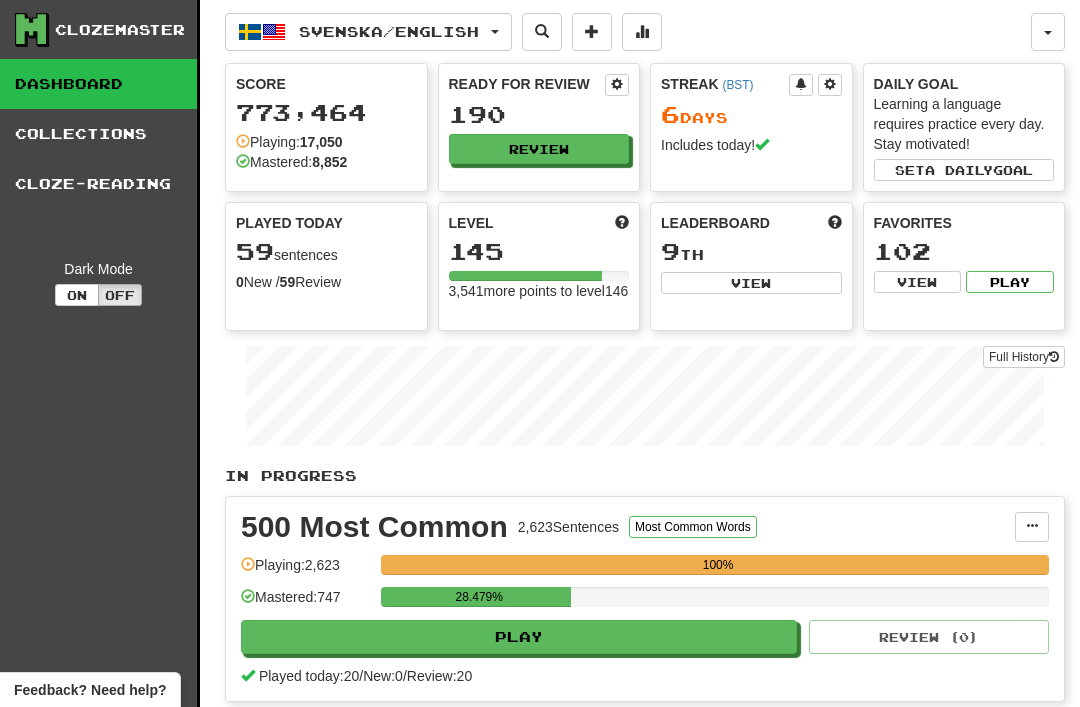 click on "Review" at bounding box center (539, 149) 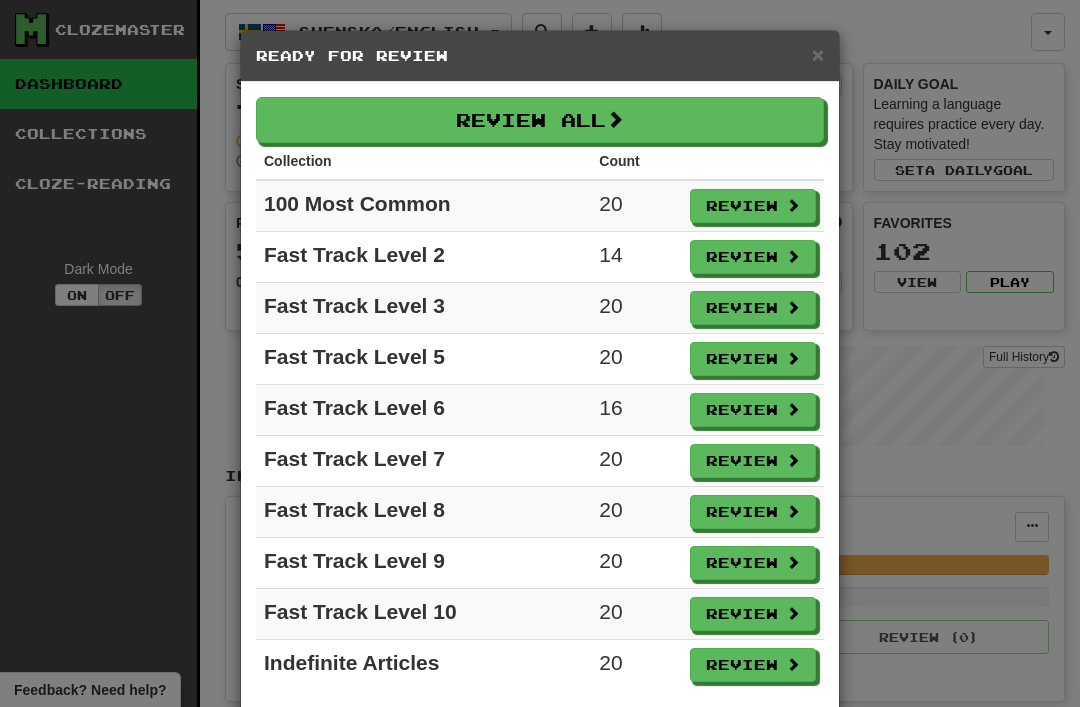 click on "Review All" at bounding box center (540, 120) 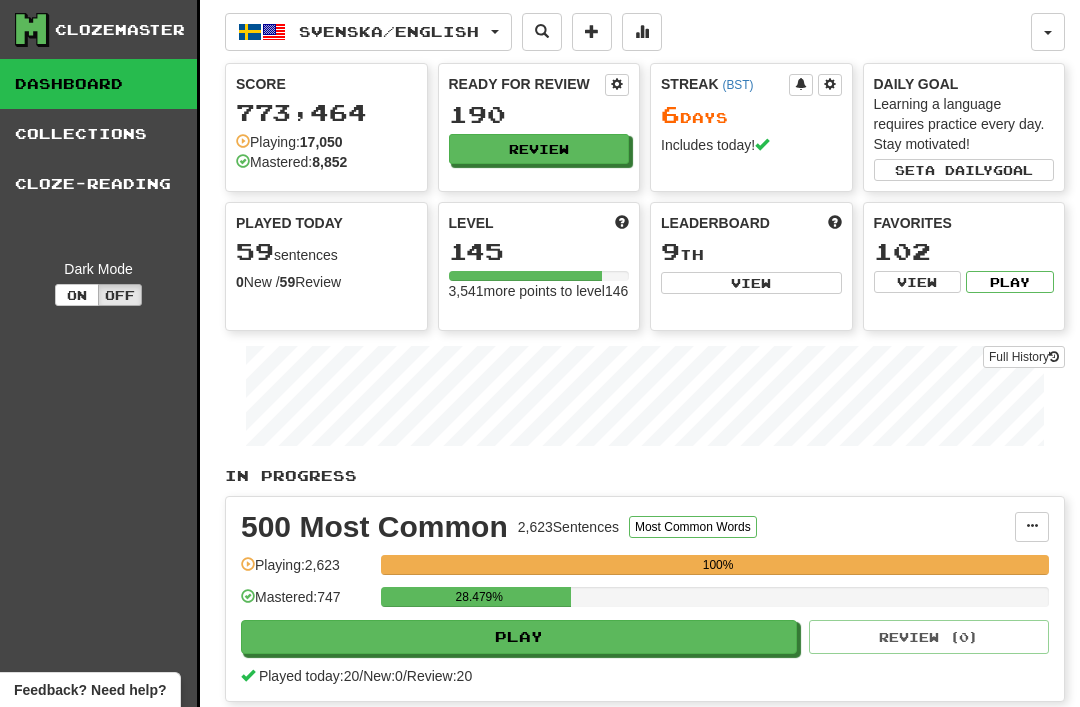 select on "**" 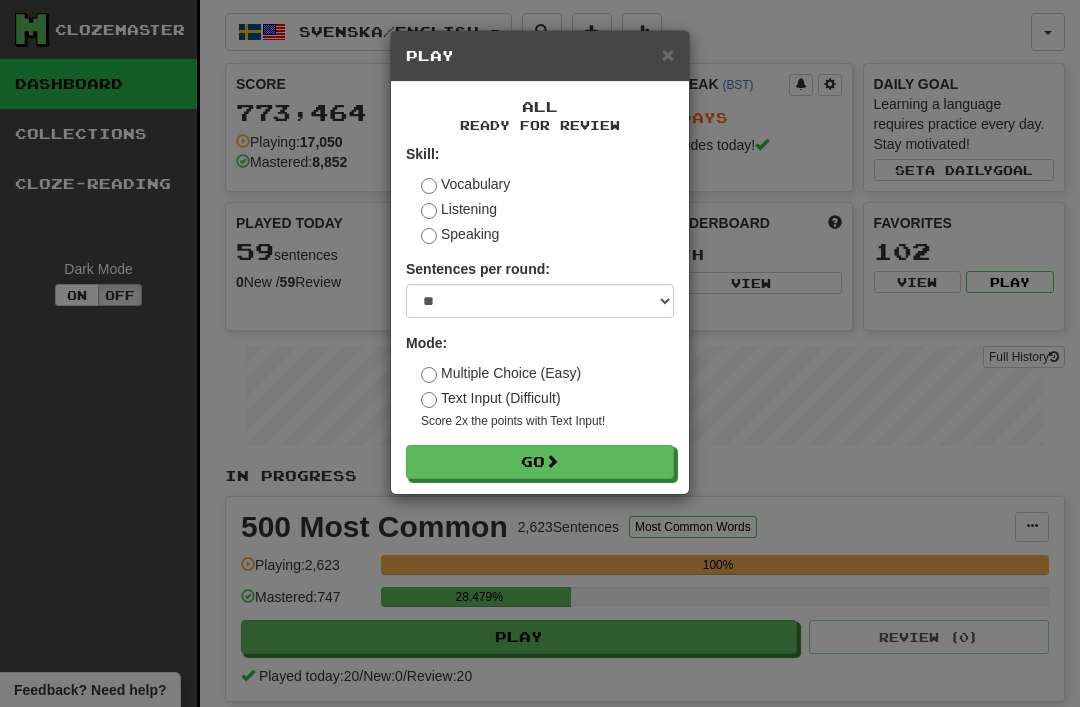 click at bounding box center (552, 461) 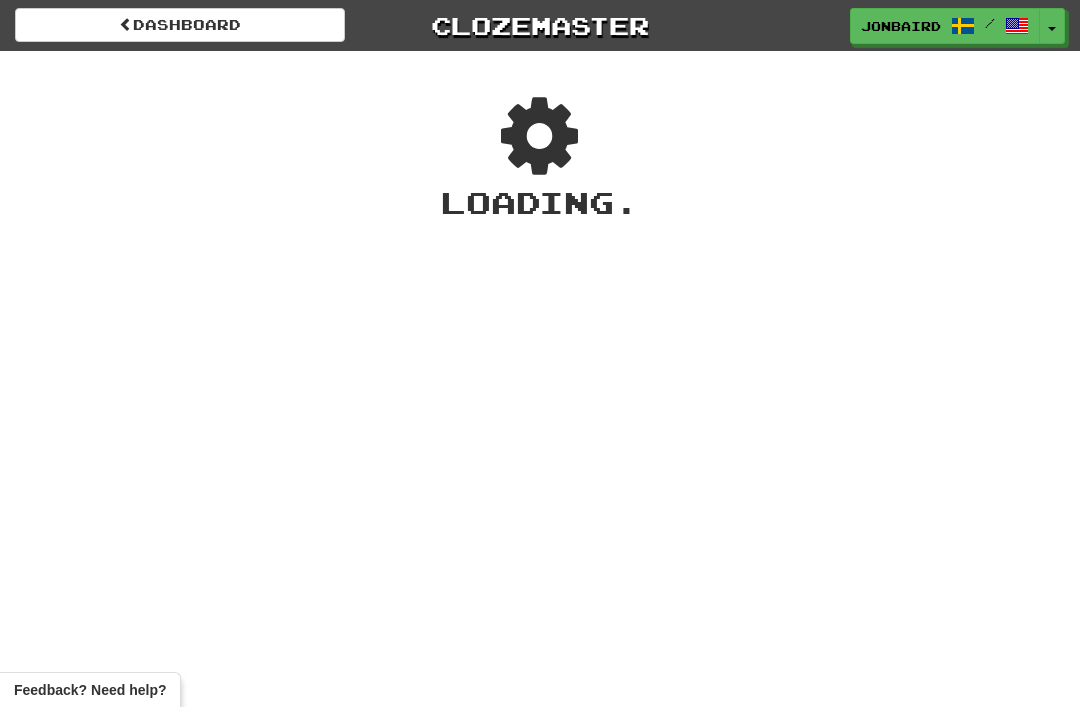 scroll, scrollTop: 0, scrollLeft: 0, axis: both 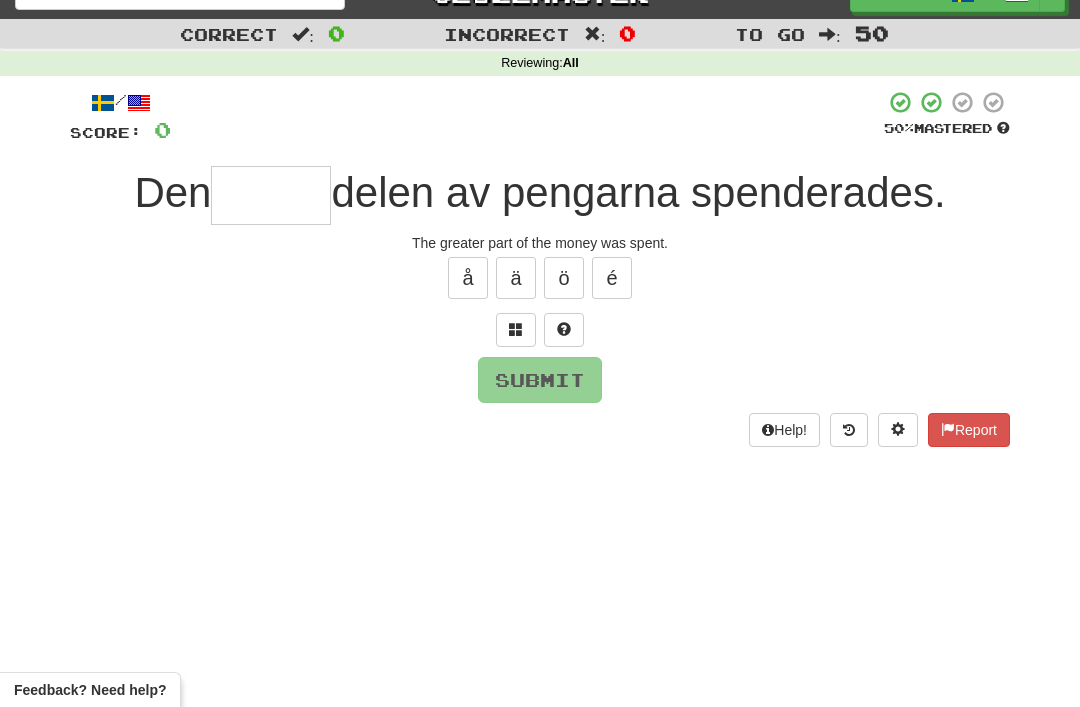 click at bounding box center [271, 195] 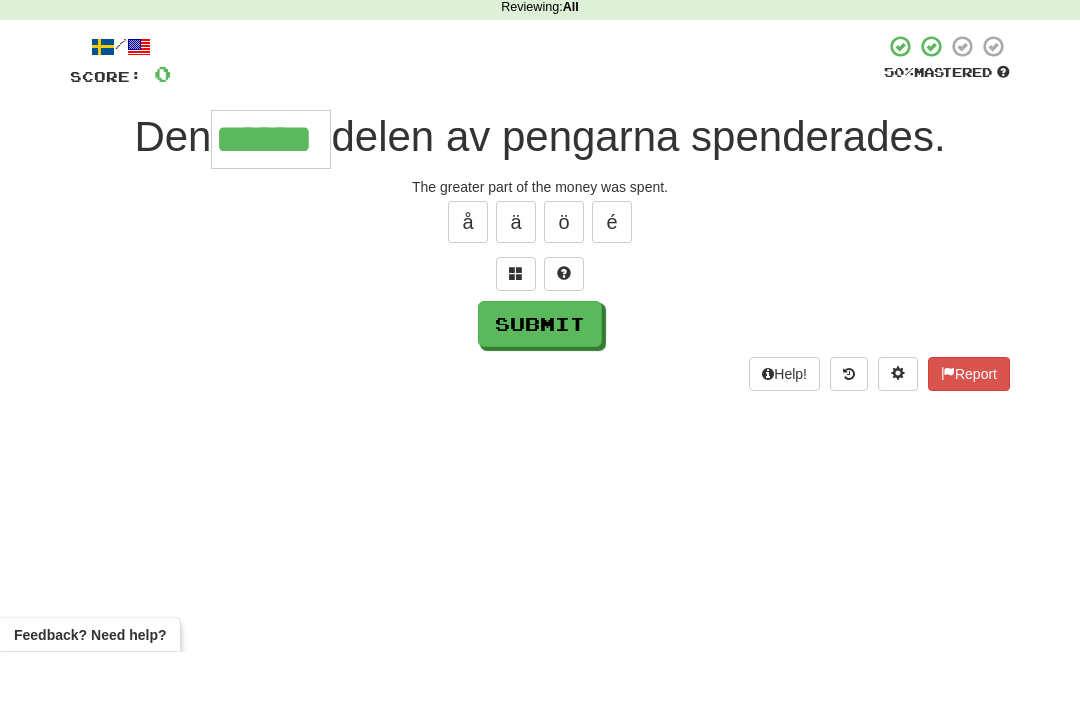 type on "******" 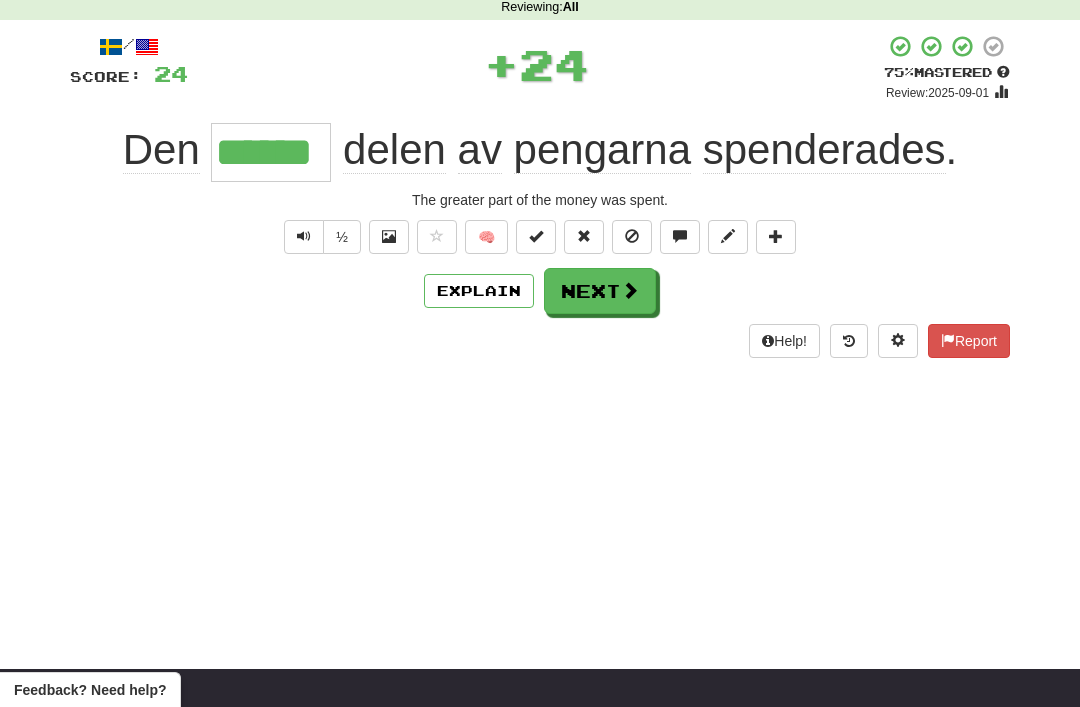 click on "Next" at bounding box center (600, 291) 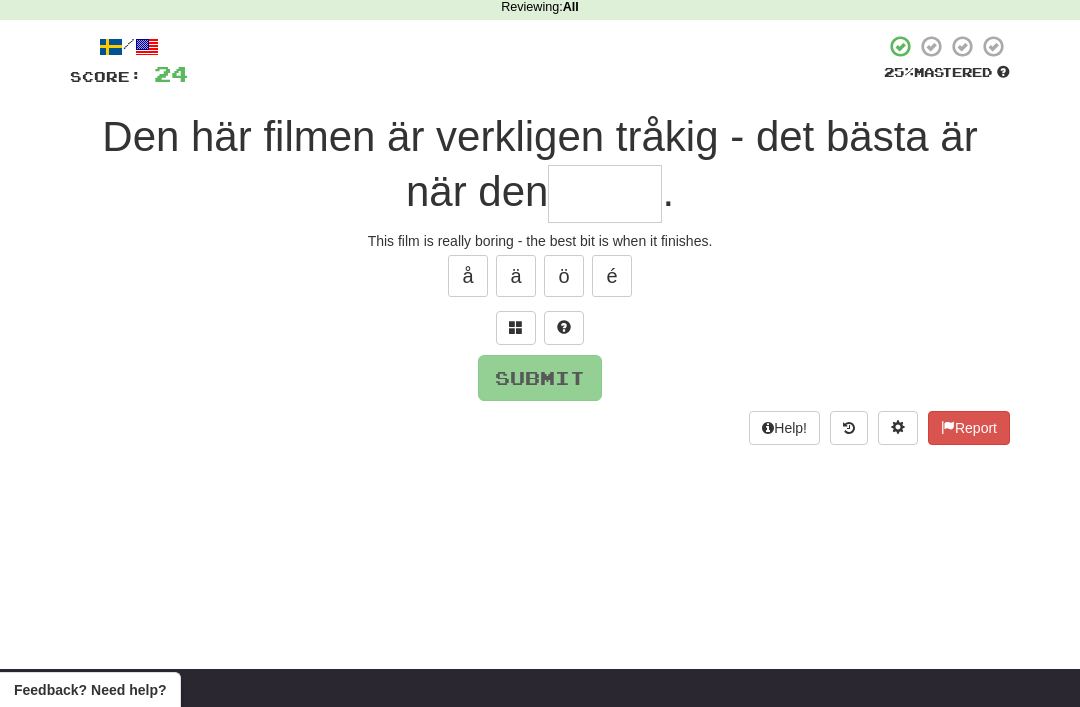 scroll, scrollTop: 87, scrollLeft: 0, axis: vertical 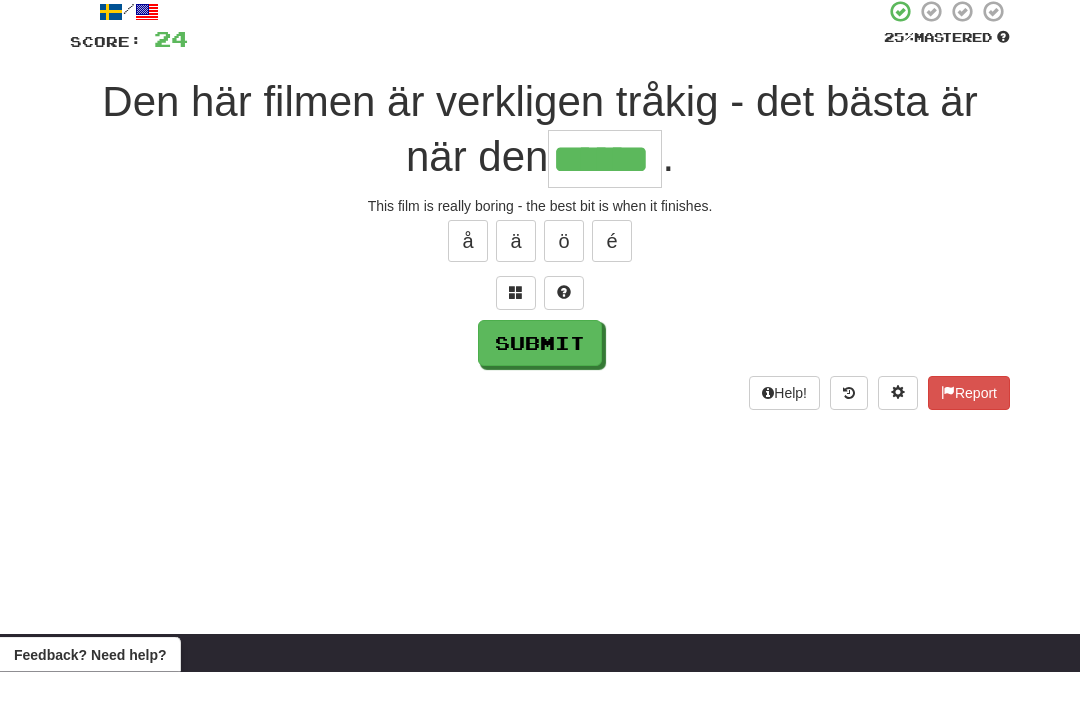 type on "******" 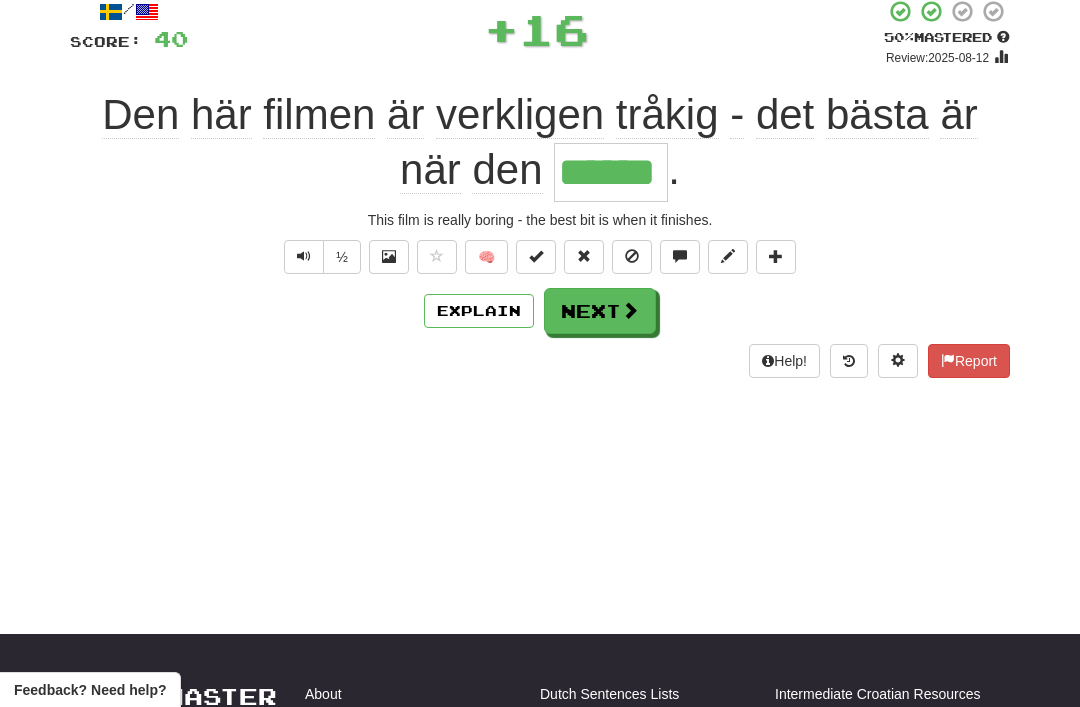 click on "Next" at bounding box center [600, 311] 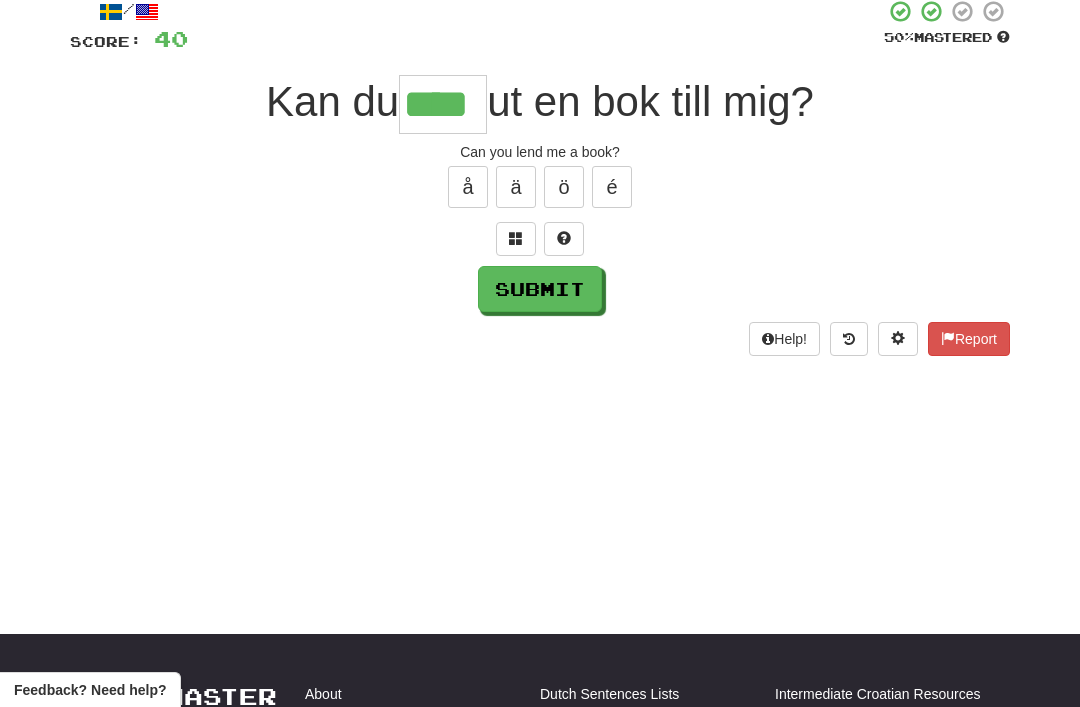 type on "****" 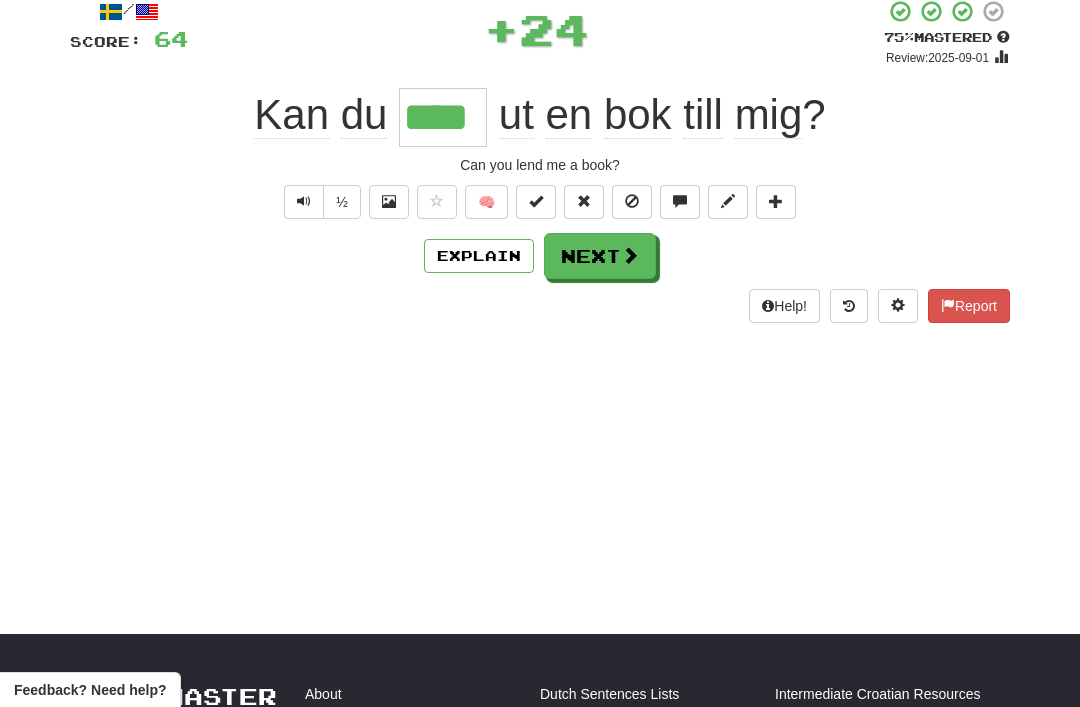 click on "Next" at bounding box center (600, 256) 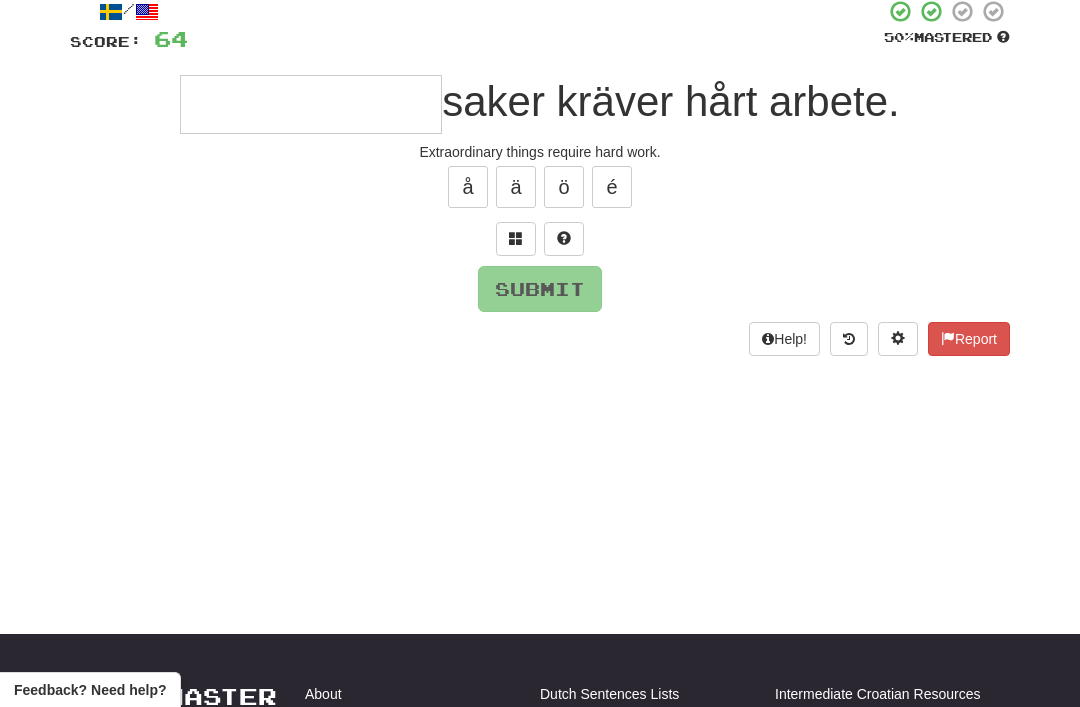 click at bounding box center (516, 238) 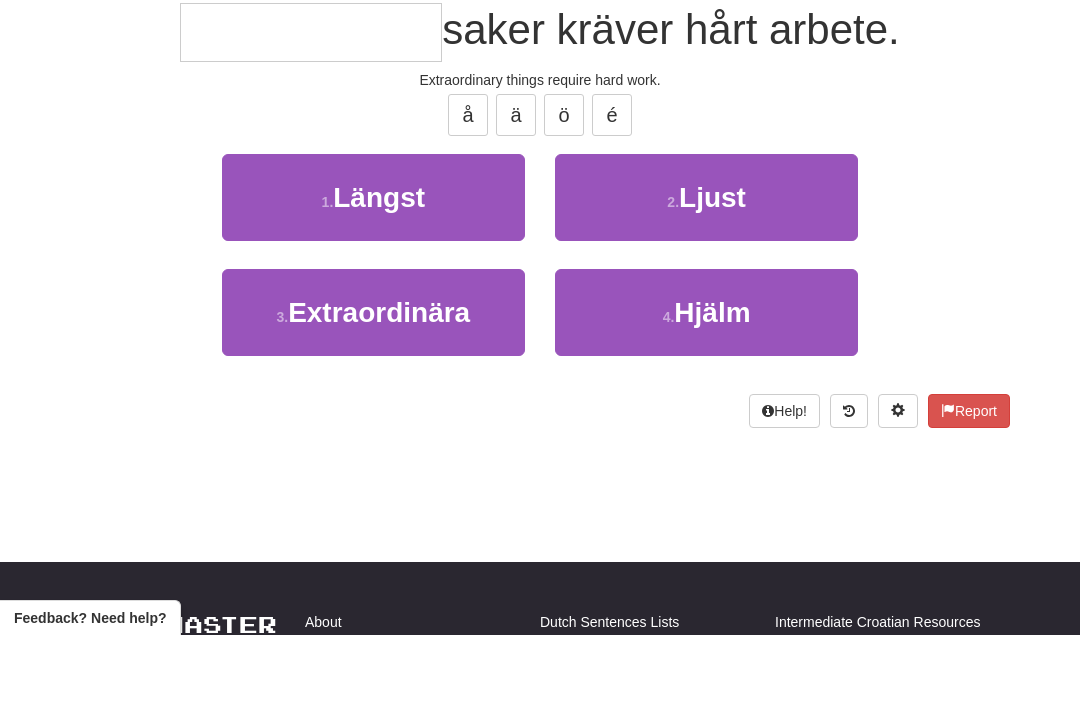 click on "Extraordinära" at bounding box center (379, 384) 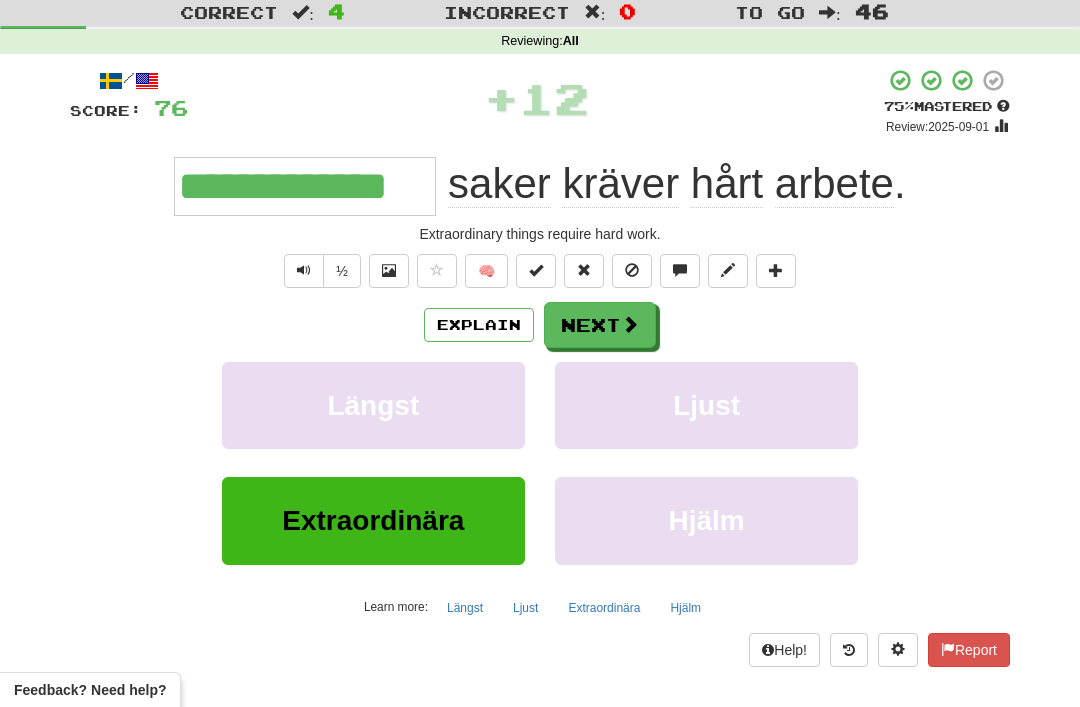 click on "Next" at bounding box center (600, 325) 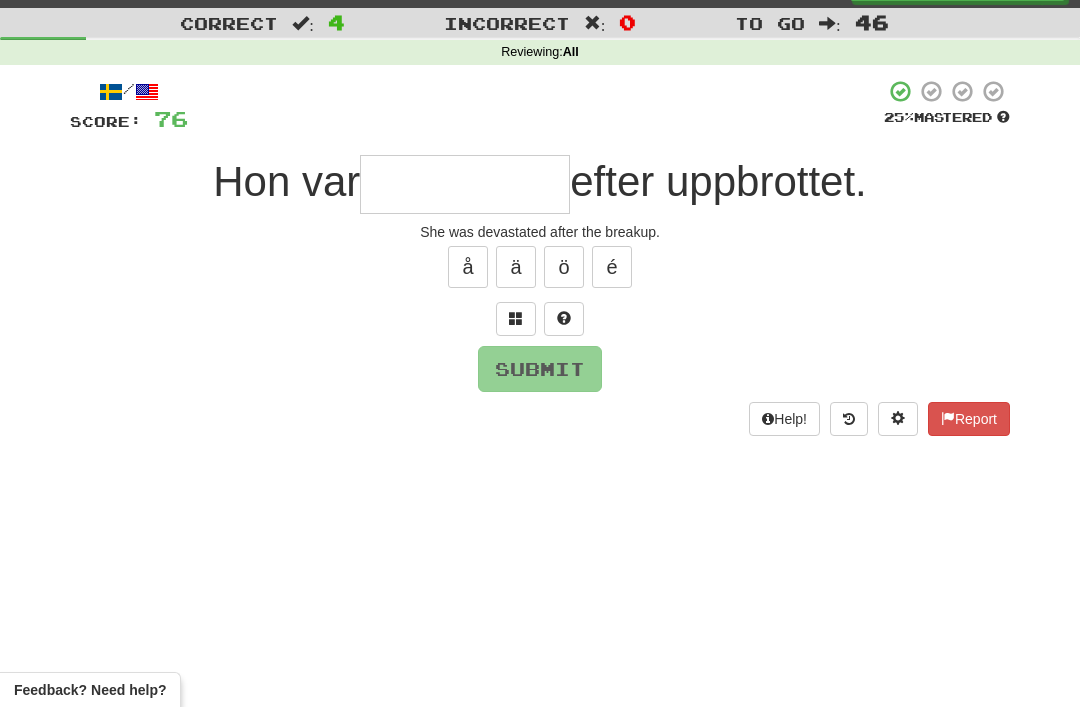 scroll, scrollTop: 42, scrollLeft: 0, axis: vertical 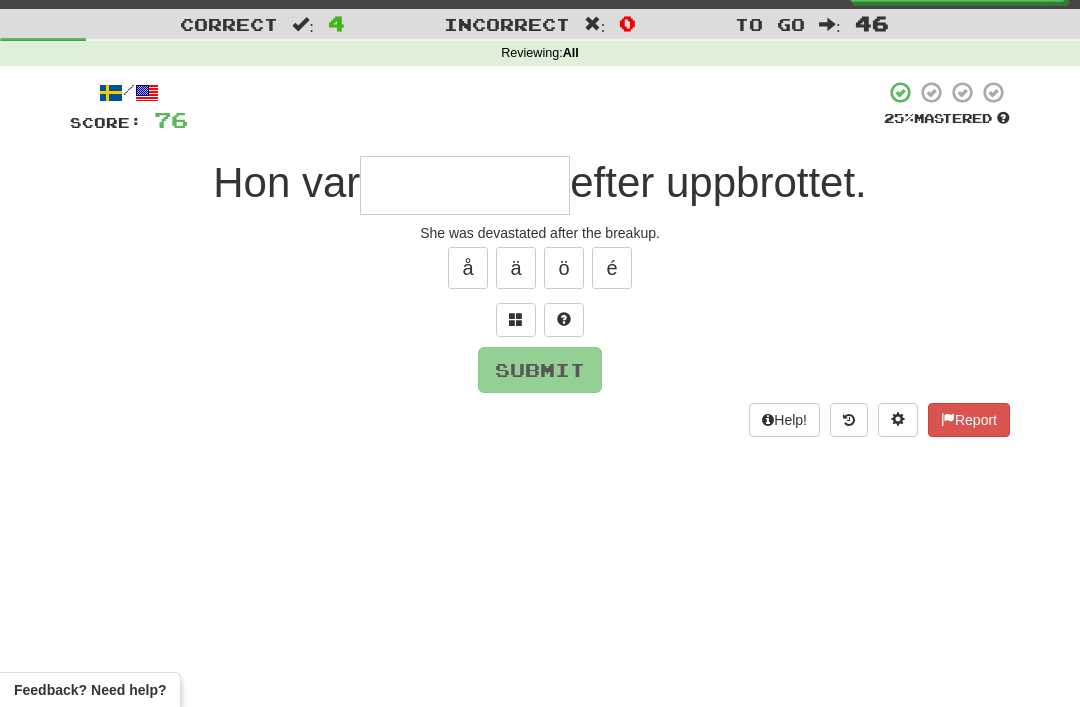 click at bounding box center [516, 320] 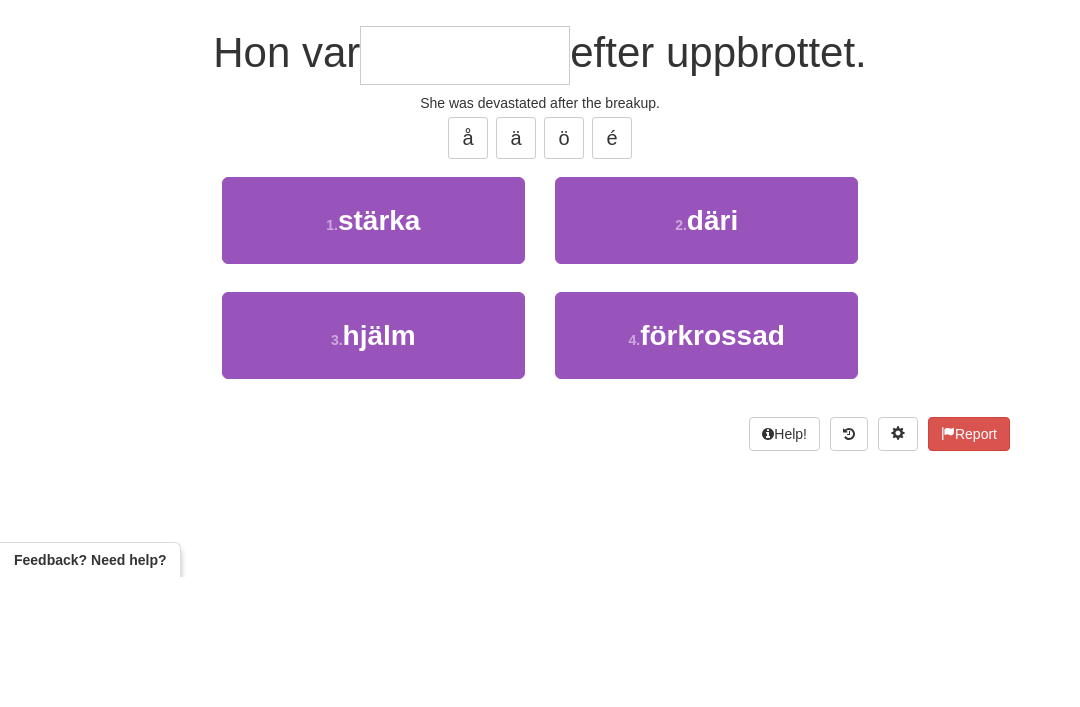 click on "förkrossad" at bounding box center (712, 465) 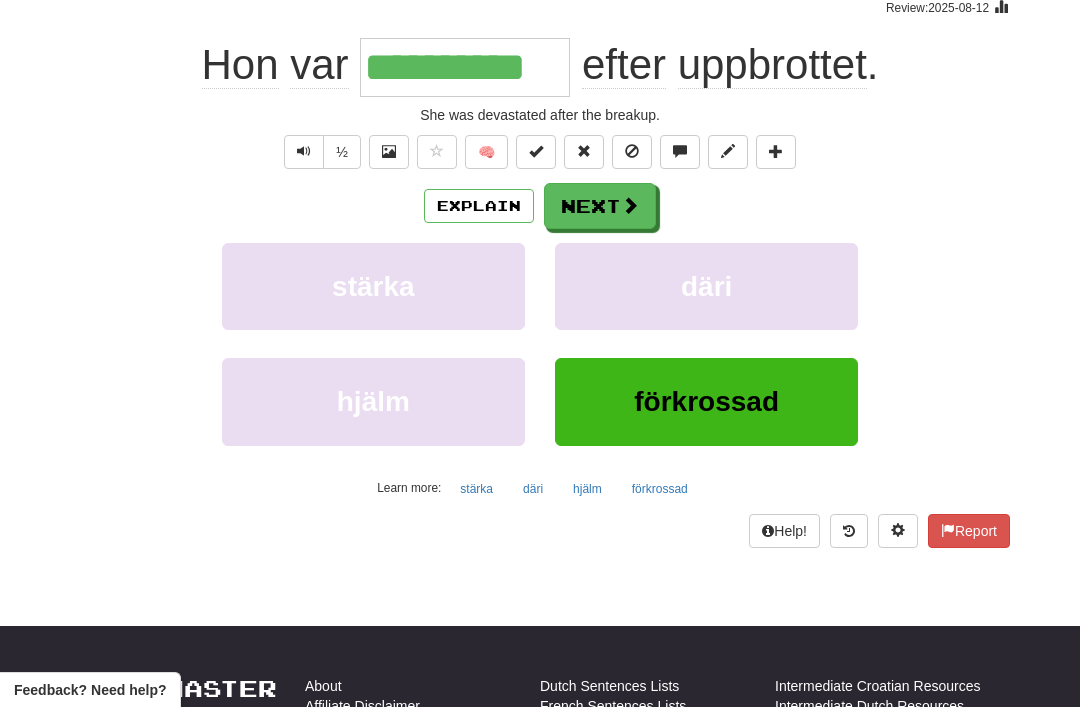 click on "Next" at bounding box center [600, 206] 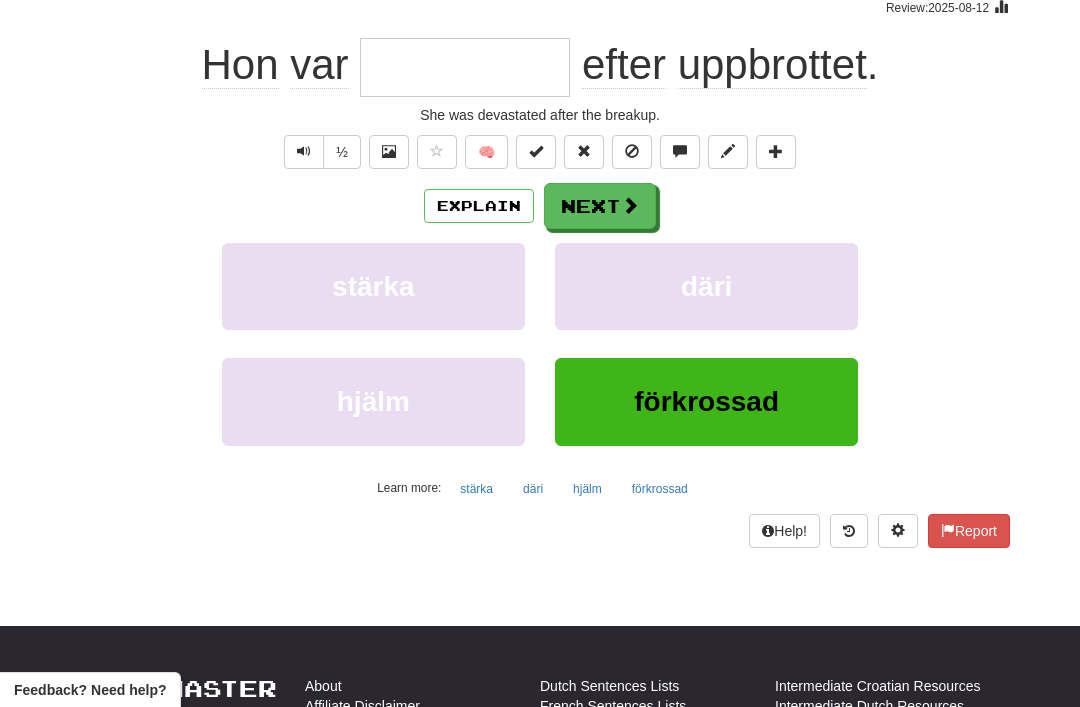 scroll, scrollTop: 172, scrollLeft: 0, axis: vertical 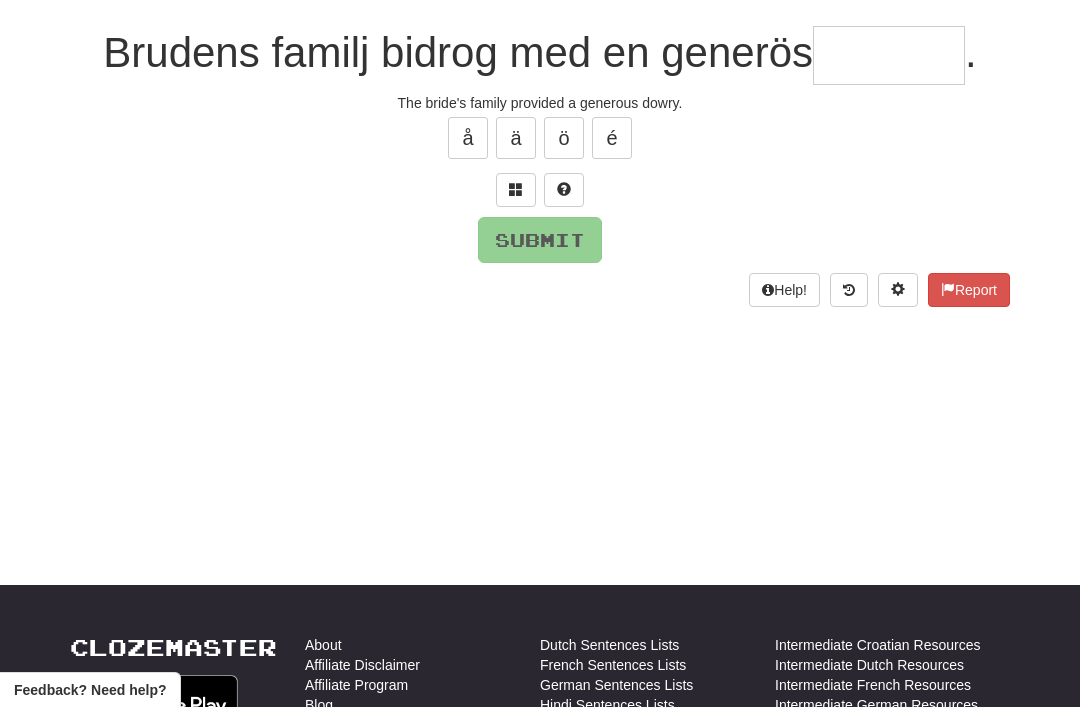 click at bounding box center (516, 190) 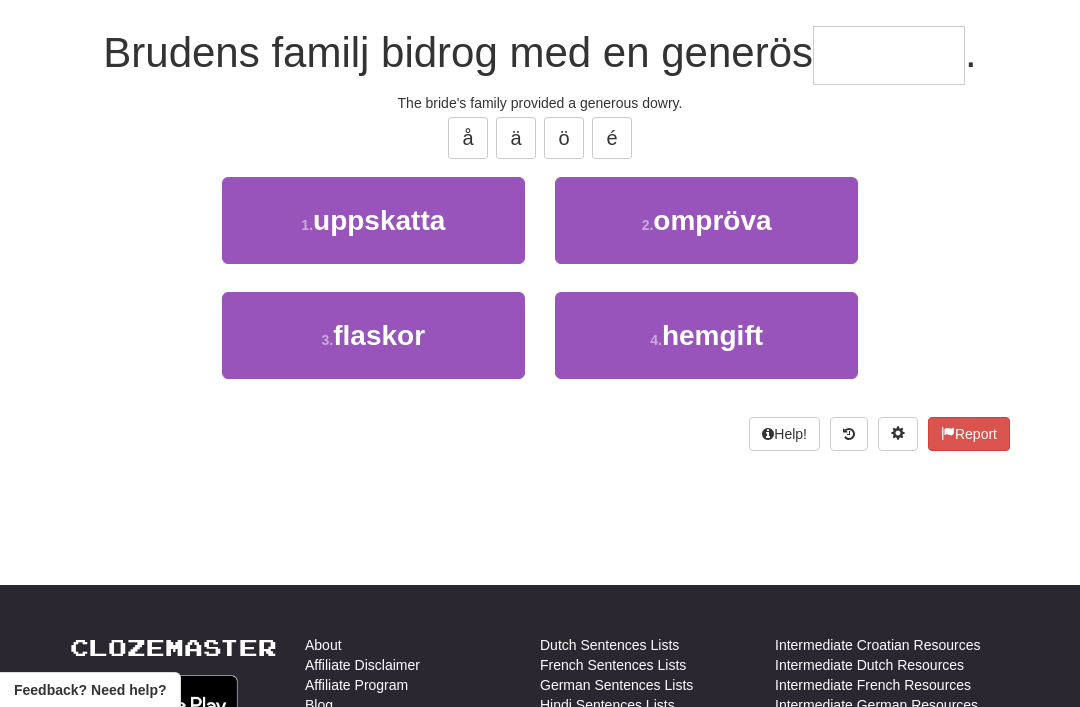 click on "hemgift" at bounding box center (712, 335) 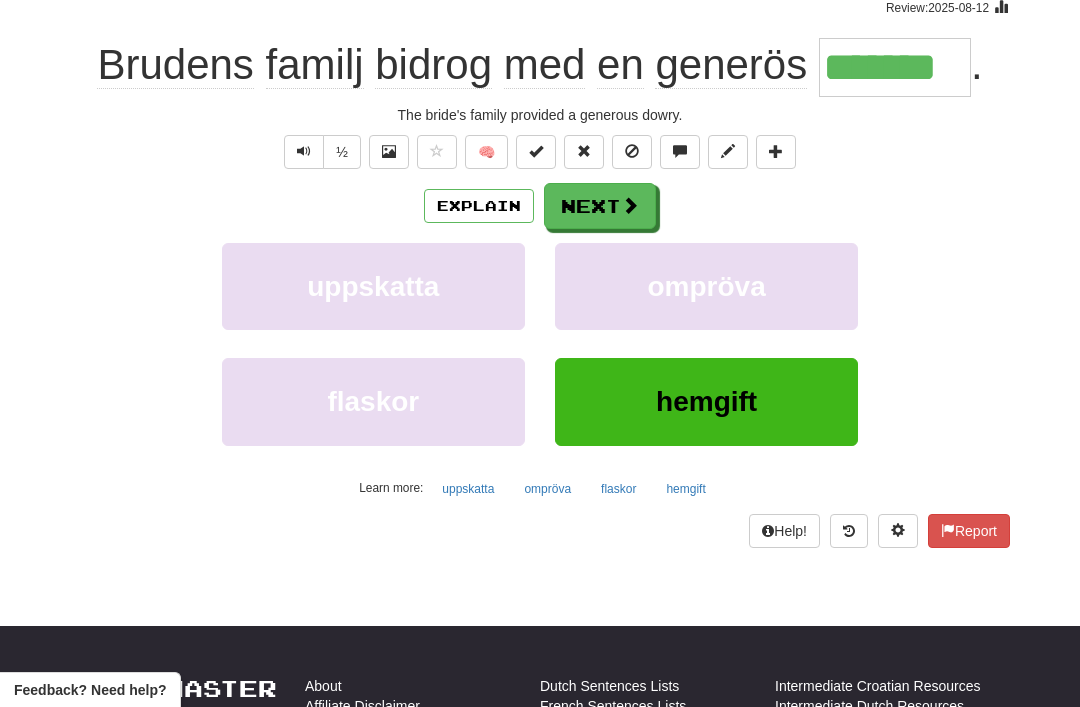 click on "Next" at bounding box center (600, 206) 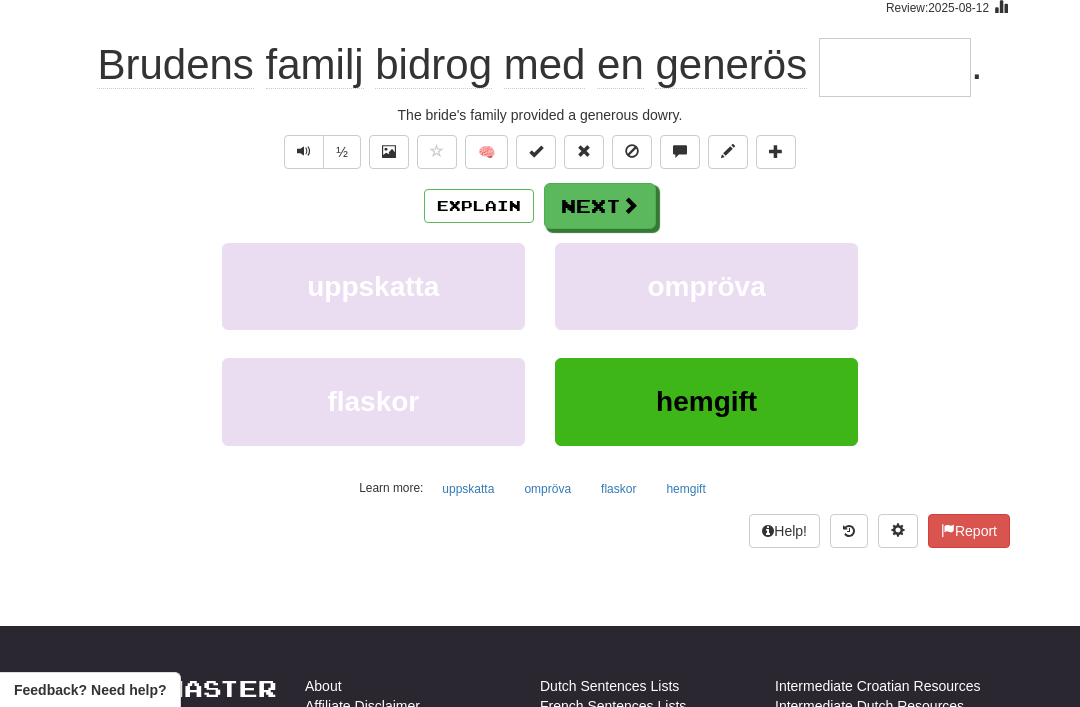scroll, scrollTop: 172, scrollLeft: 0, axis: vertical 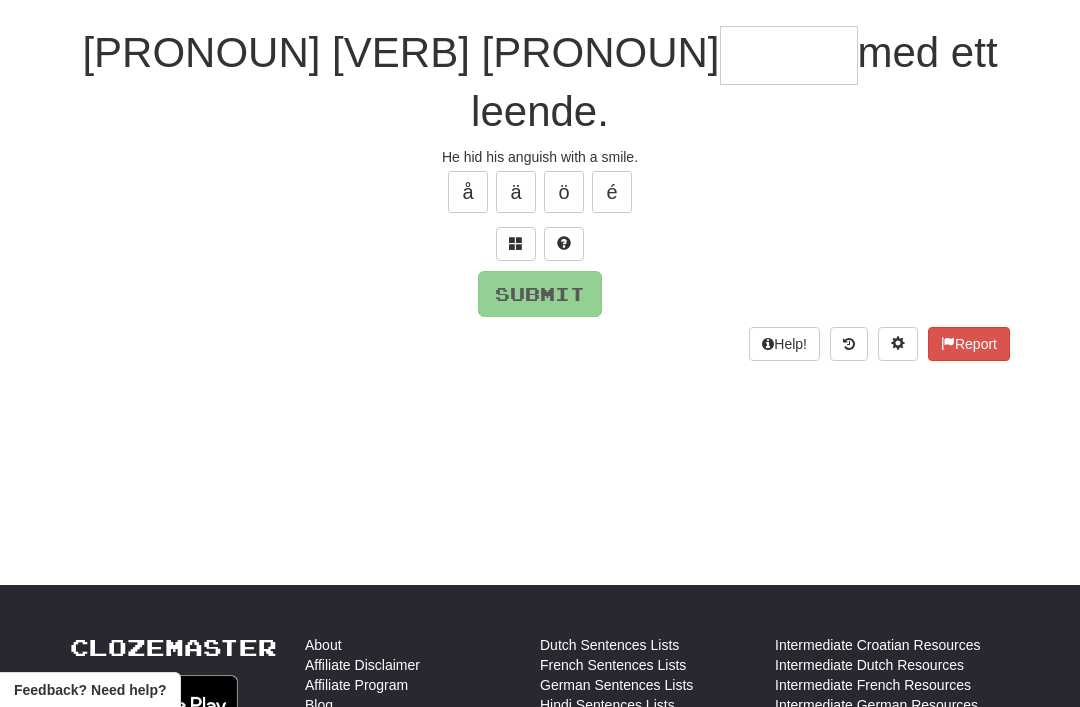 click at bounding box center [516, 243] 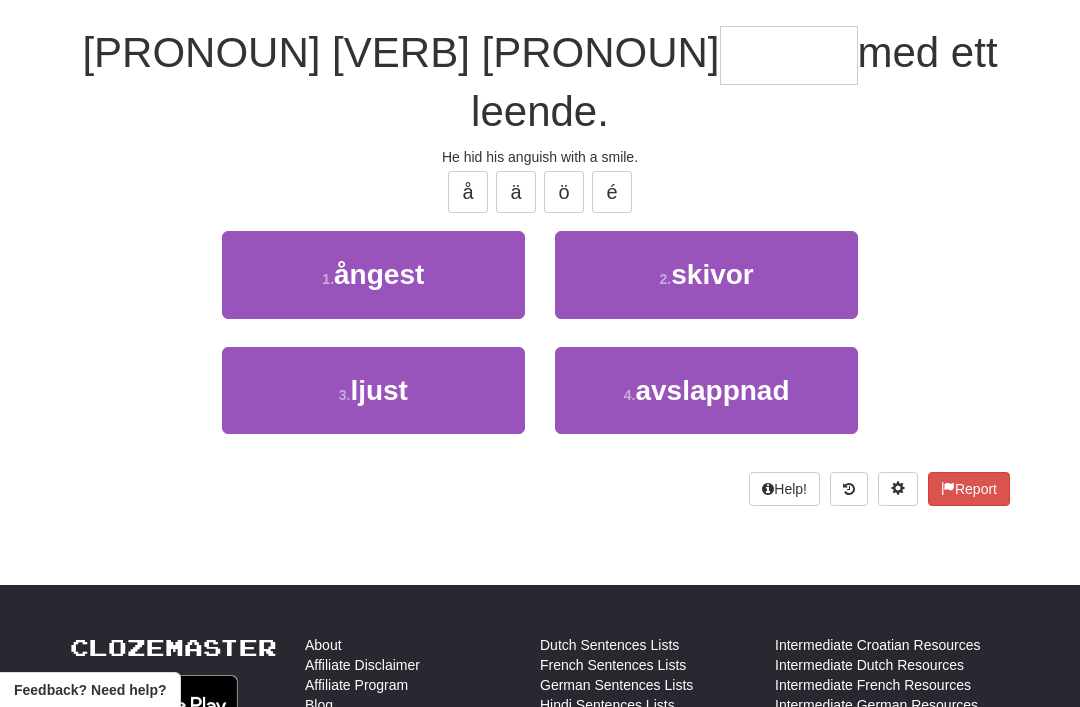 click on "1 .  ångest" at bounding box center [373, 274] 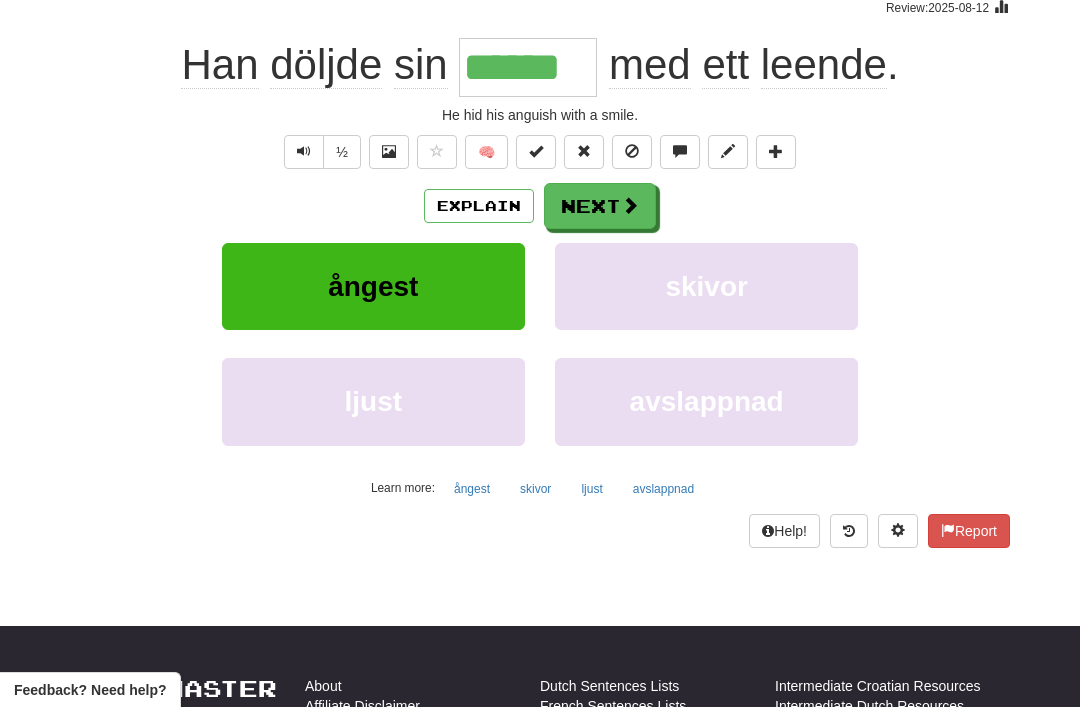click on "Next" at bounding box center [600, 206] 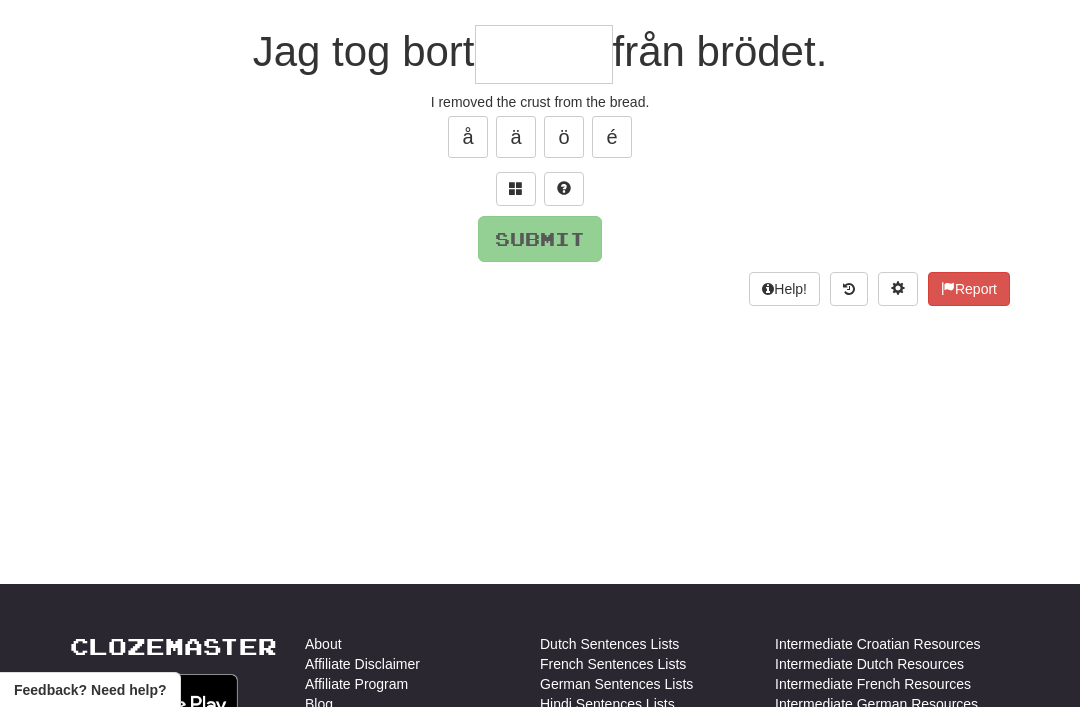 scroll, scrollTop: 172, scrollLeft: 0, axis: vertical 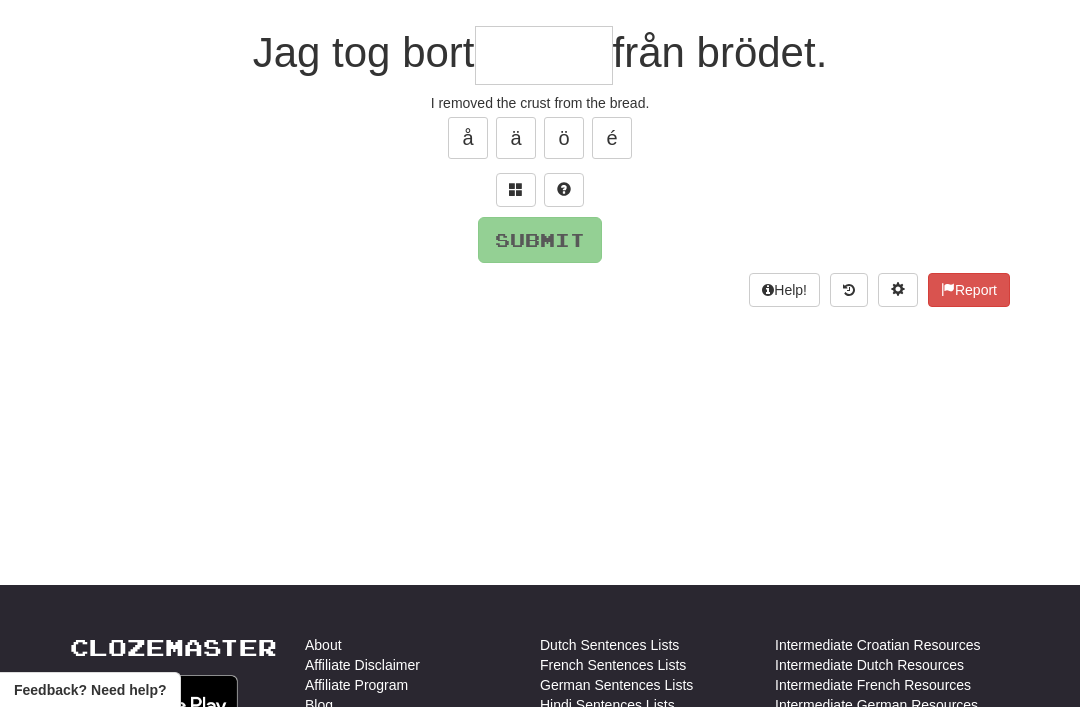 click at bounding box center (516, 190) 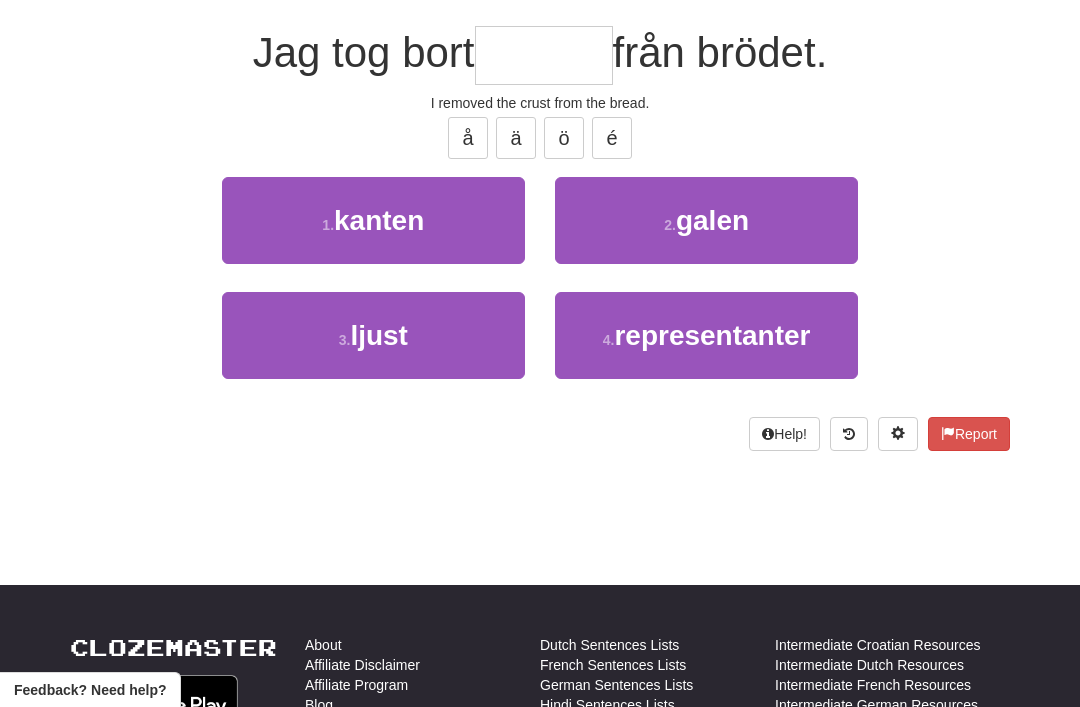 click on "1 .  kanten" at bounding box center [373, 220] 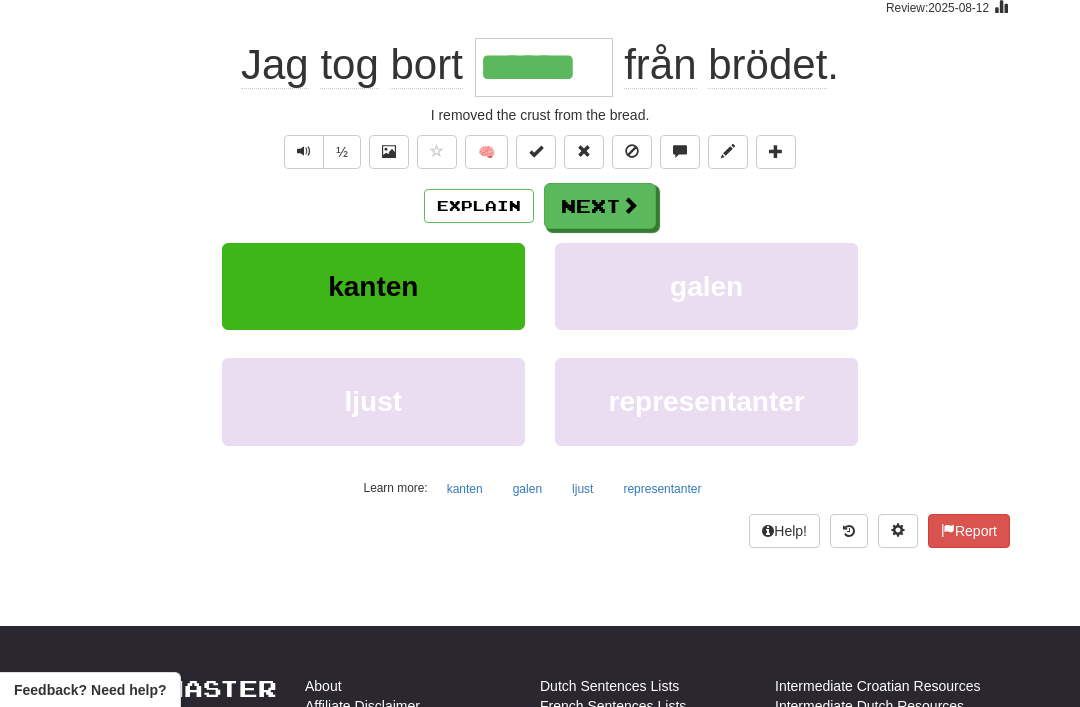 click on "Next" at bounding box center (600, 206) 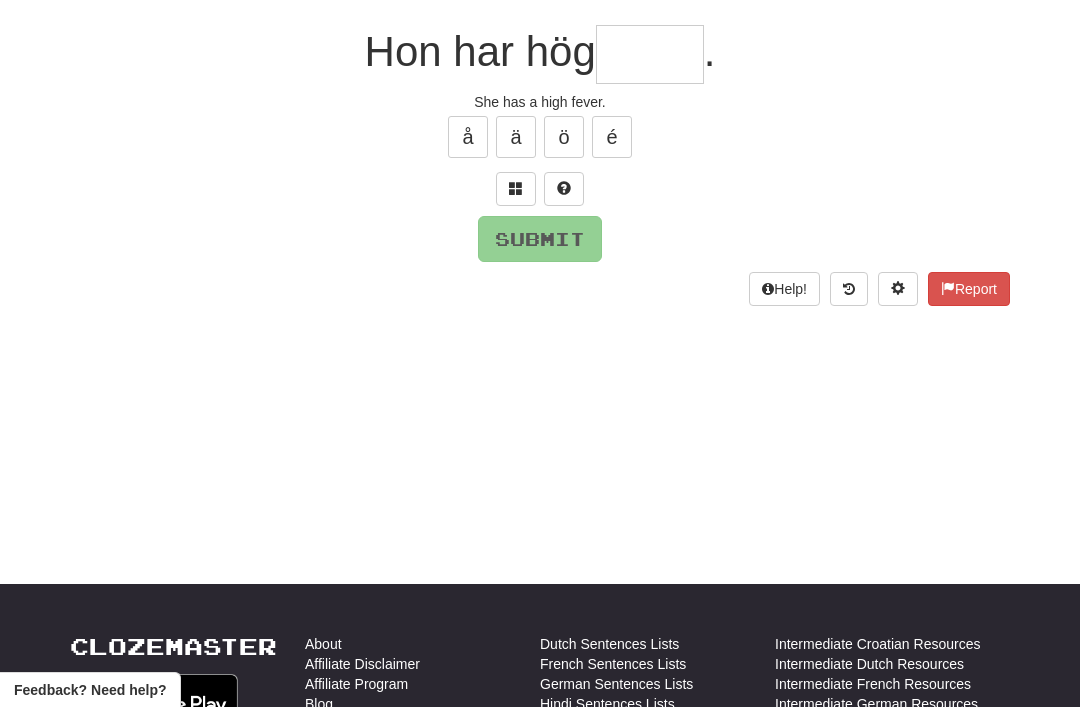 scroll, scrollTop: 172, scrollLeft: 0, axis: vertical 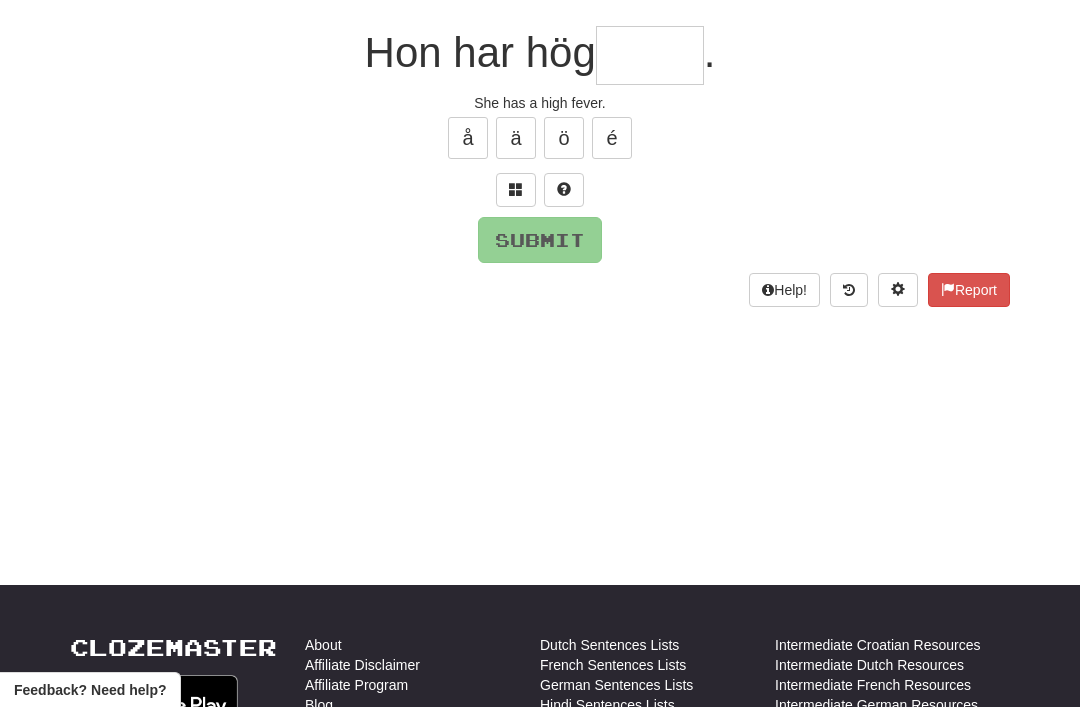 click at bounding box center (516, 190) 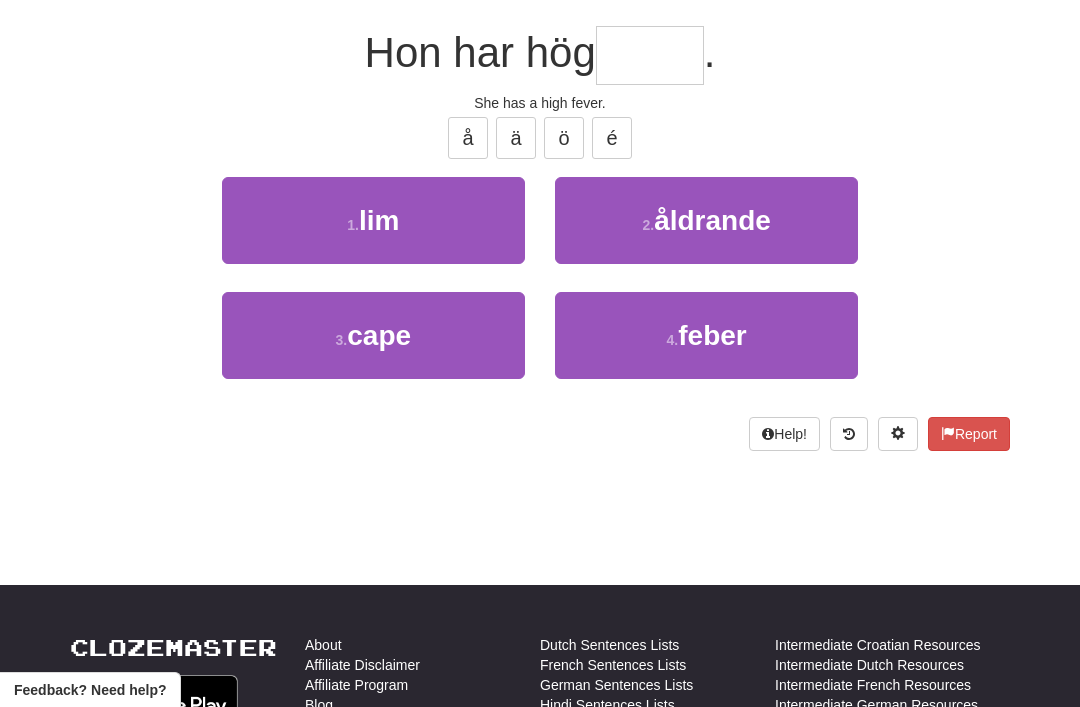 click on "feber" at bounding box center [712, 335] 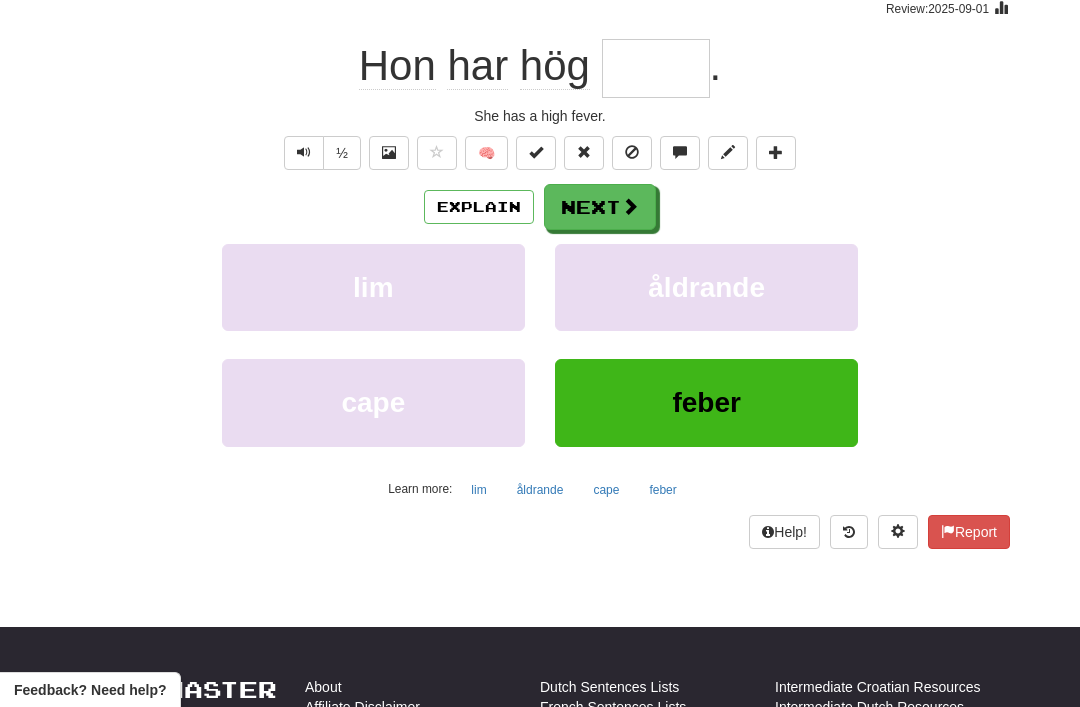 type on "*****" 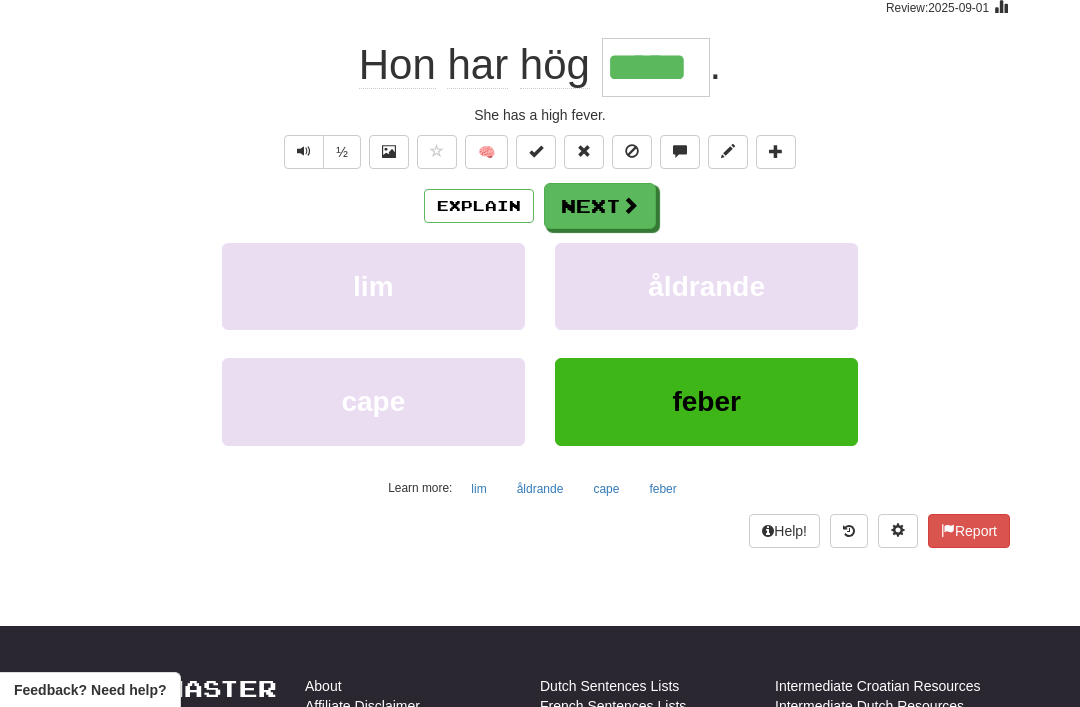 click on "Next" at bounding box center (600, 206) 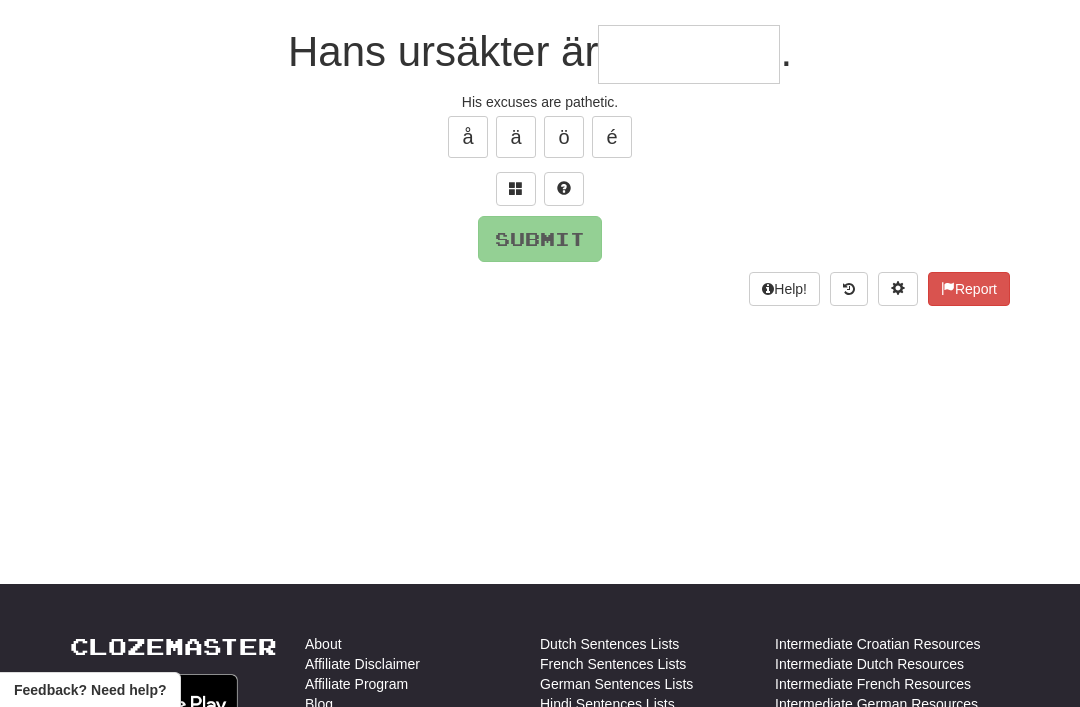 scroll, scrollTop: 172, scrollLeft: 0, axis: vertical 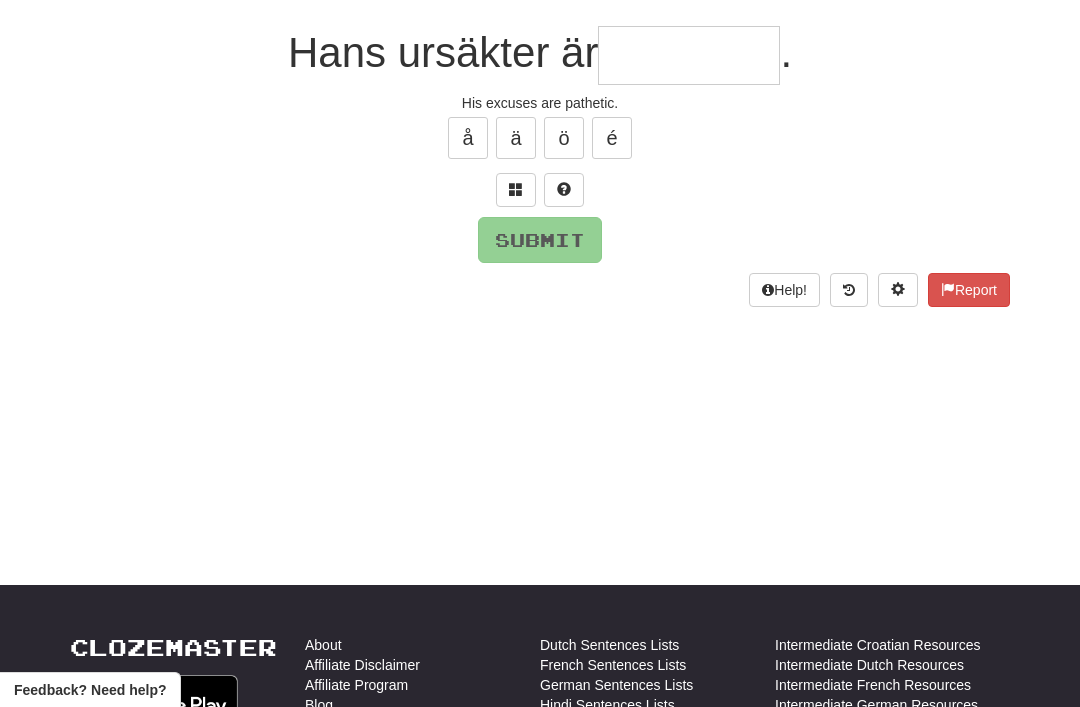 click at bounding box center (516, 190) 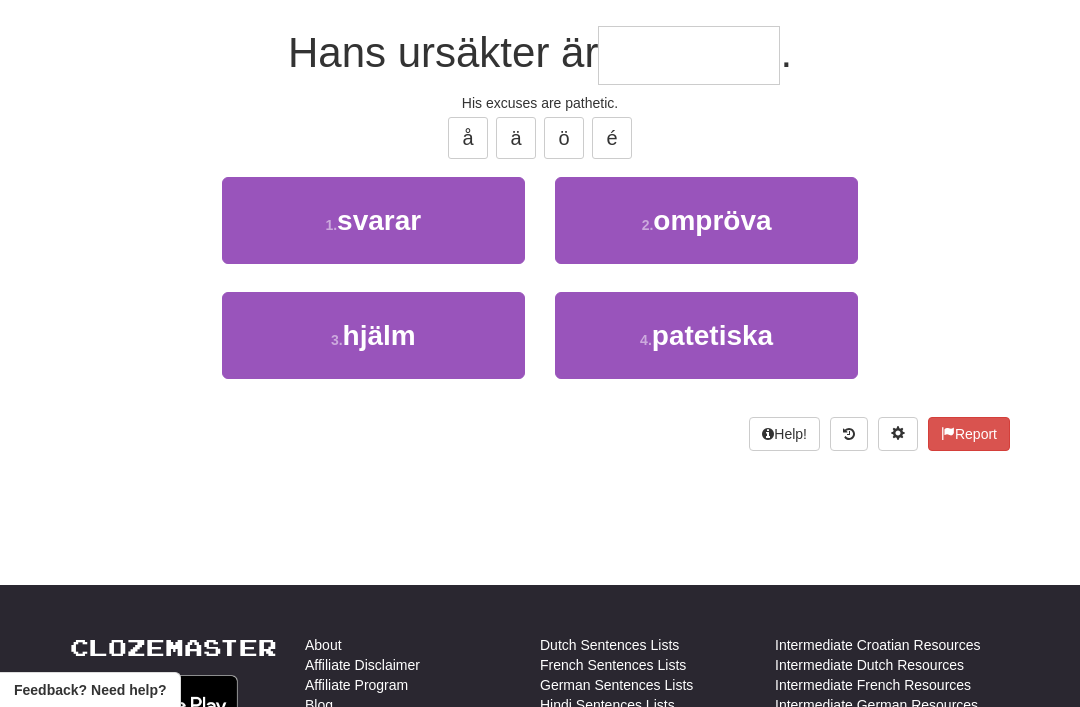 click on "4 .  patetiska" at bounding box center (706, 335) 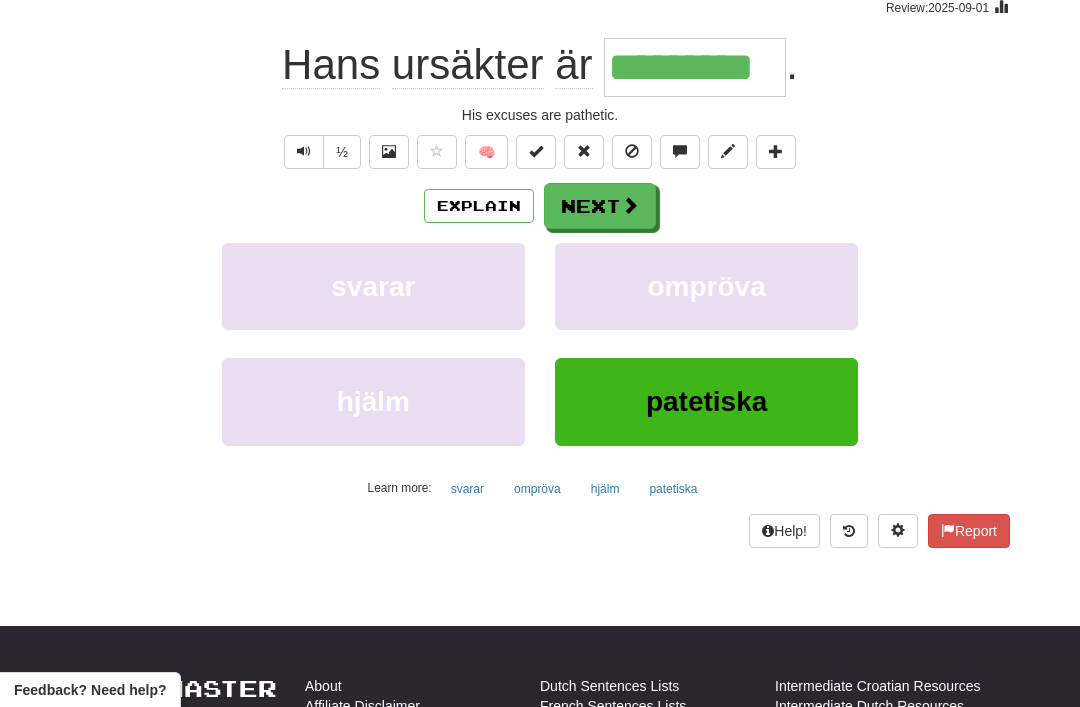 click at bounding box center (630, 205) 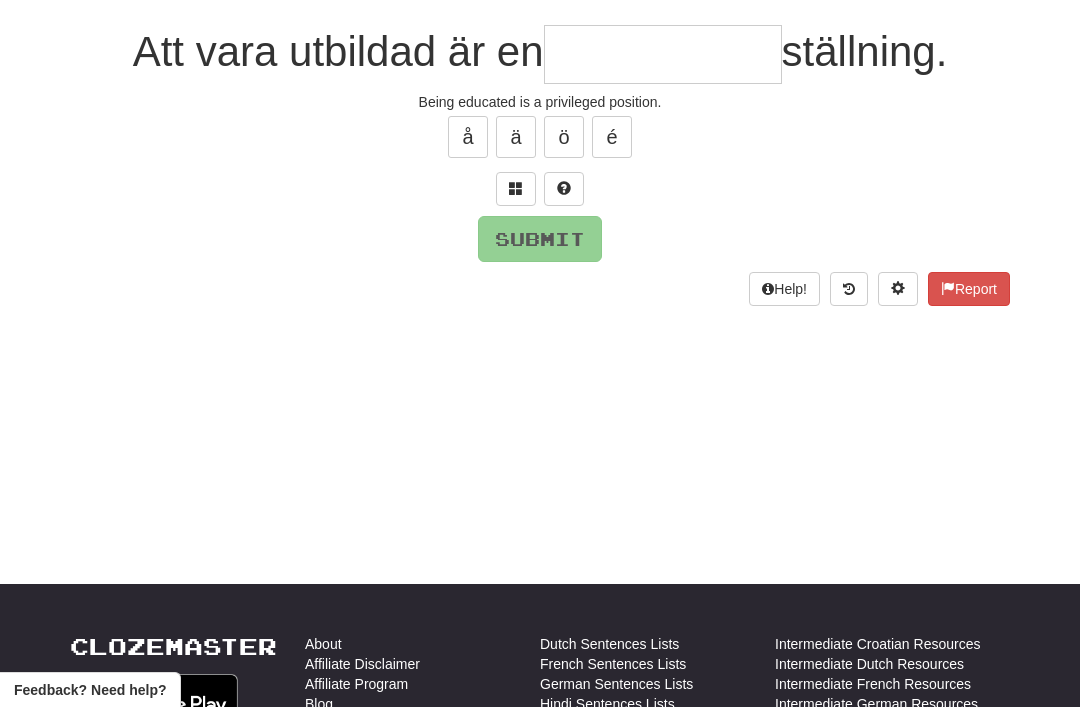 scroll, scrollTop: 172, scrollLeft: 0, axis: vertical 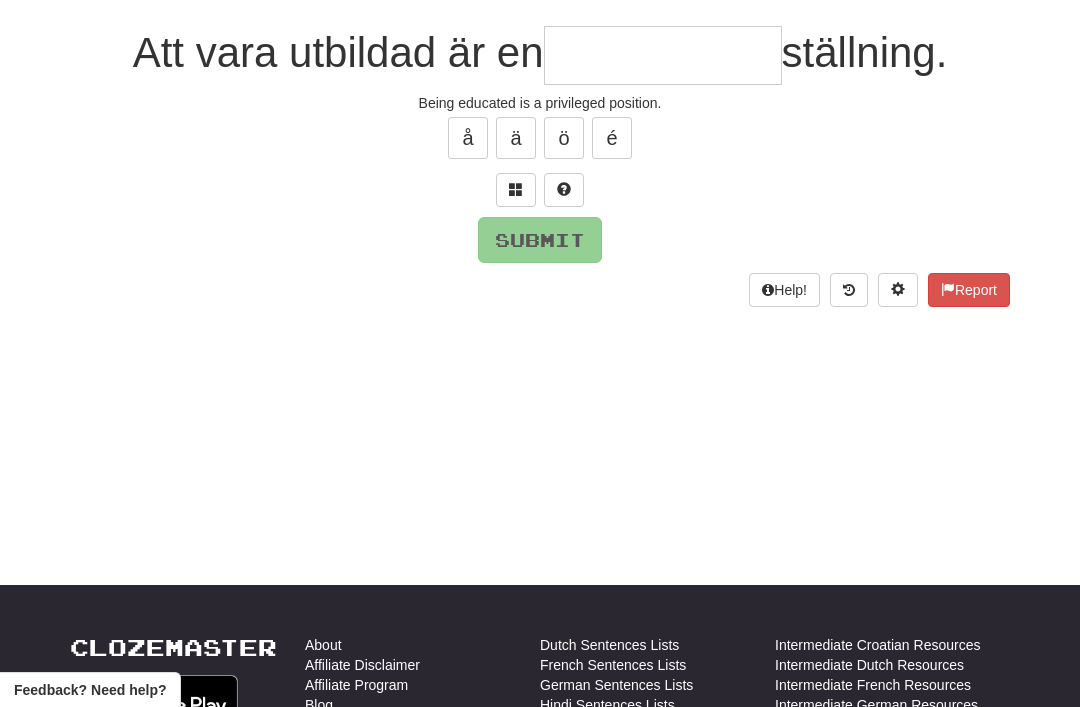 click at bounding box center [516, 190] 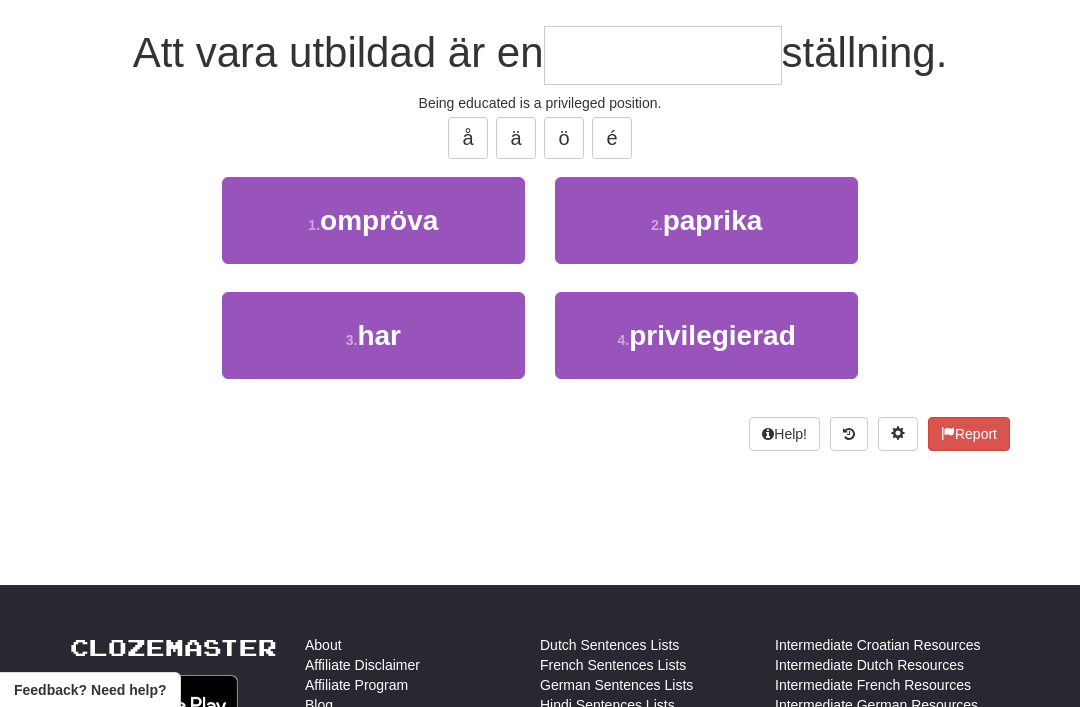 click on "privilegierad" at bounding box center (712, 335) 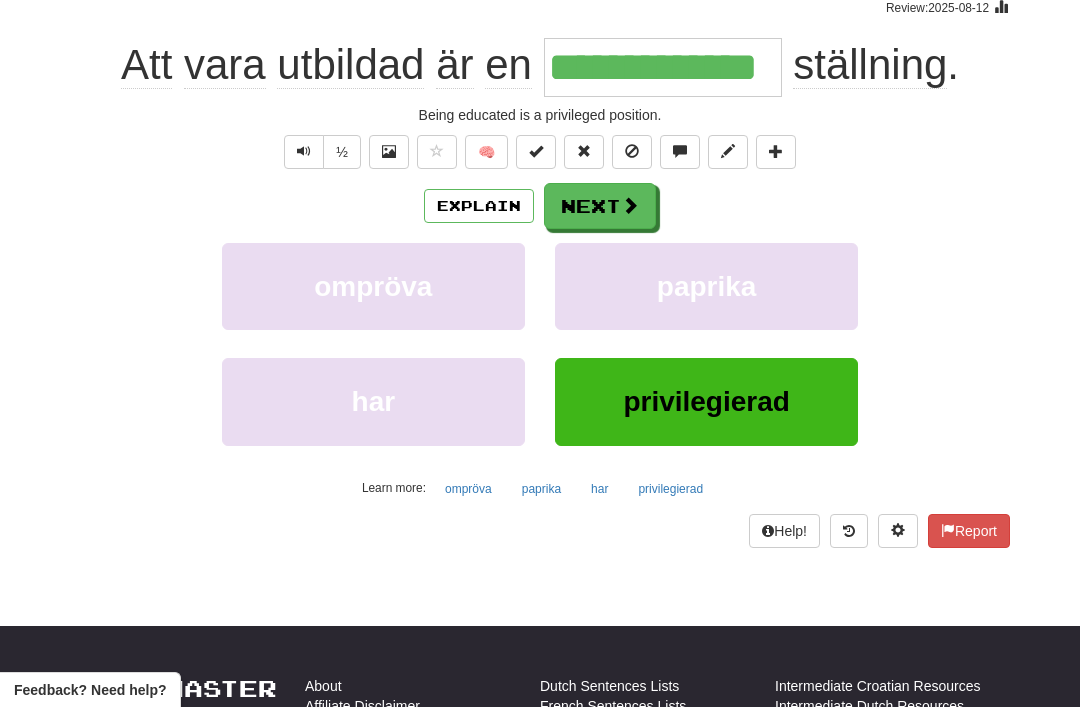 click on "Next" at bounding box center [600, 206] 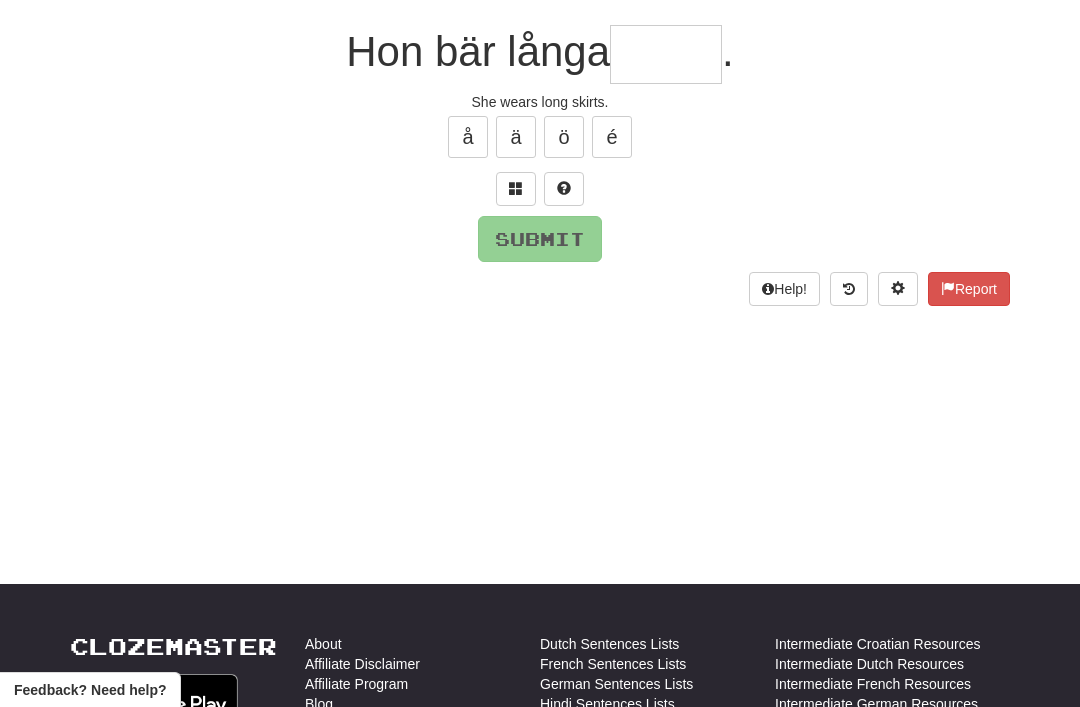 scroll, scrollTop: 172, scrollLeft: 0, axis: vertical 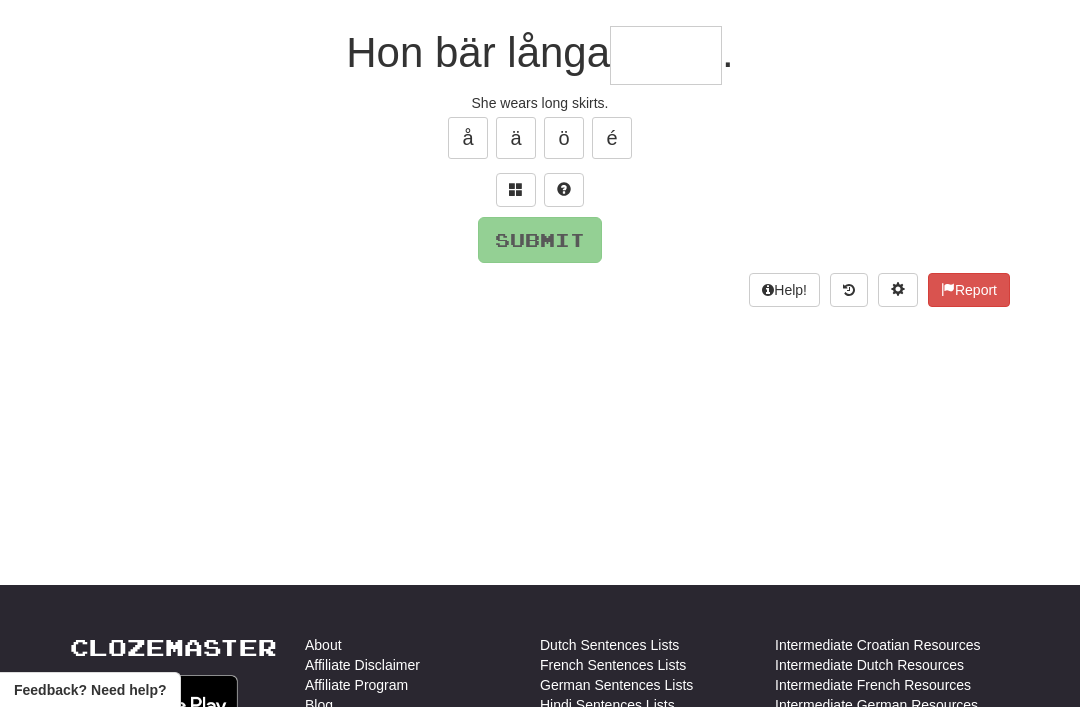 click at bounding box center [516, 190] 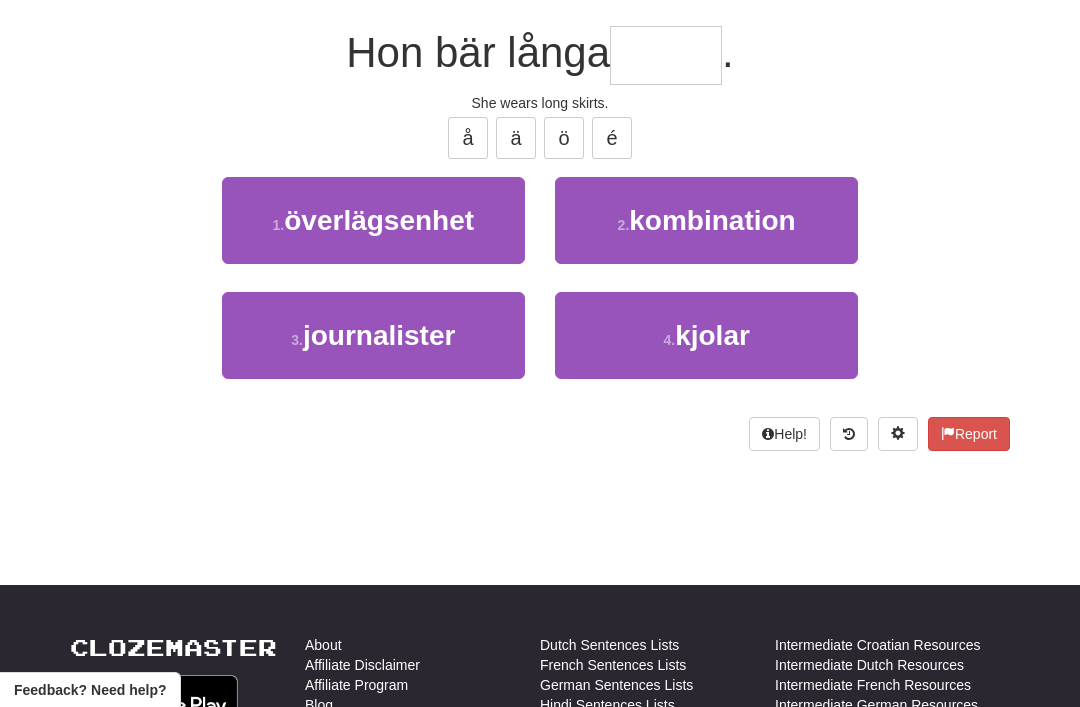click on "kjolar" at bounding box center (712, 335) 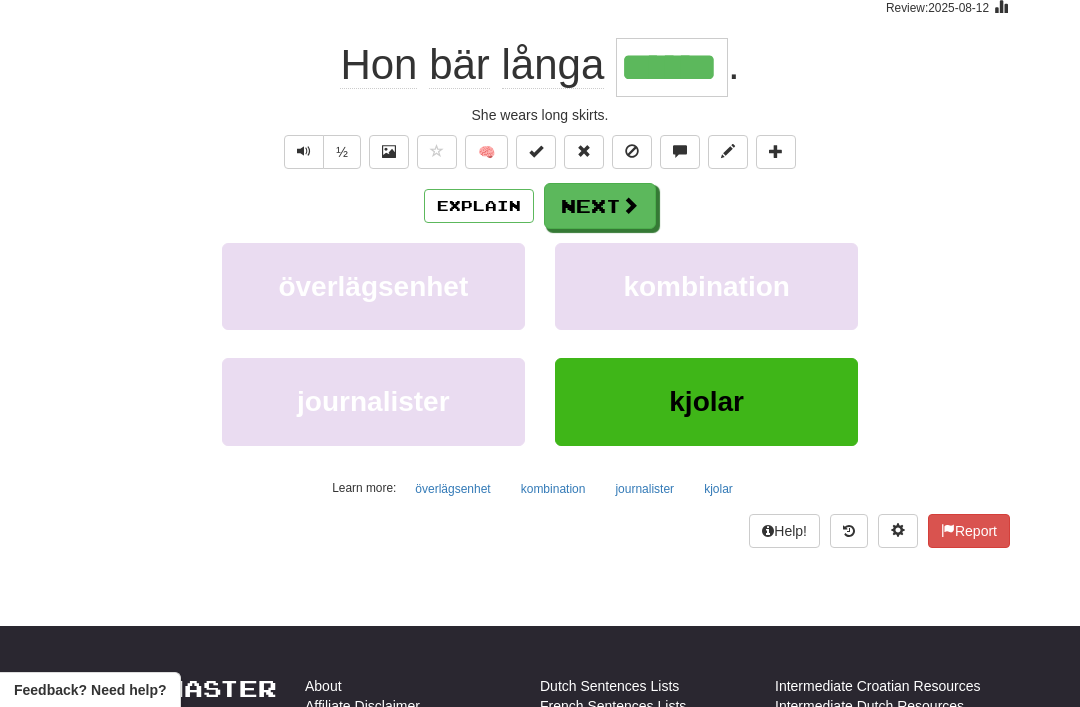 click on "Next" at bounding box center [600, 206] 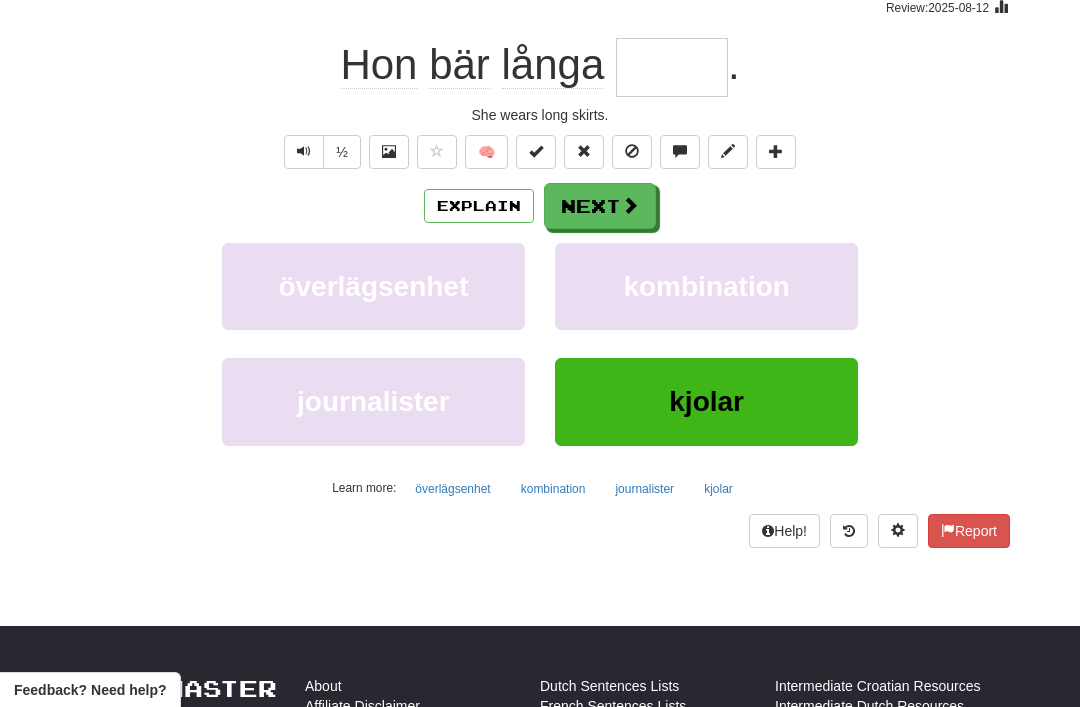 scroll, scrollTop: 172, scrollLeft: 0, axis: vertical 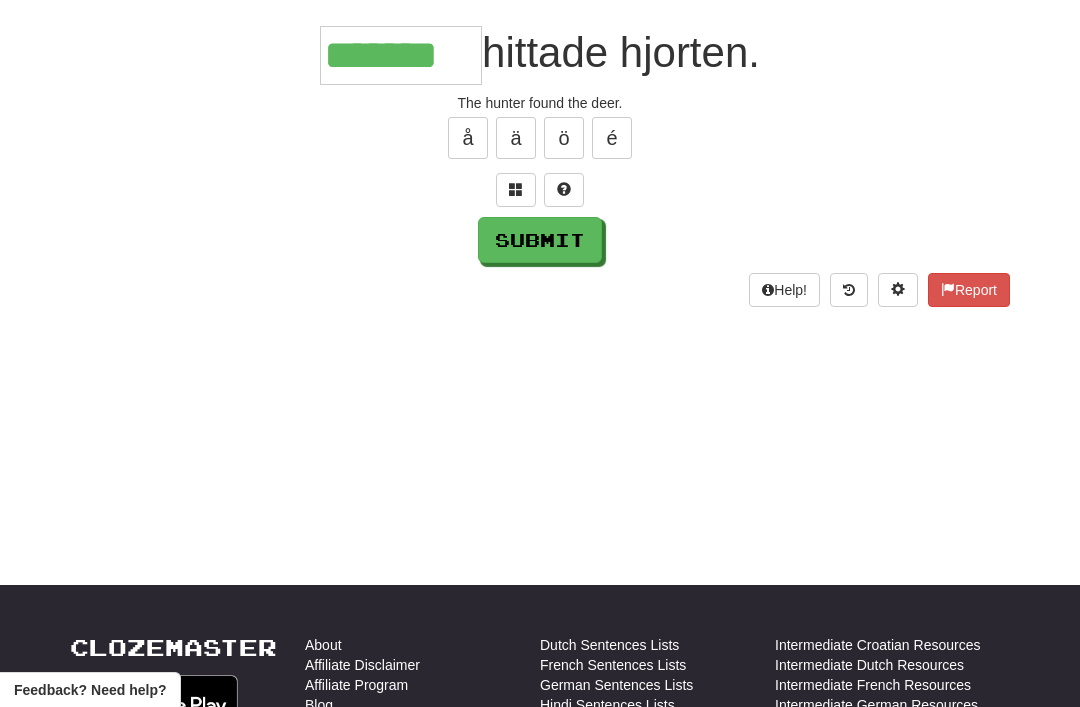 click on "Submit" at bounding box center [540, 240] 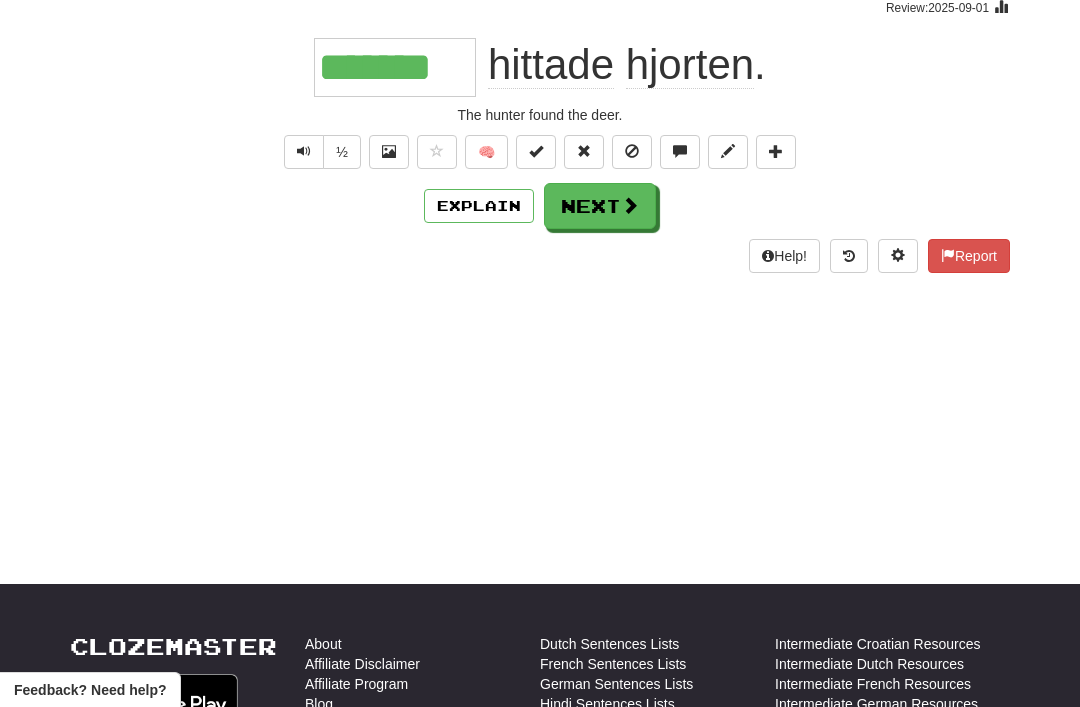 click on "Next" at bounding box center [600, 206] 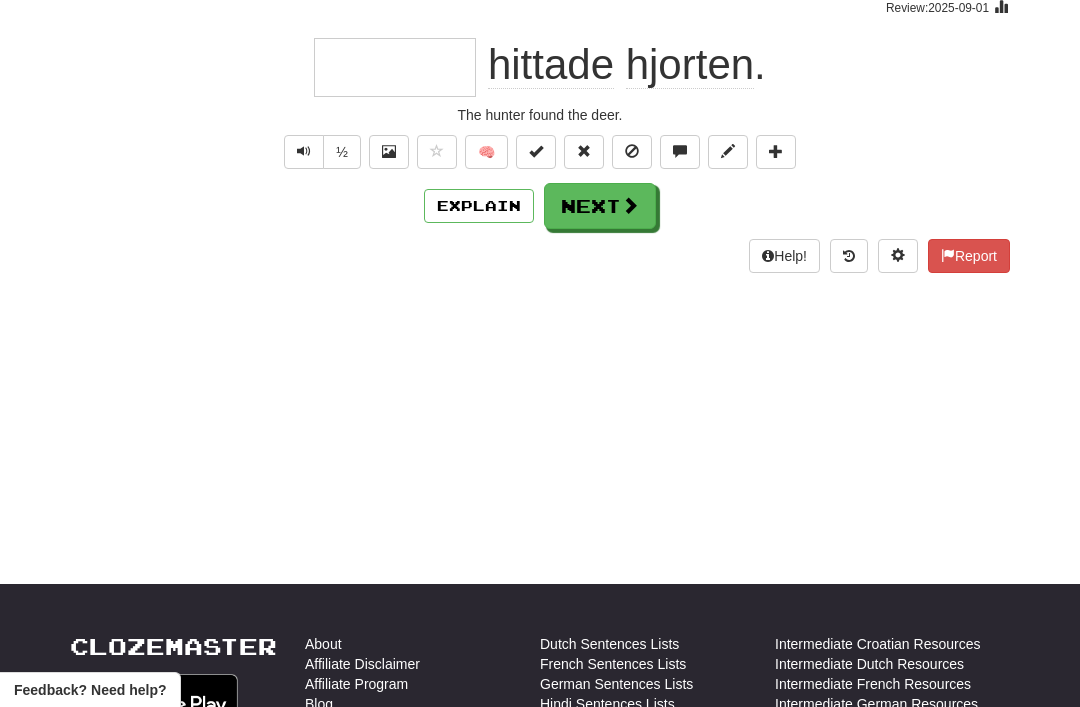 scroll, scrollTop: 172, scrollLeft: 0, axis: vertical 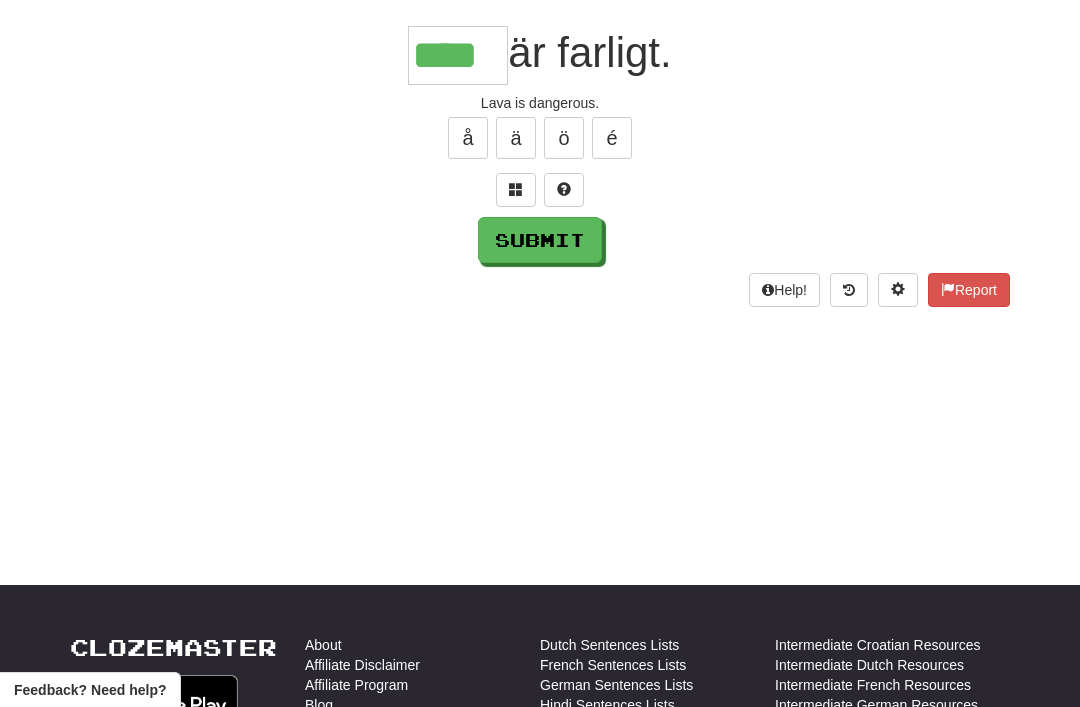 click on "Submit" at bounding box center (540, 240) 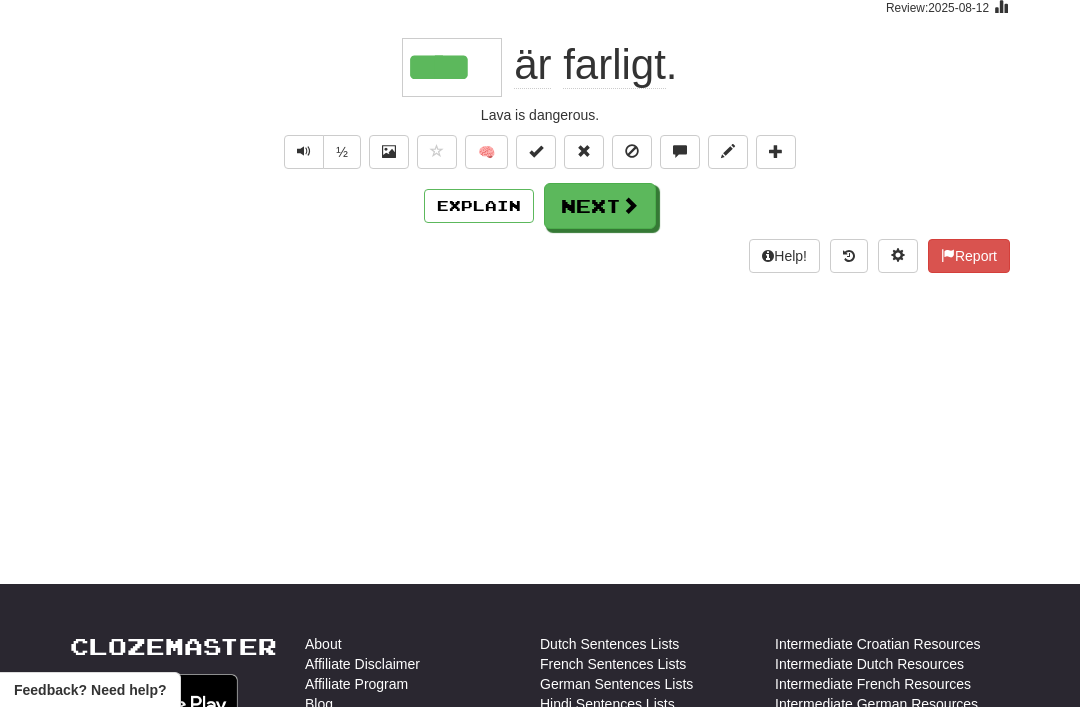 click on "Next" at bounding box center (600, 206) 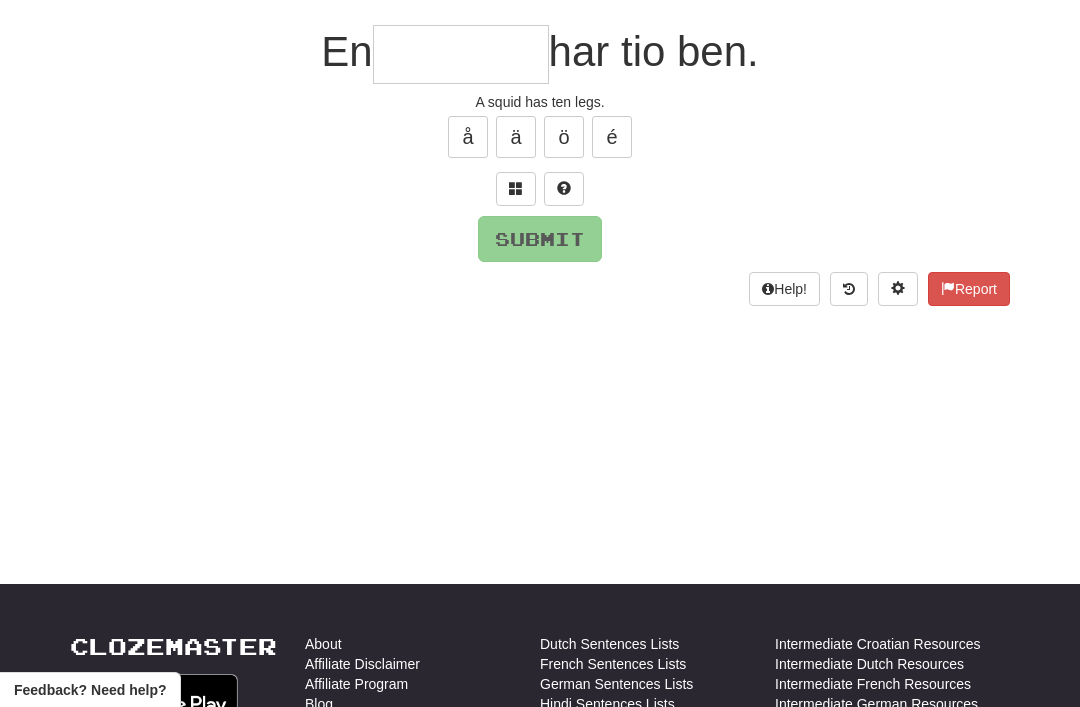 scroll, scrollTop: 172, scrollLeft: 0, axis: vertical 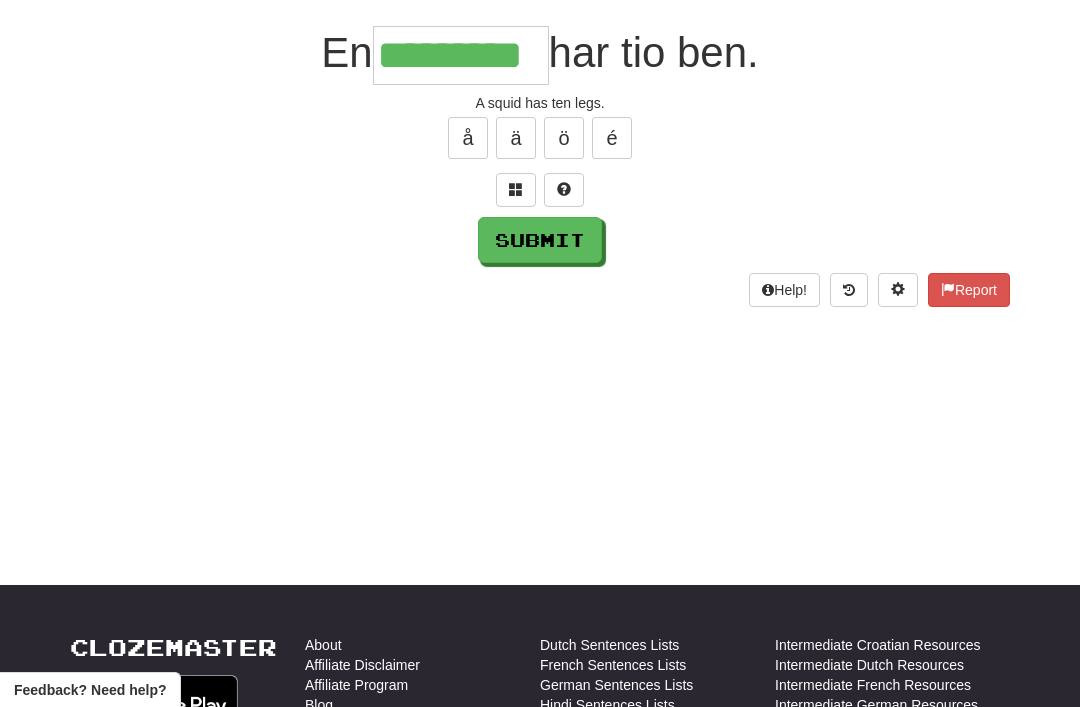 type on "*********" 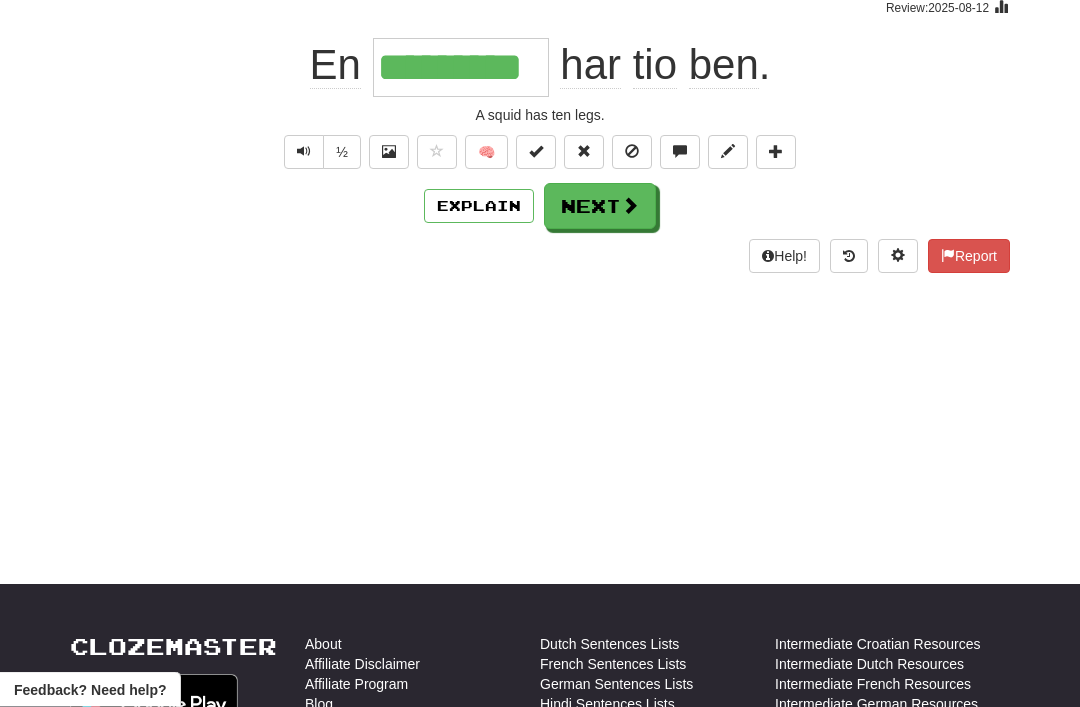 scroll, scrollTop: 173, scrollLeft: 0, axis: vertical 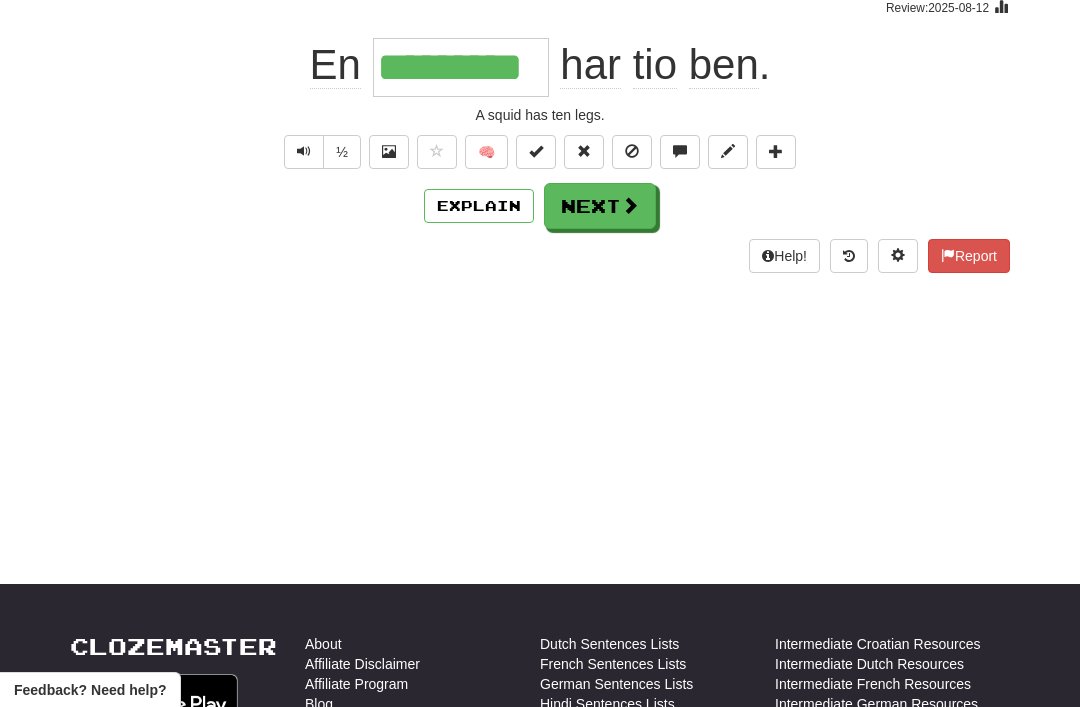 click on "Explain" at bounding box center (479, 206) 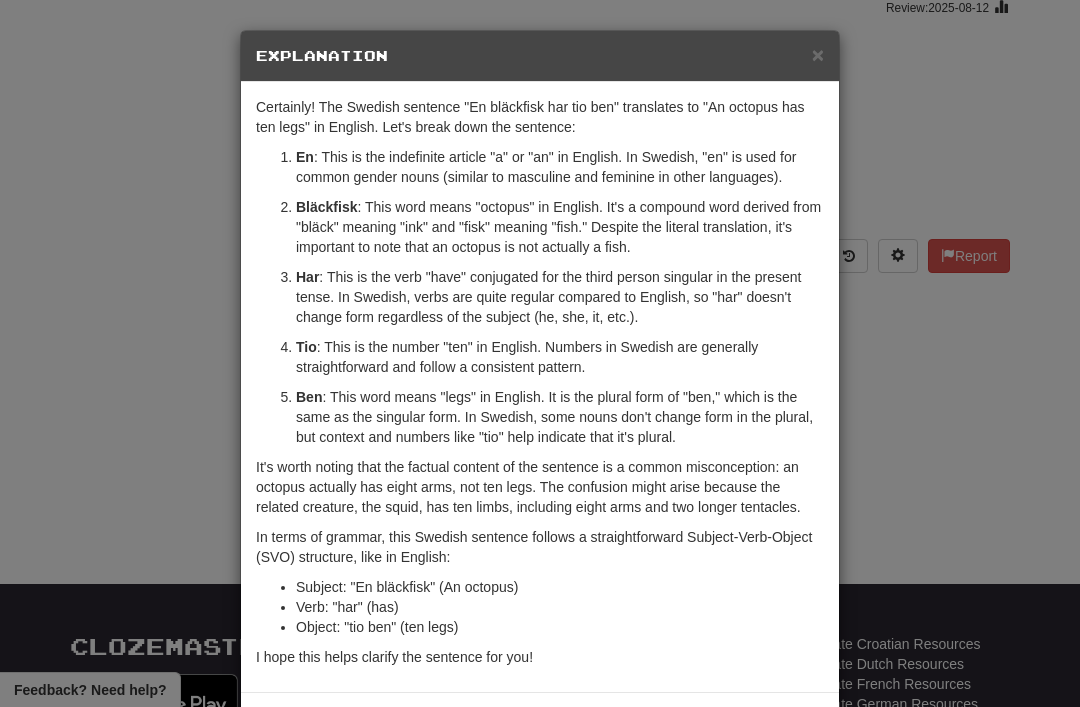 click on "×" at bounding box center [818, 54] 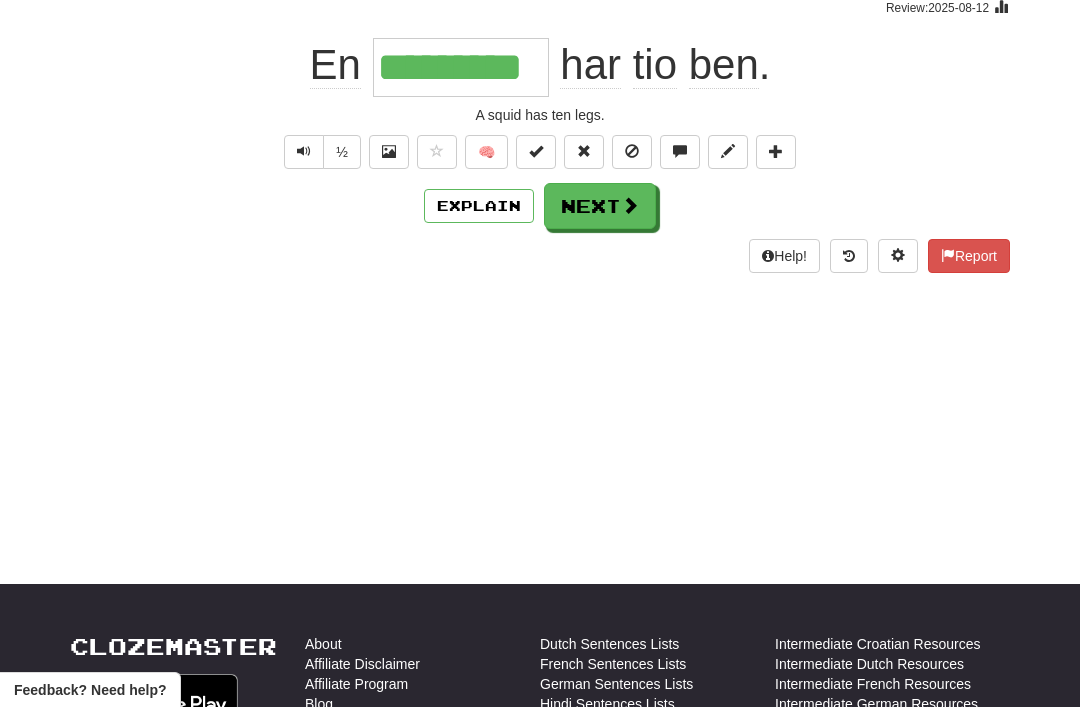 click on "Explain" at bounding box center (479, 206) 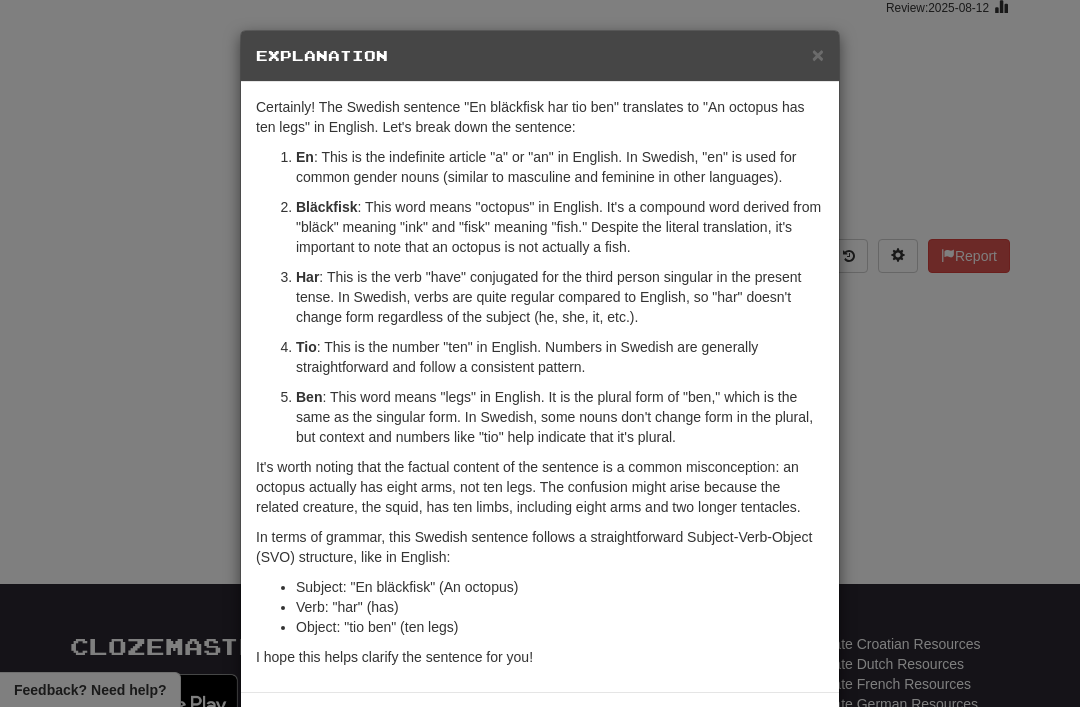 click on "×" at bounding box center [818, 54] 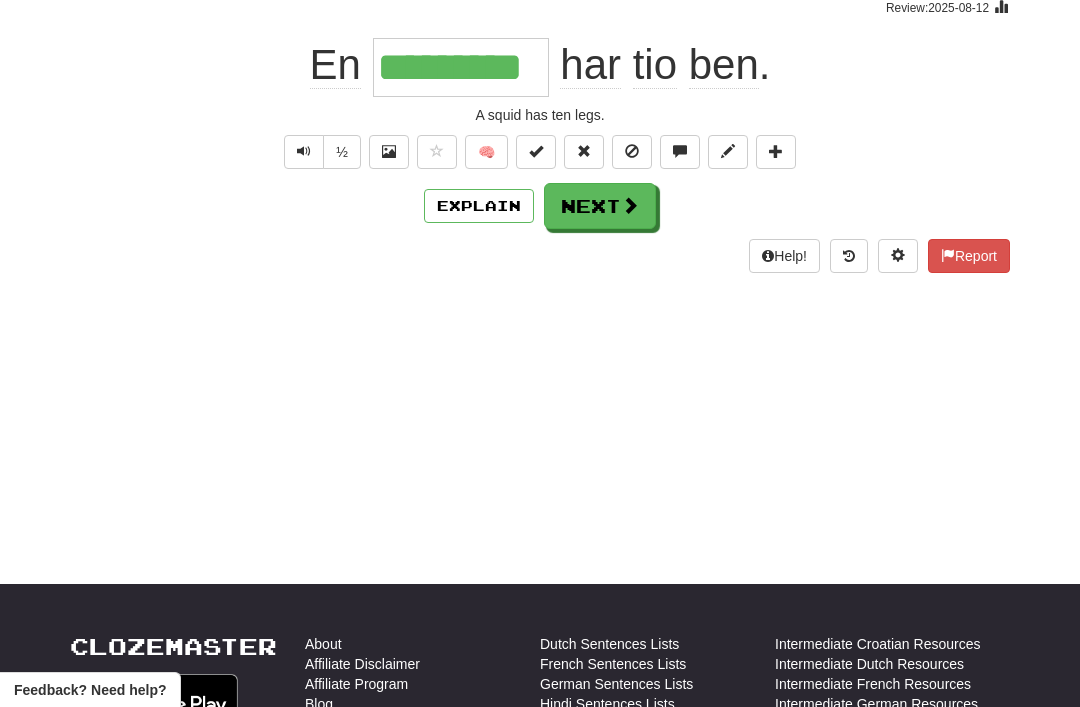 click on "Next" at bounding box center (600, 206) 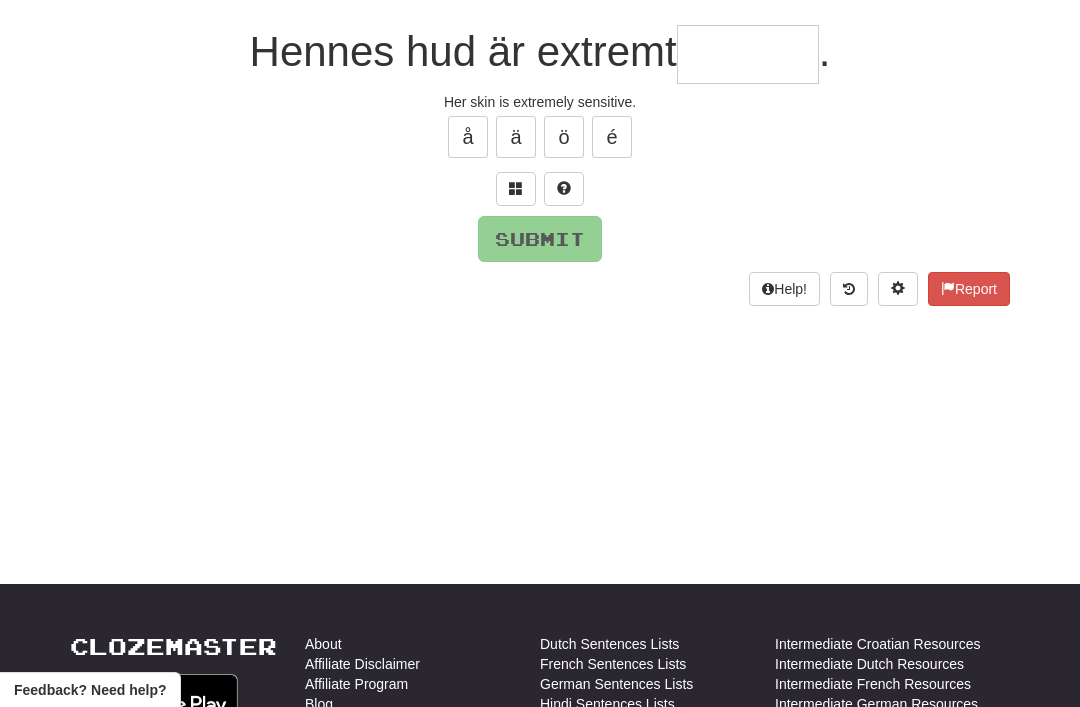 scroll, scrollTop: 172, scrollLeft: 0, axis: vertical 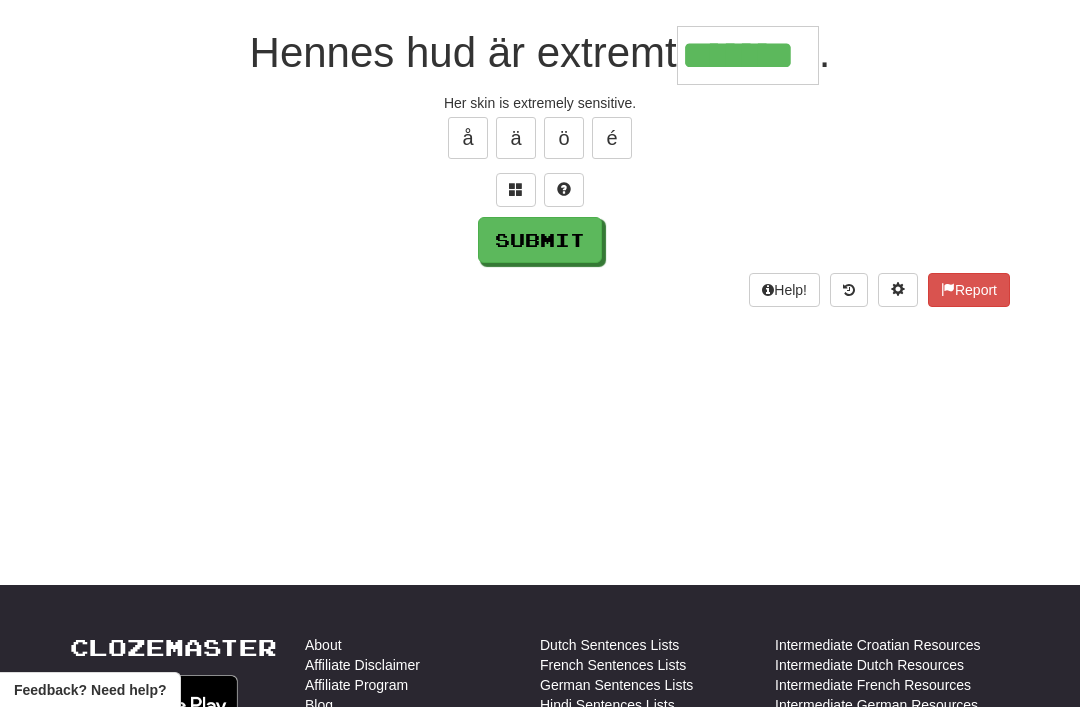 type on "*******" 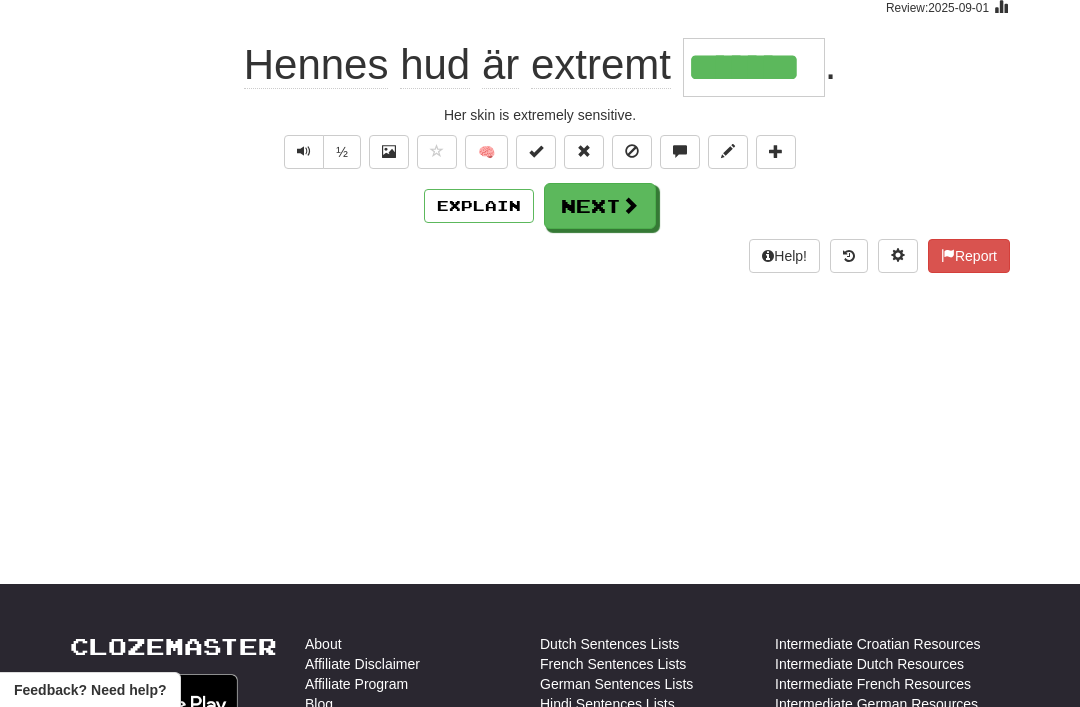 click on "Next" at bounding box center [600, 206] 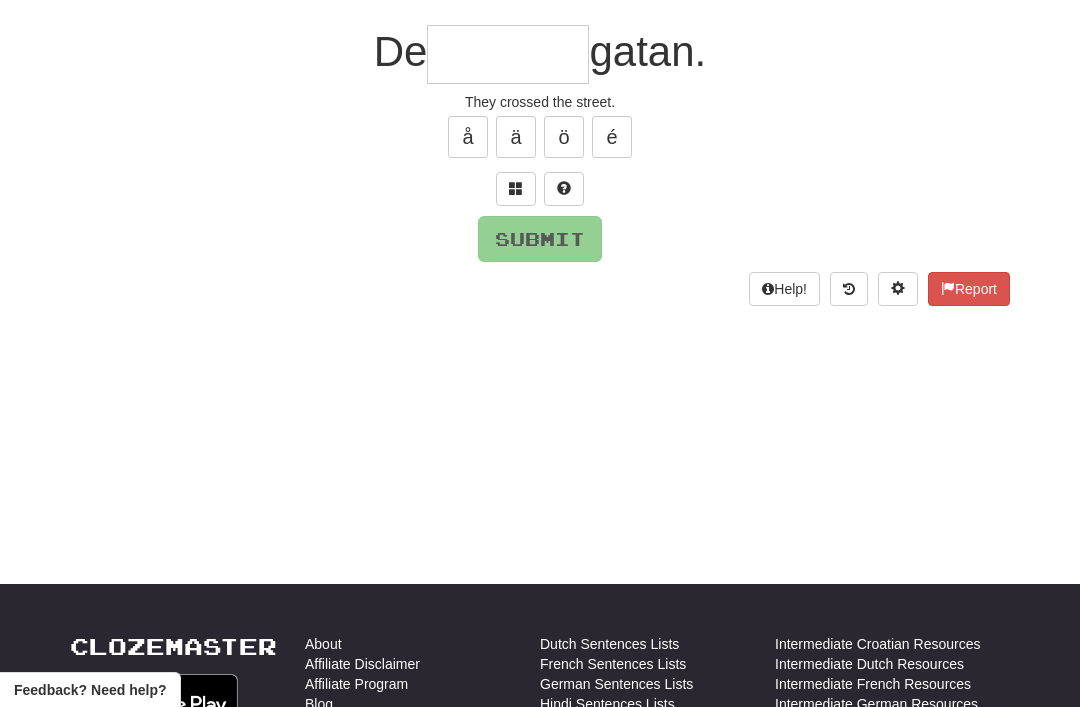 scroll, scrollTop: 172, scrollLeft: 0, axis: vertical 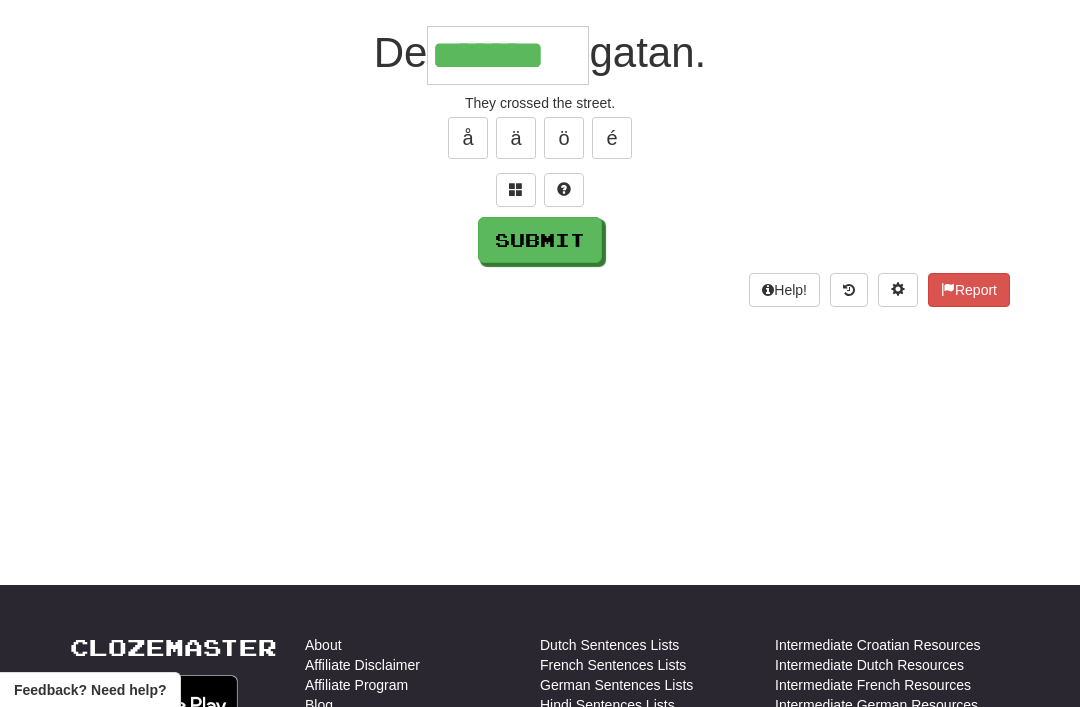 type on "*******" 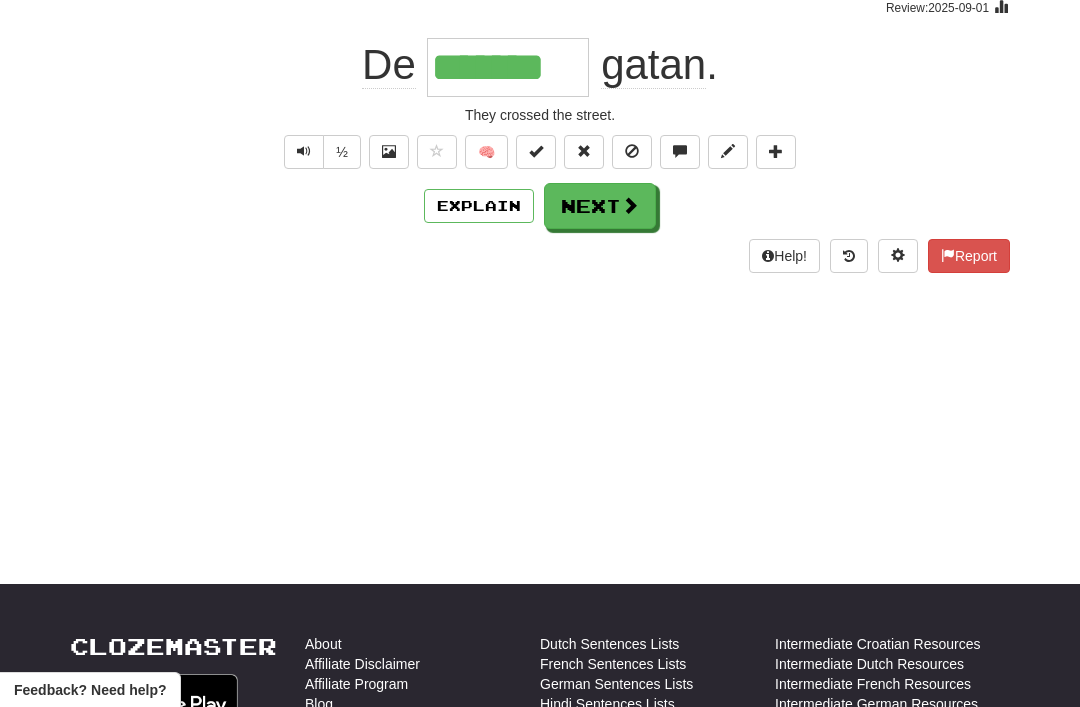 click on "Next" at bounding box center [600, 206] 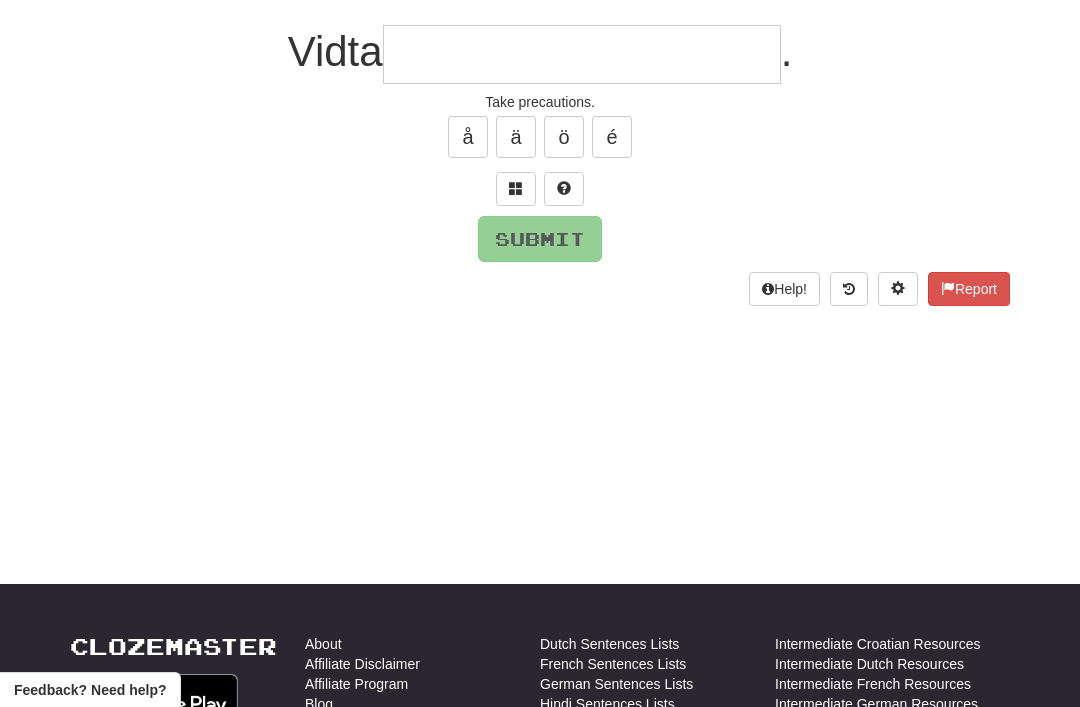 scroll, scrollTop: 172, scrollLeft: 0, axis: vertical 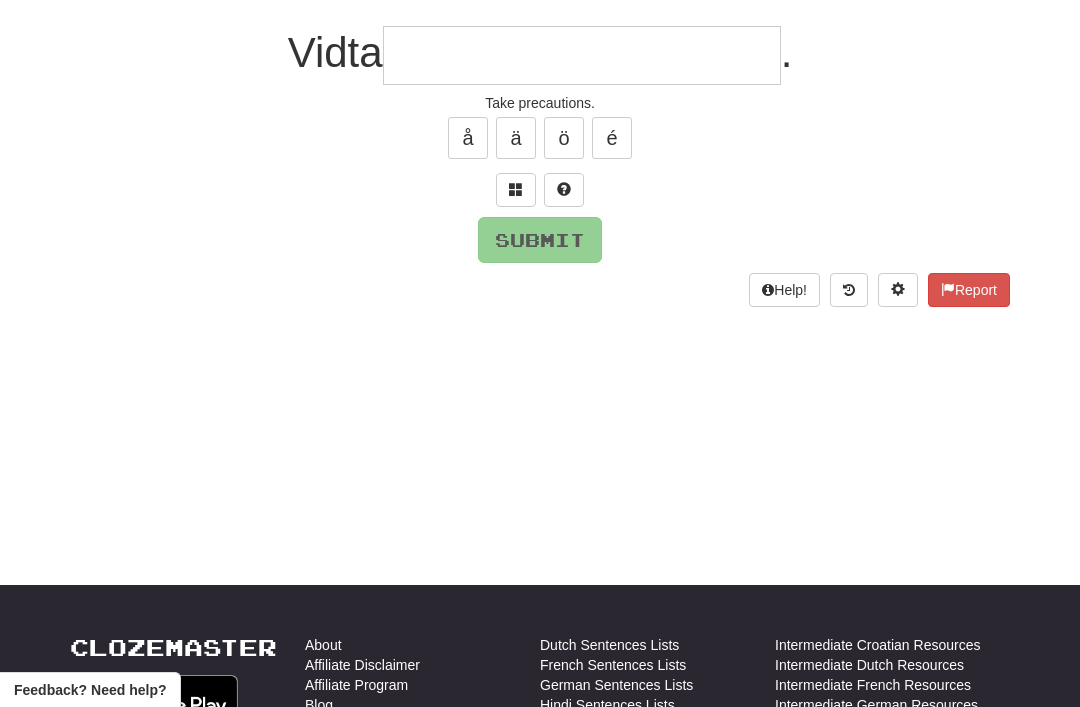 click at bounding box center [516, 190] 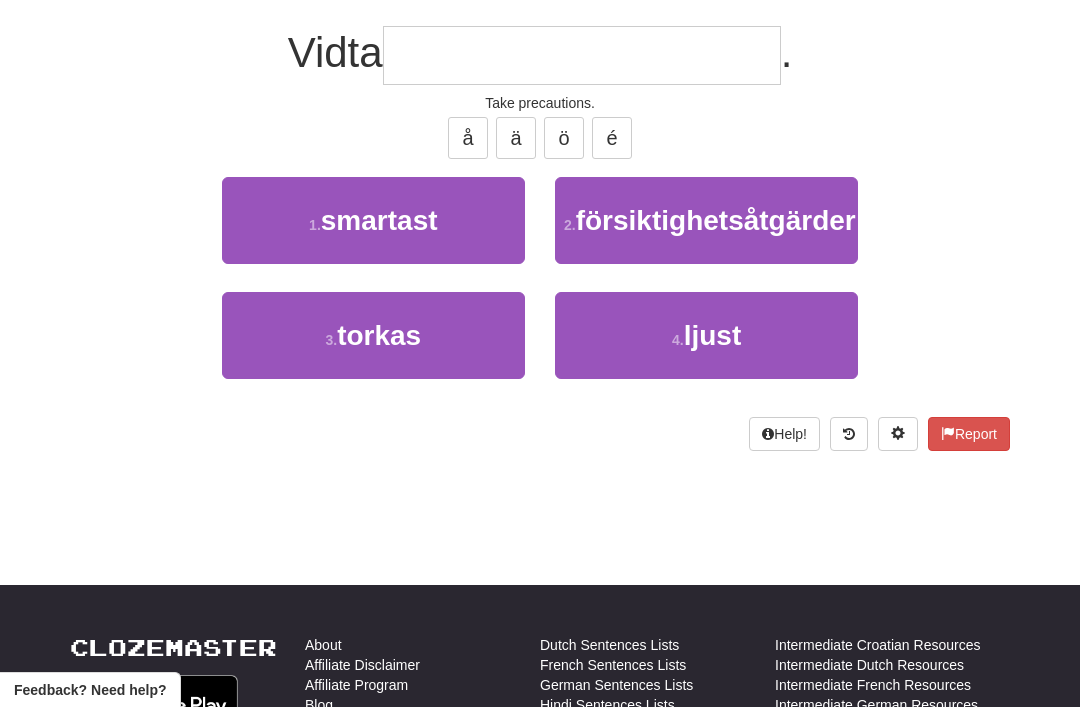 click on "2 .  försiktighetsåtgärder" at bounding box center [706, 220] 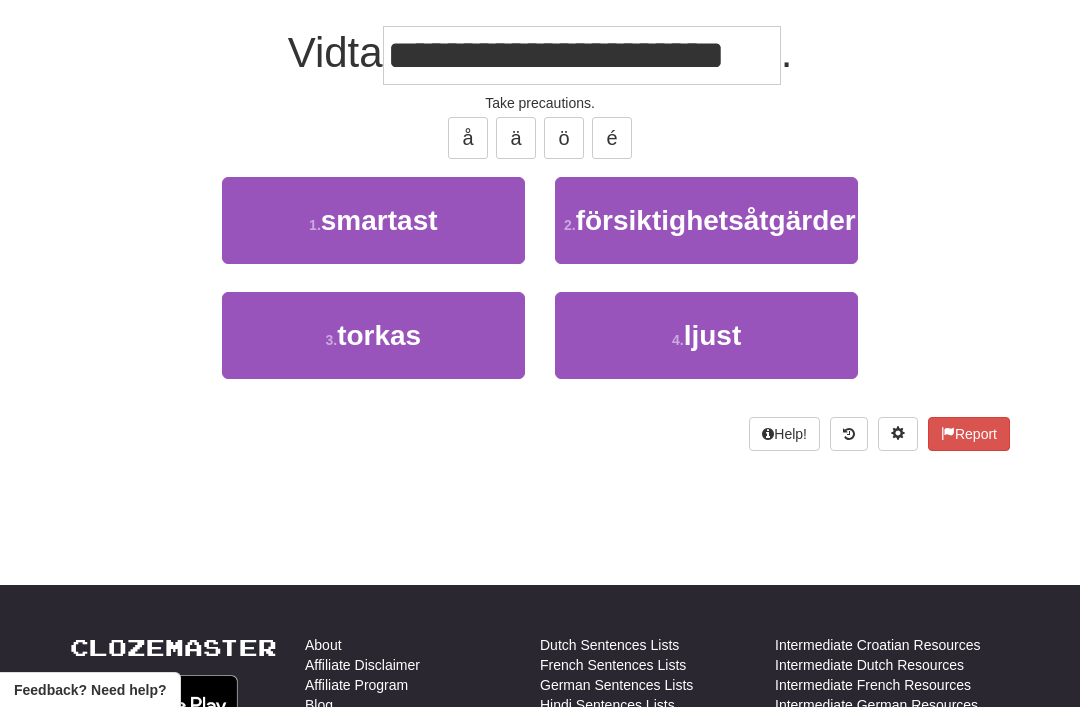 scroll, scrollTop: 173, scrollLeft: 0, axis: vertical 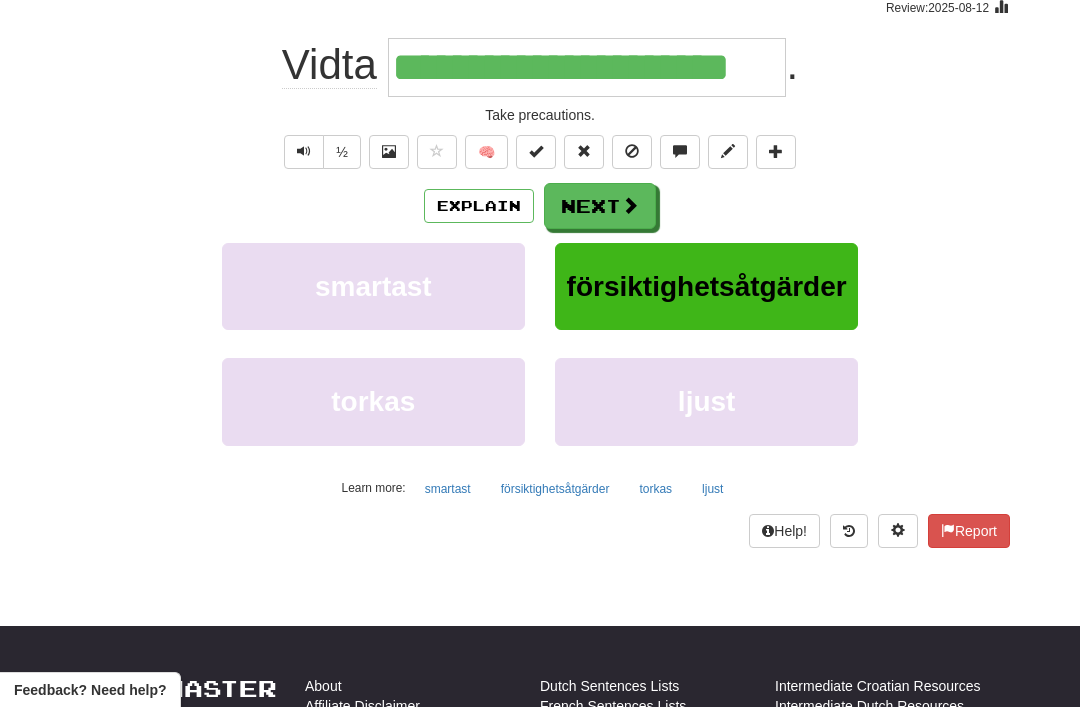 click at bounding box center (630, 205) 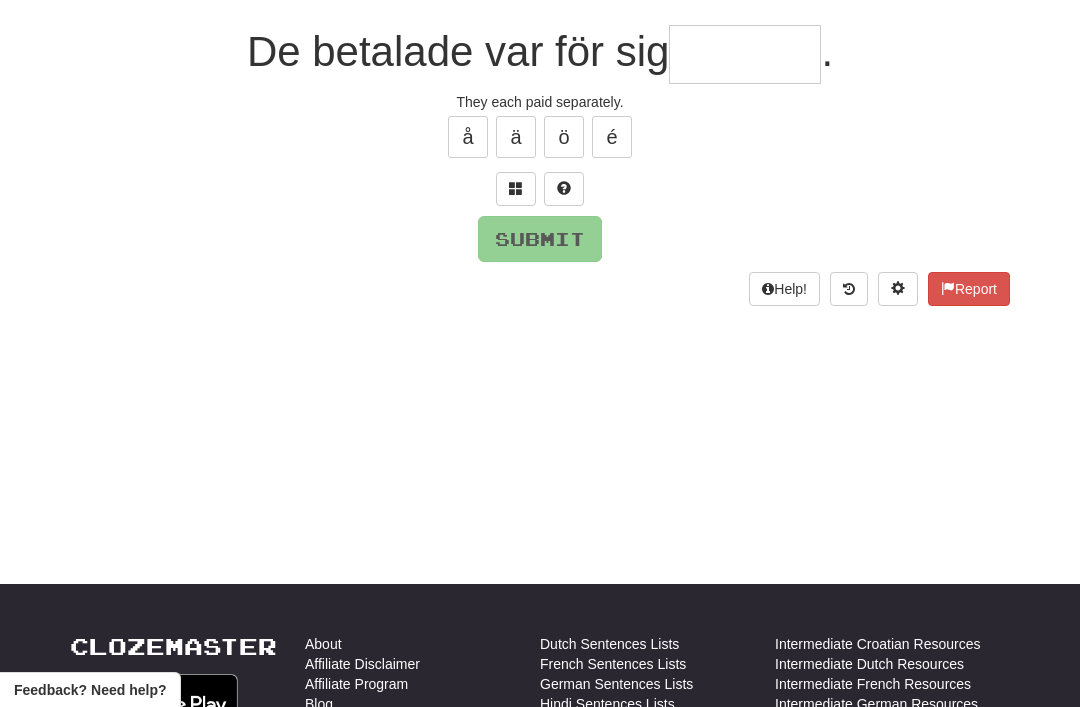 scroll, scrollTop: 172, scrollLeft: 0, axis: vertical 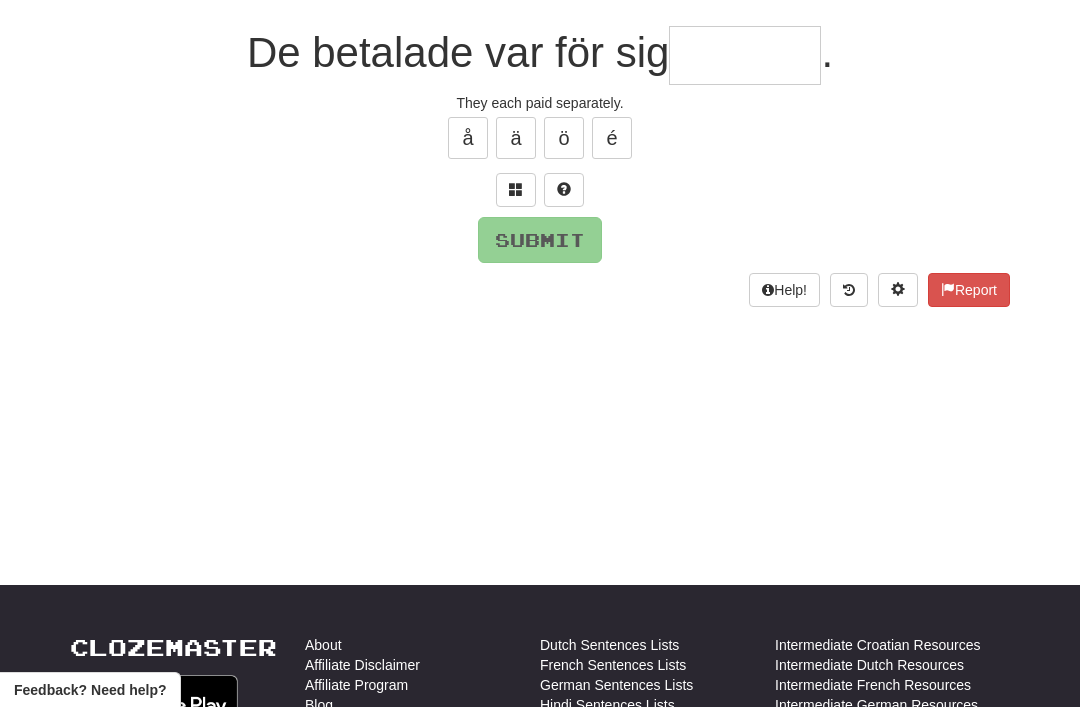 click at bounding box center [516, 190] 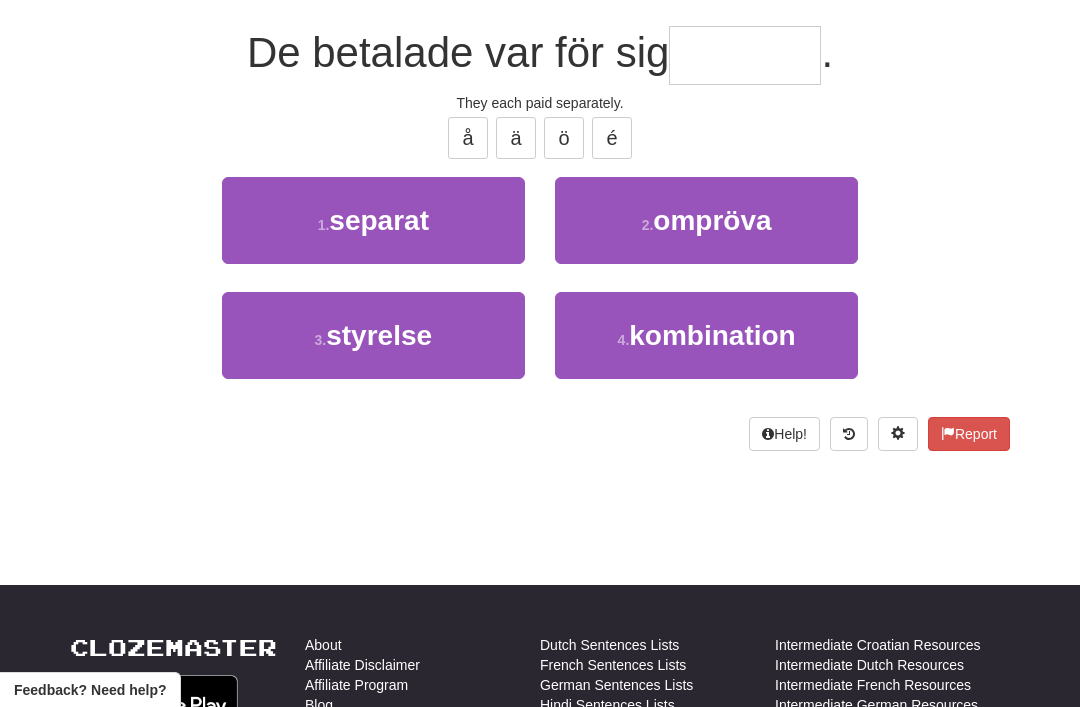 click on "1 .  separat" at bounding box center [373, 220] 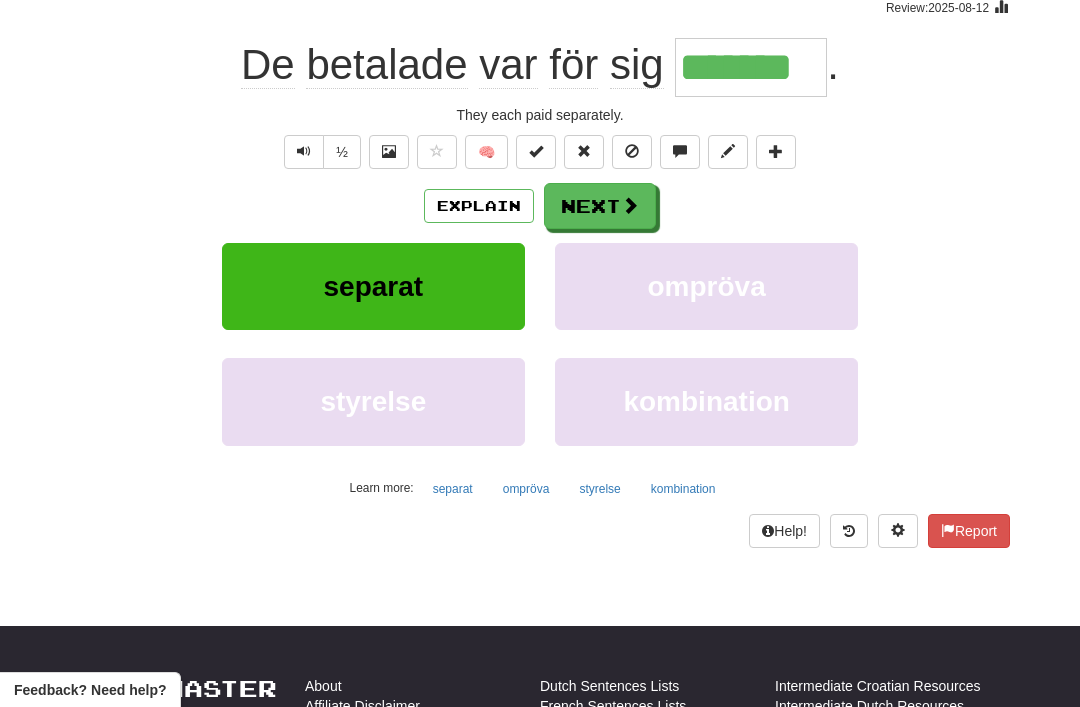click on "Next" at bounding box center (600, 206) 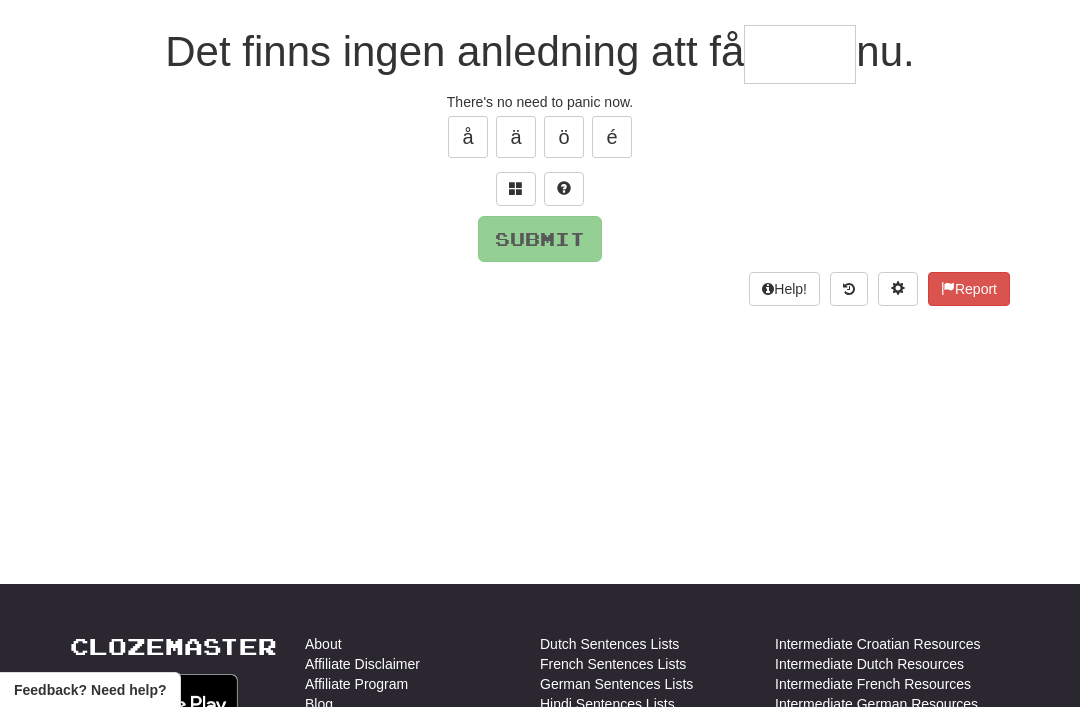 scroll, scrollTop: 172, scrollLeft: 0, axis: vertical 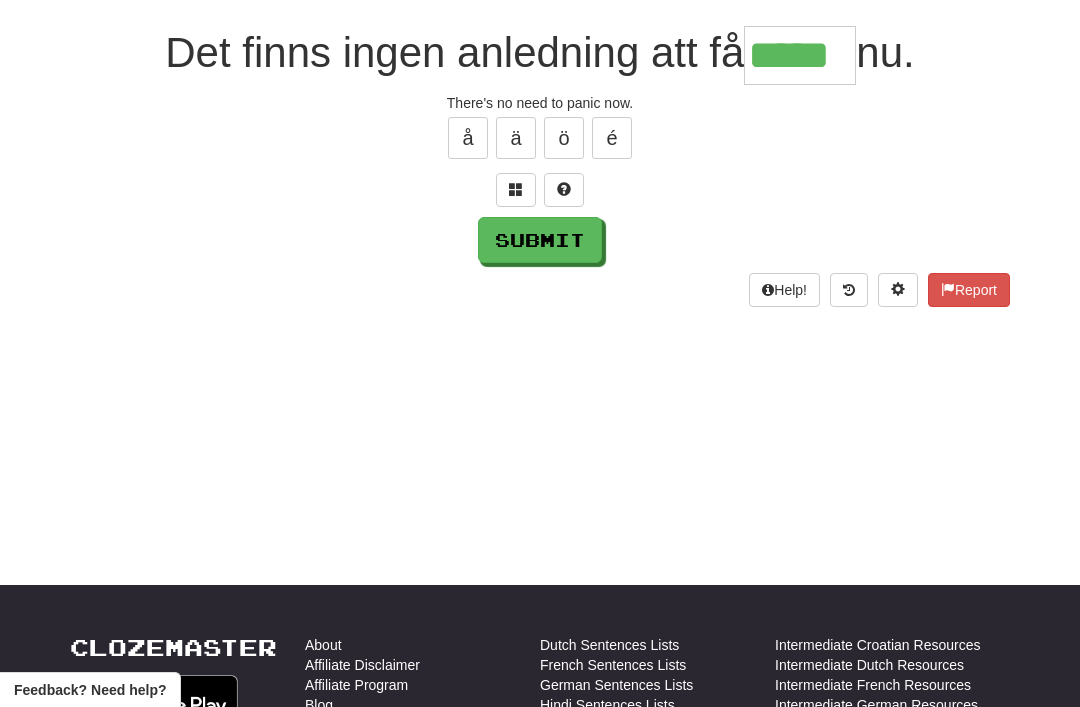 type on "*****" 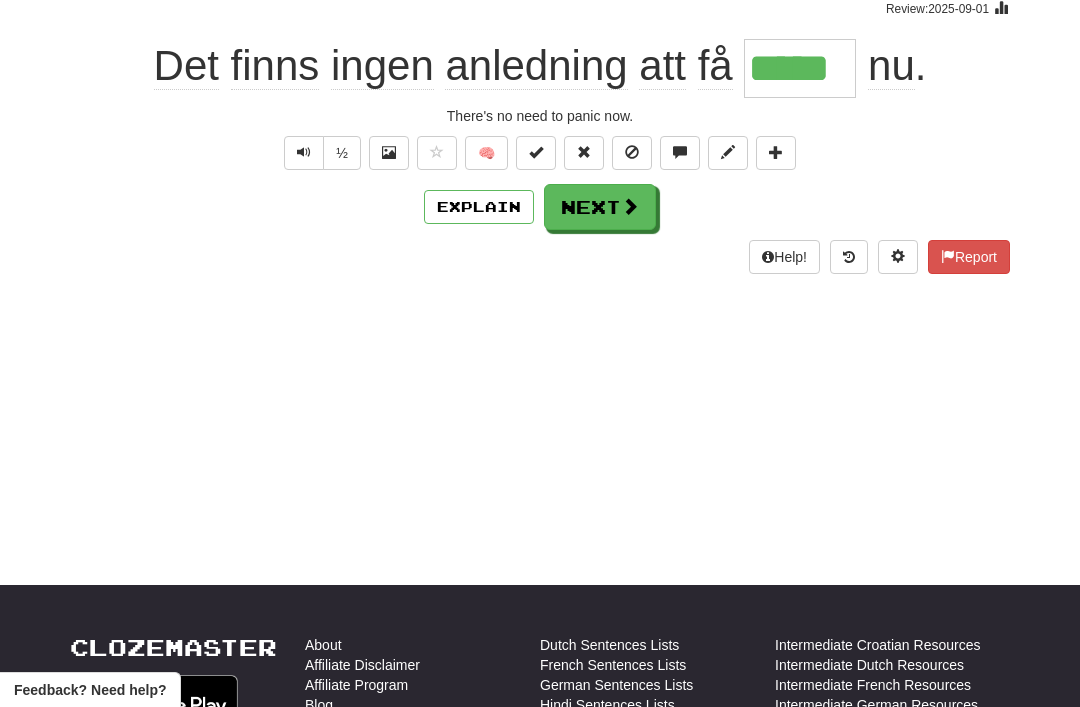 scroll, scrollTop: 173, scrollLeft: 0, axis: vertical 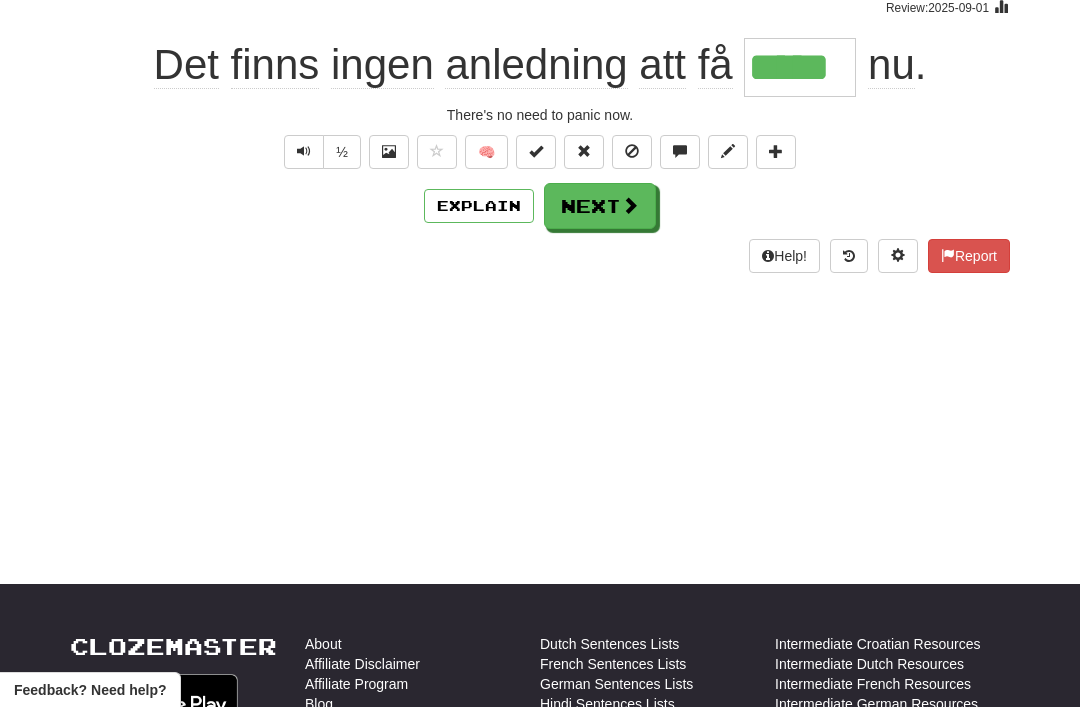 click on "Next" at bounding box center (600, 206) 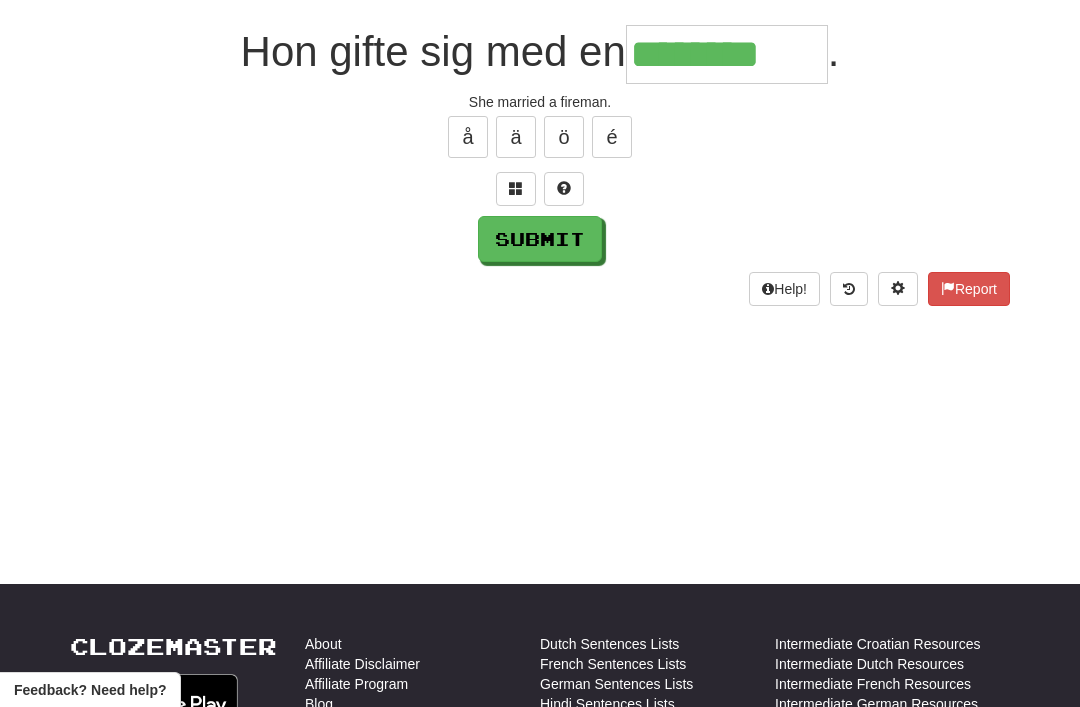 type on "********" 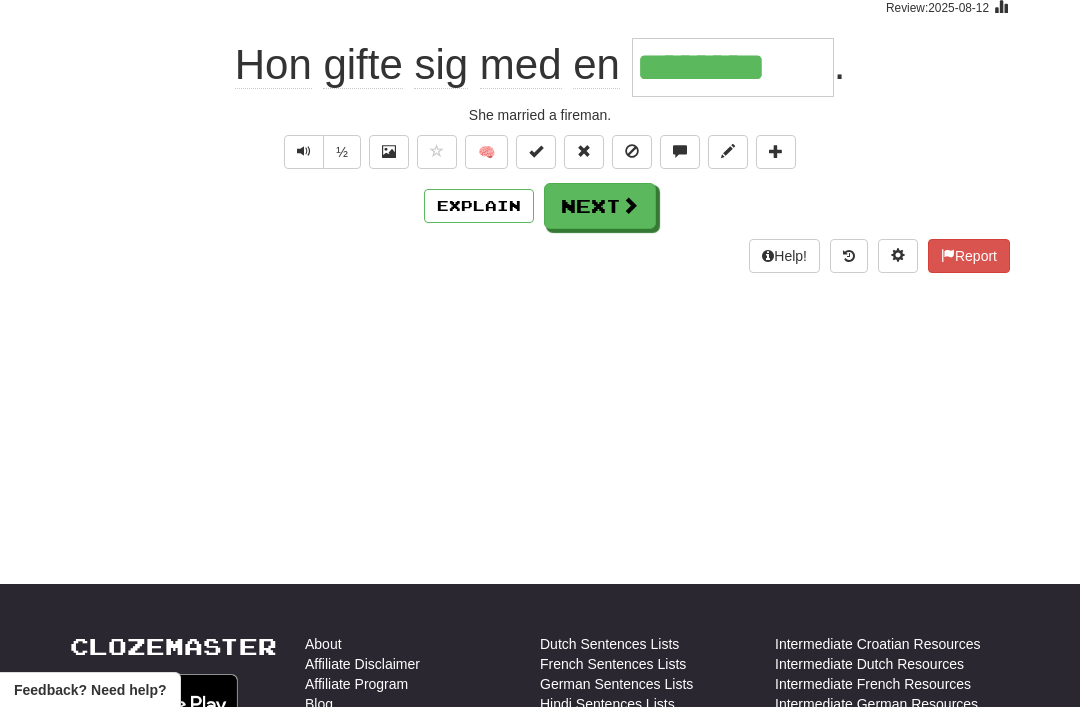 click on "Next" at bounding box center [600, 206] 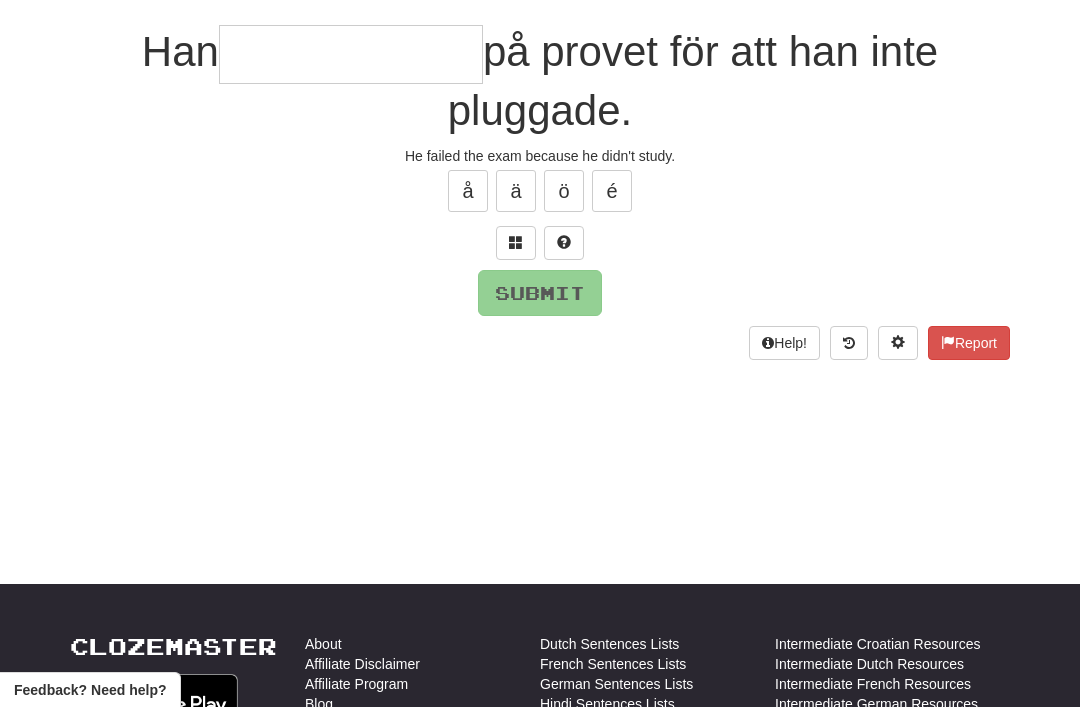 click at bounding box center (516, 243) 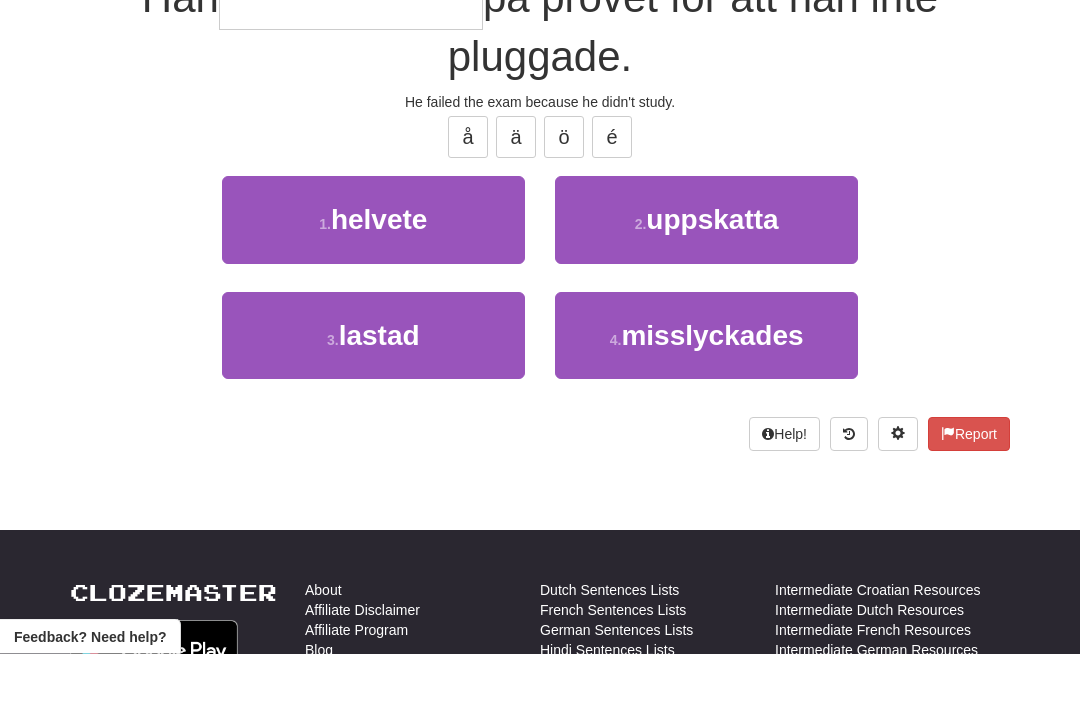 click on "misslyckades" at bounding box center [712, 389] 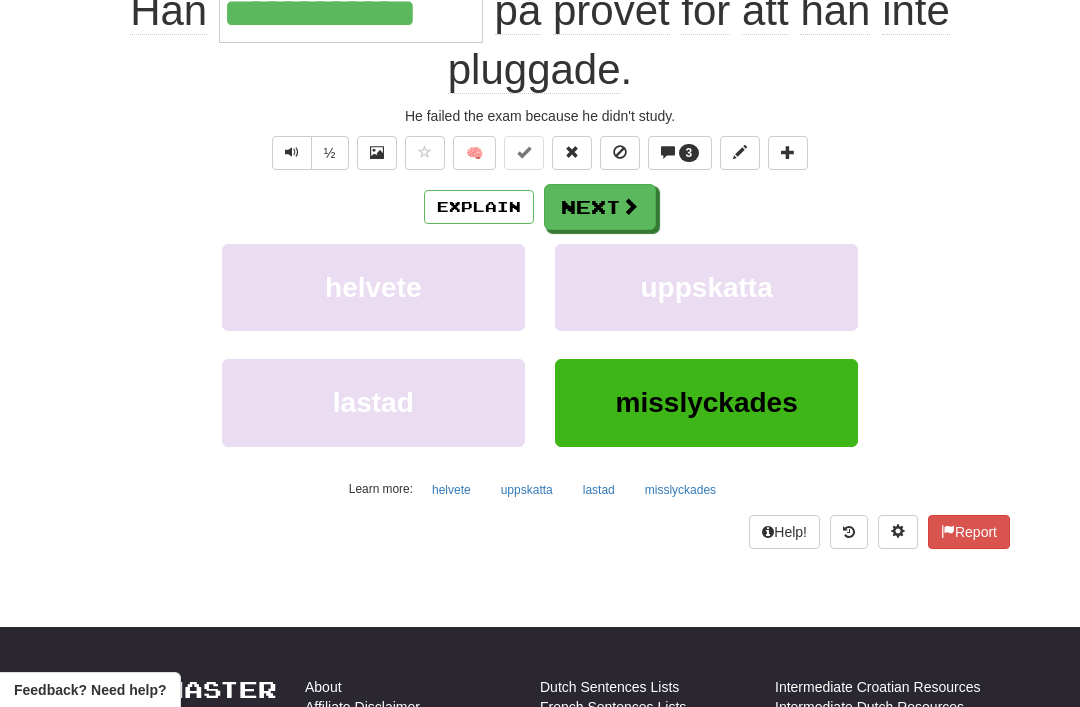 click on "Next" at bounding box center (600, 207) 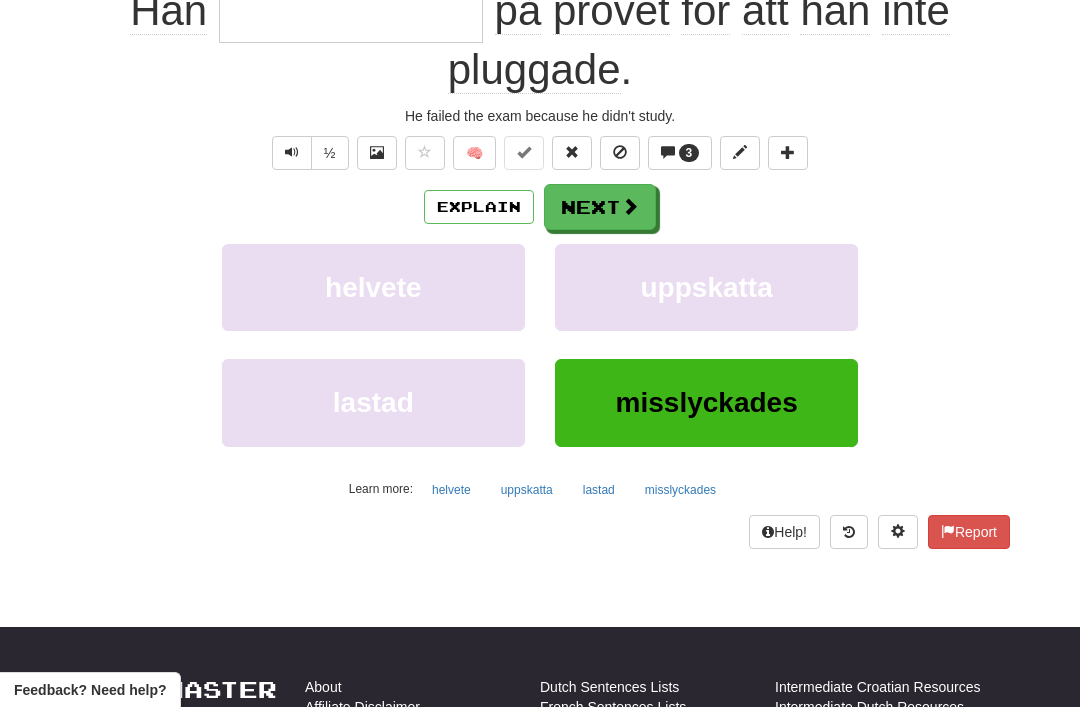 scroll, scrollTop: 44, scrollLeft: 0, axis: vertical 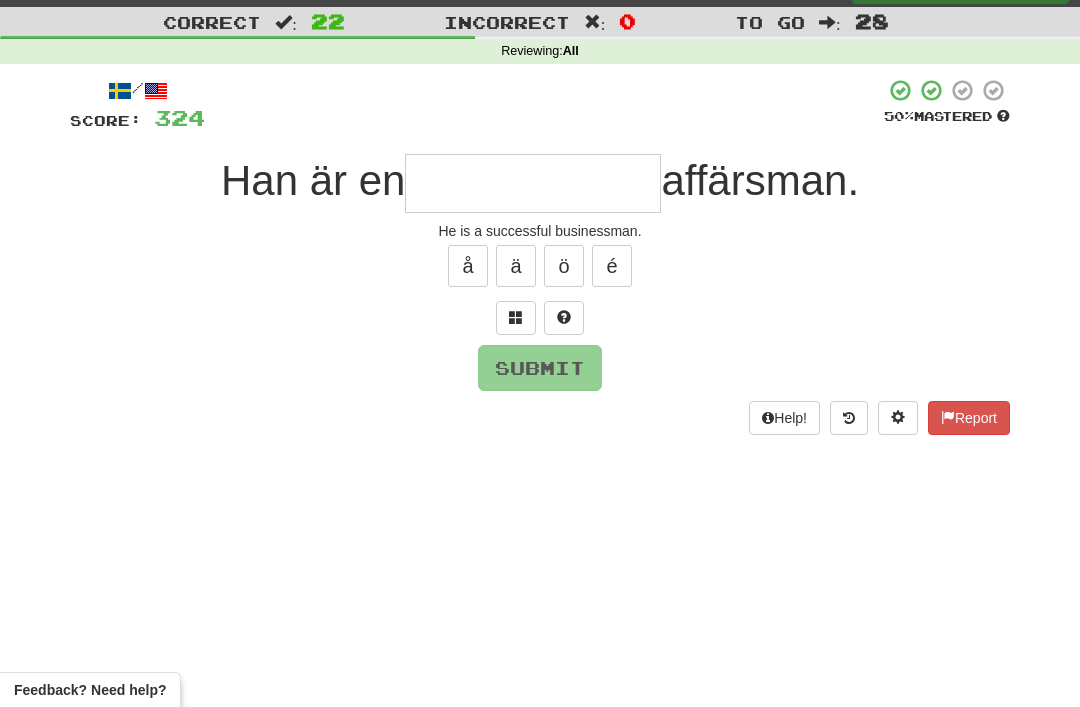 click at bounding box center (516, 317) 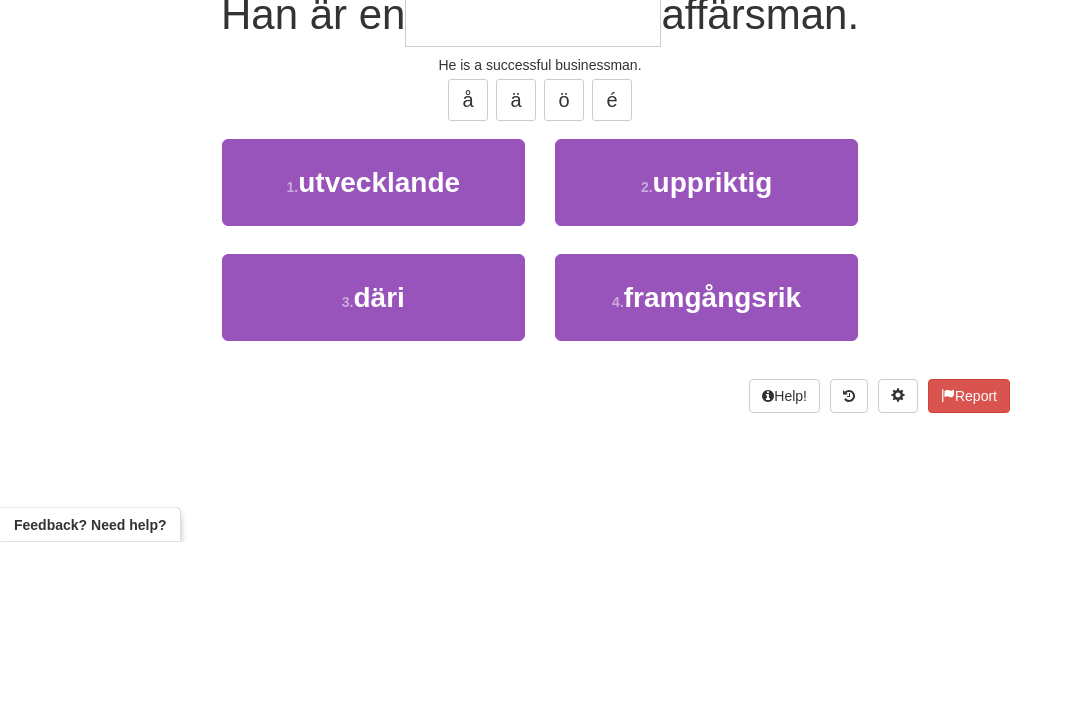 click on "framgångsrik" at bounding box center [712, 463] 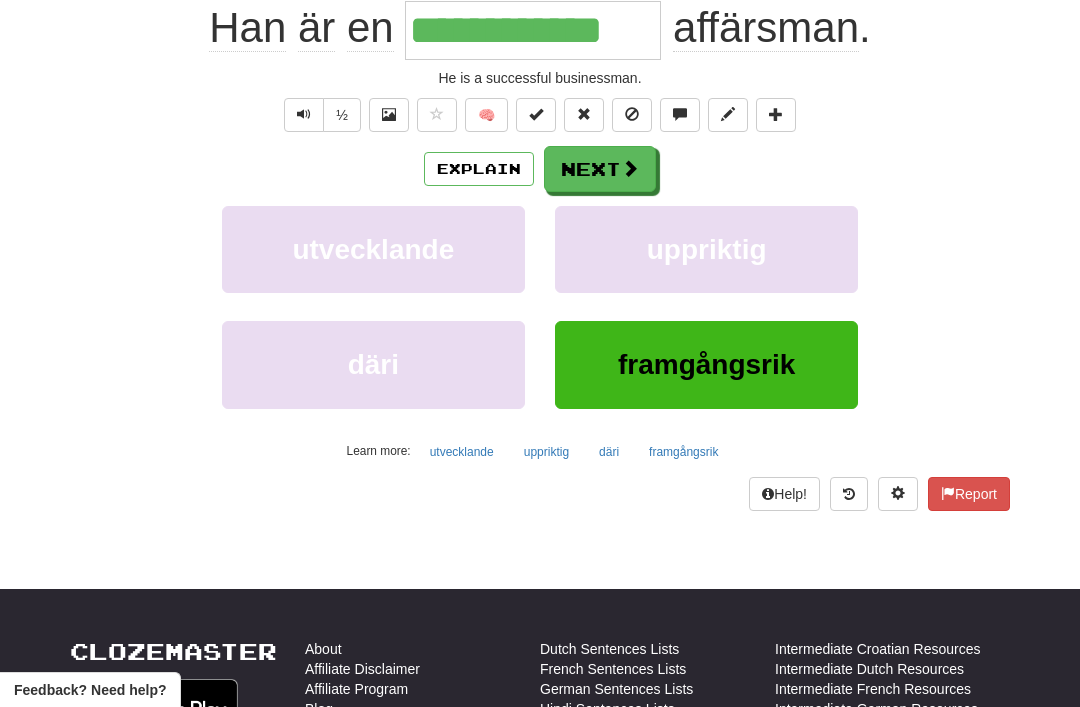 click at bounding box center [630, 168] 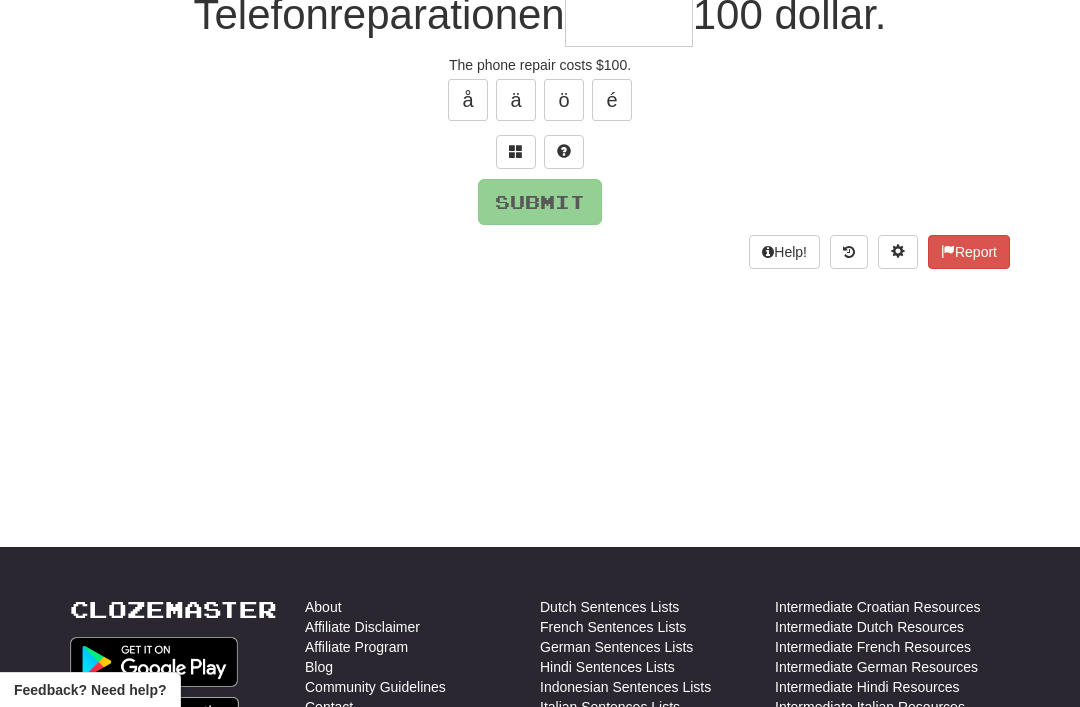 scroll, scrollTop: 44, scrollLeft: 0, axis: vertical 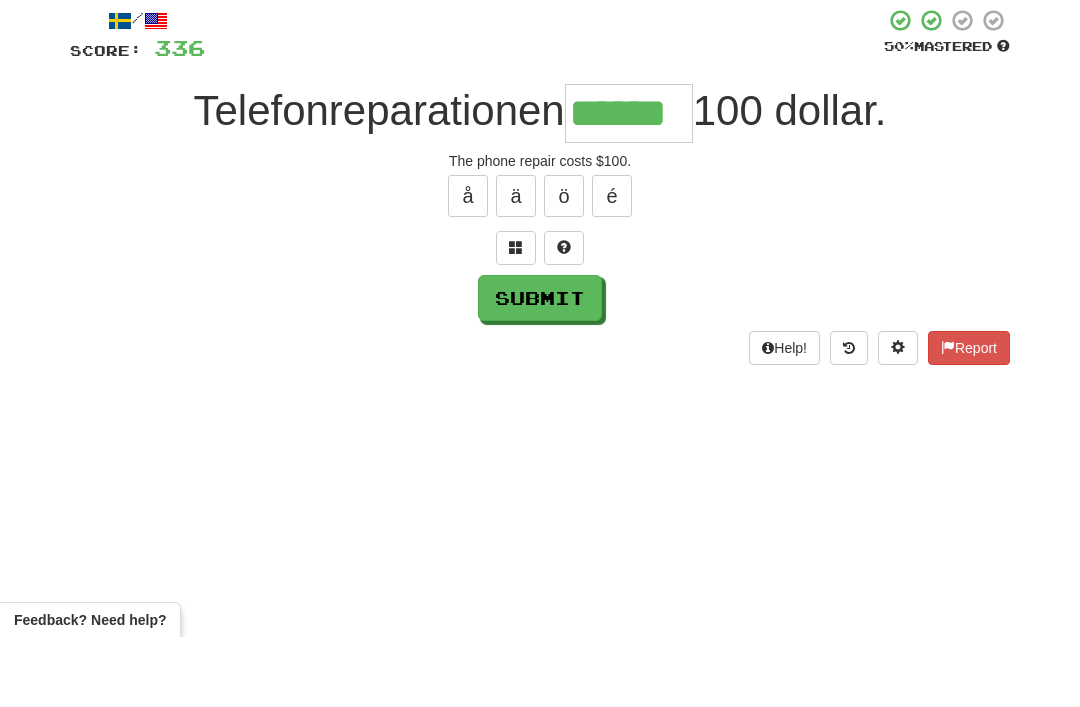 type on "******" 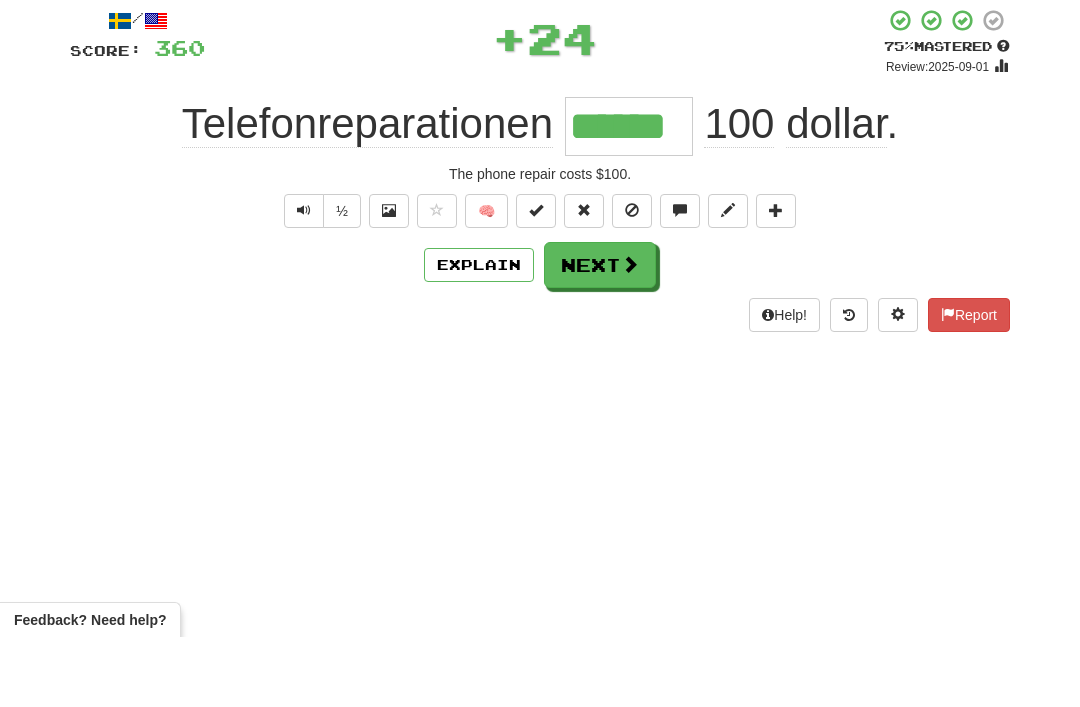 scroll, scrollTop: 114, scrollLeft: 0, axis: vertical 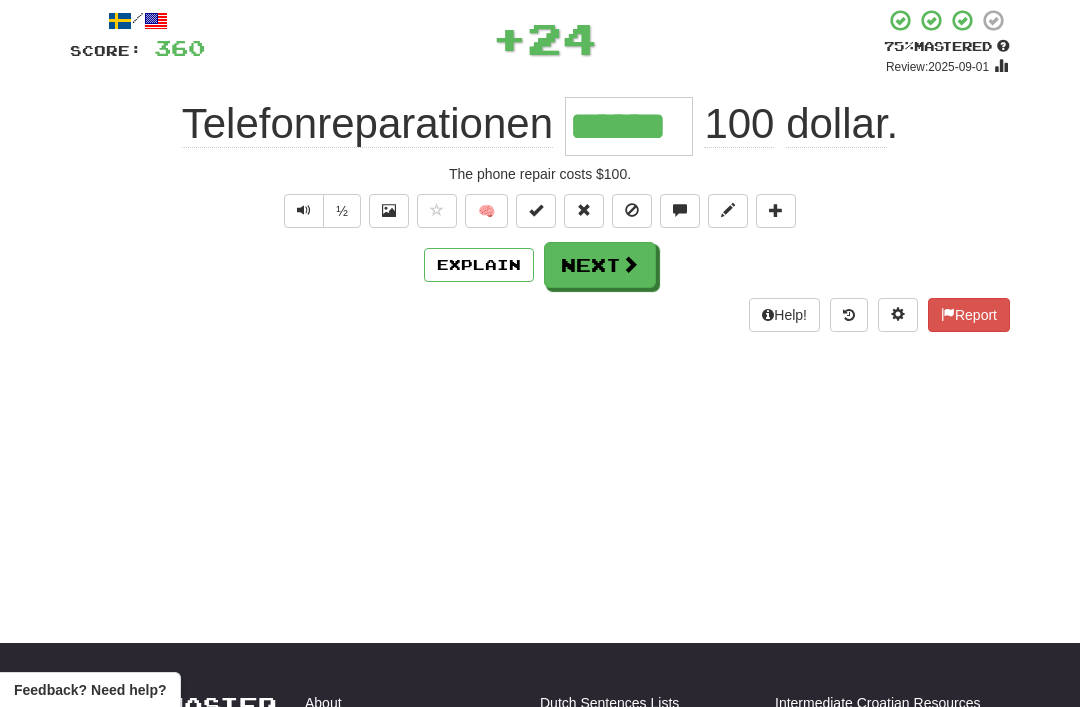 click on "Next" at bounding box center [600, 265] 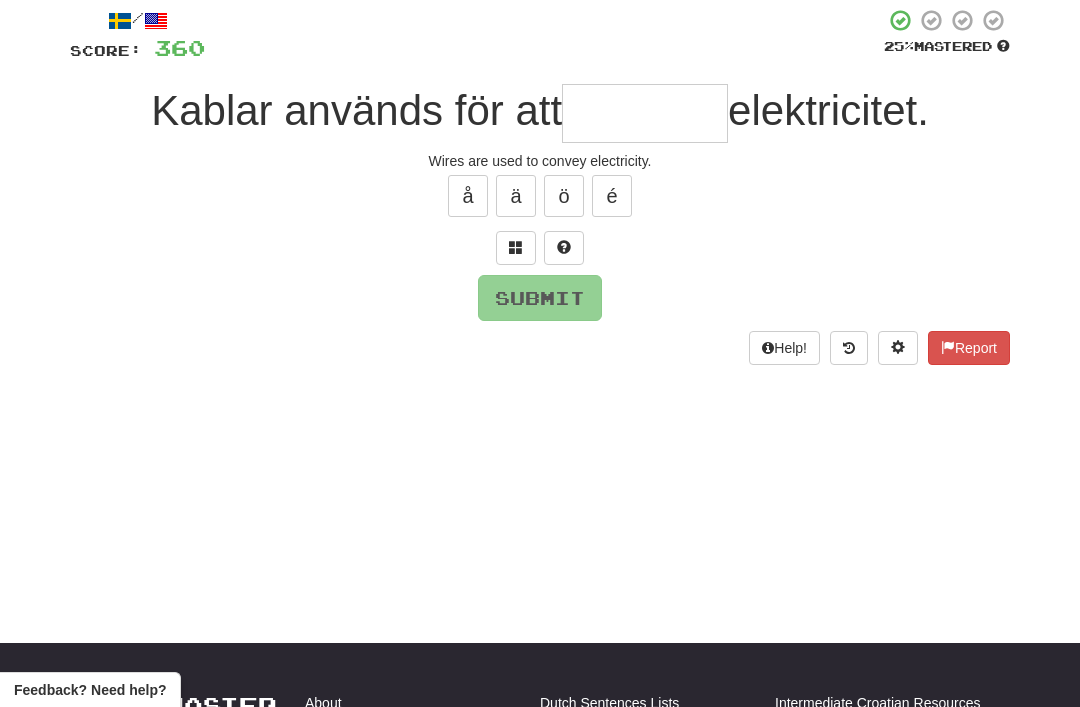 click at bounding box center (516, 248) 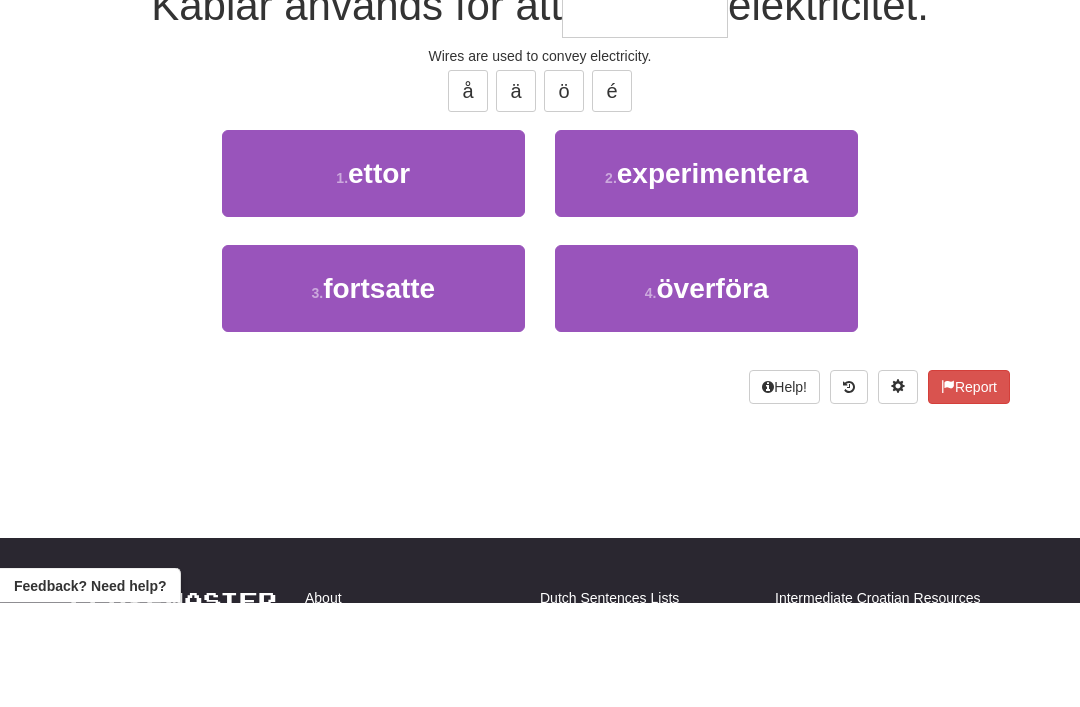 click on "överföra" at bounding box center [712, 393] 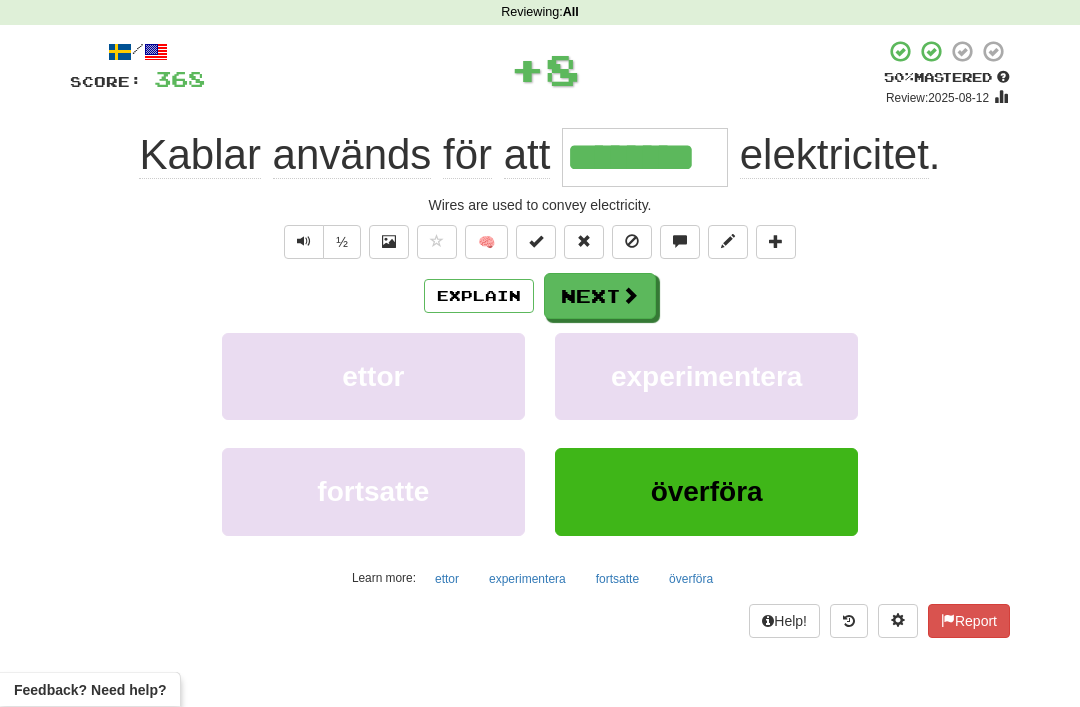 click at bounding box center (630, 296) 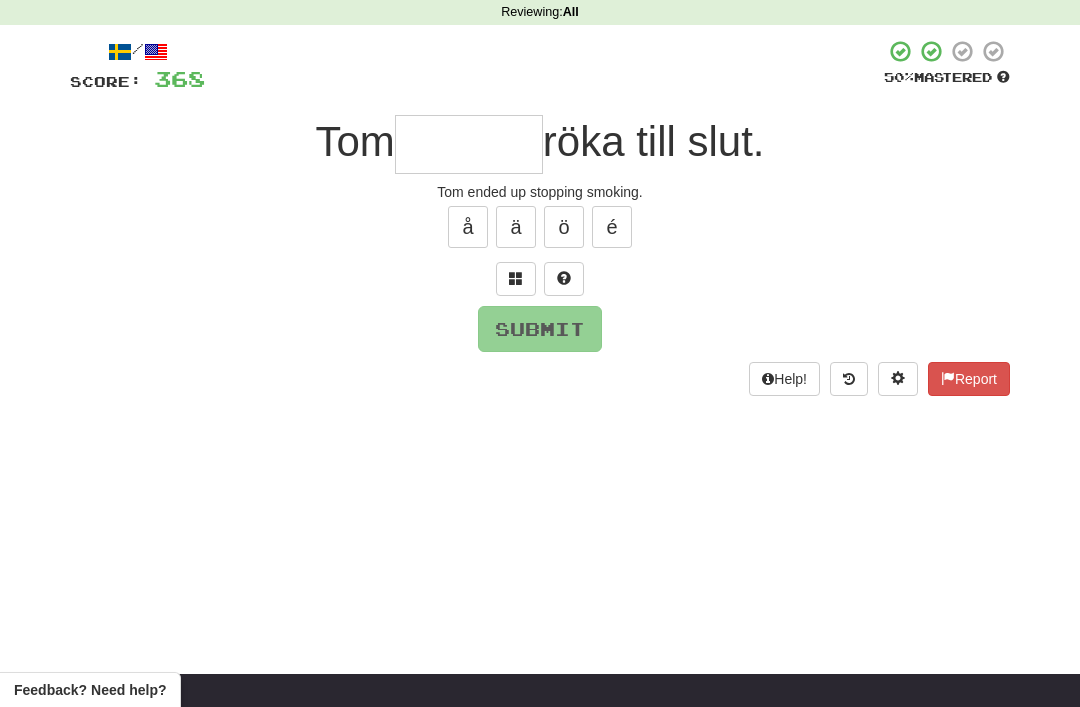 scroll, scrollTop: 82, scrollLeft: 0, axis: vertical 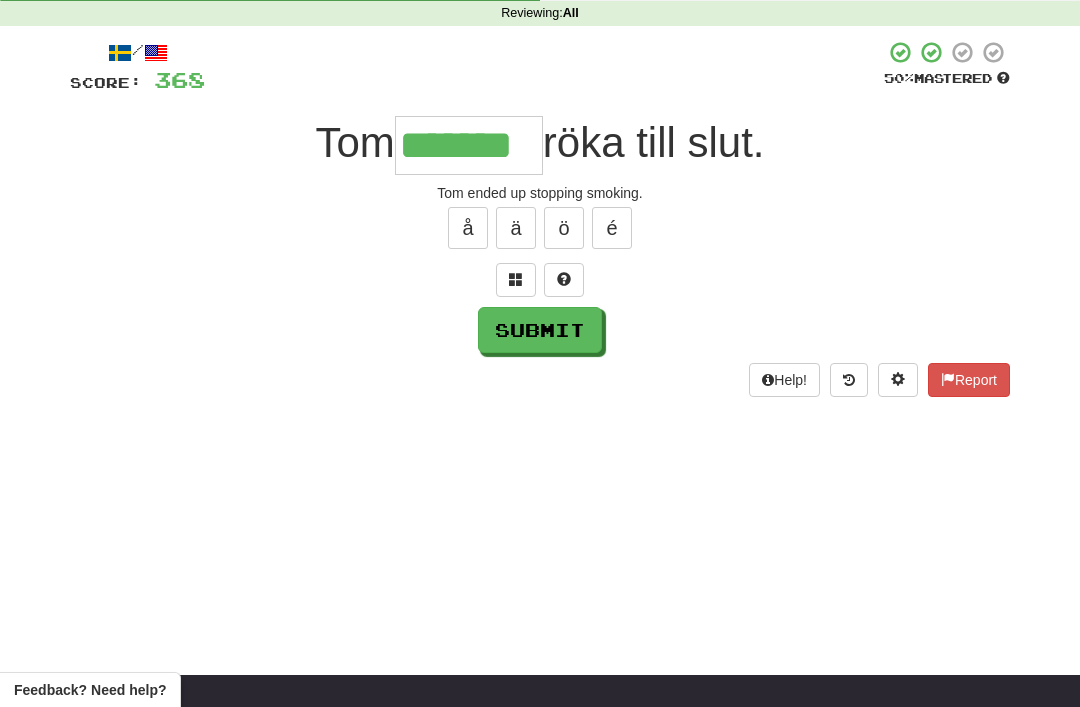 type on "*******" 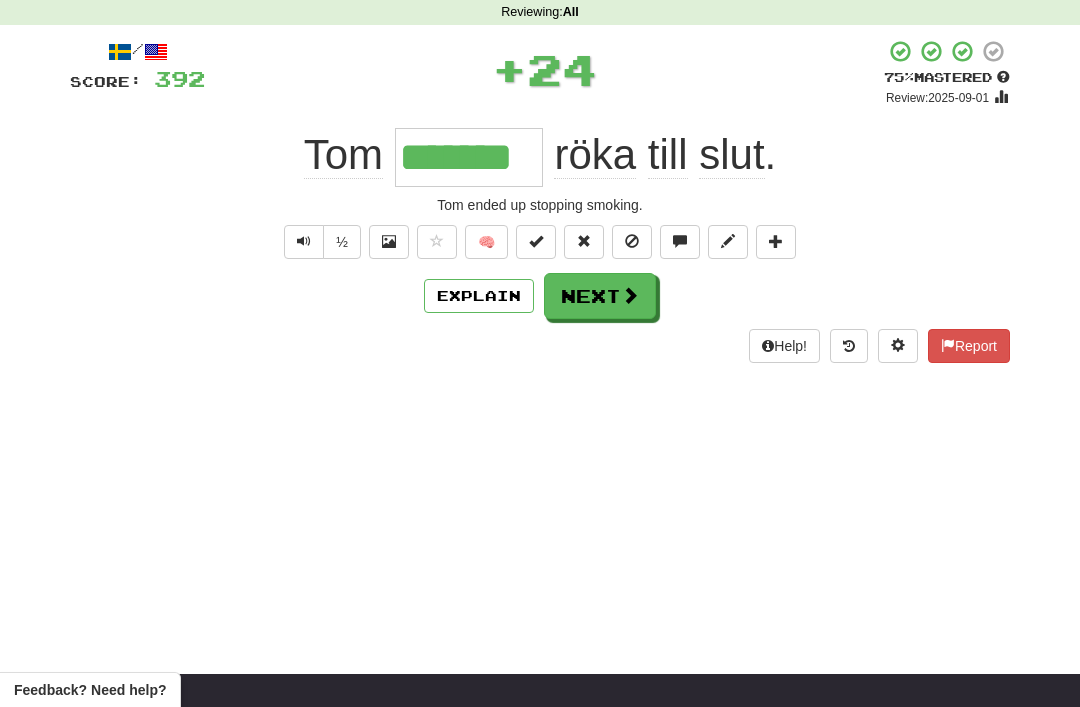 click on "Next" at bounding box center [600, 296] 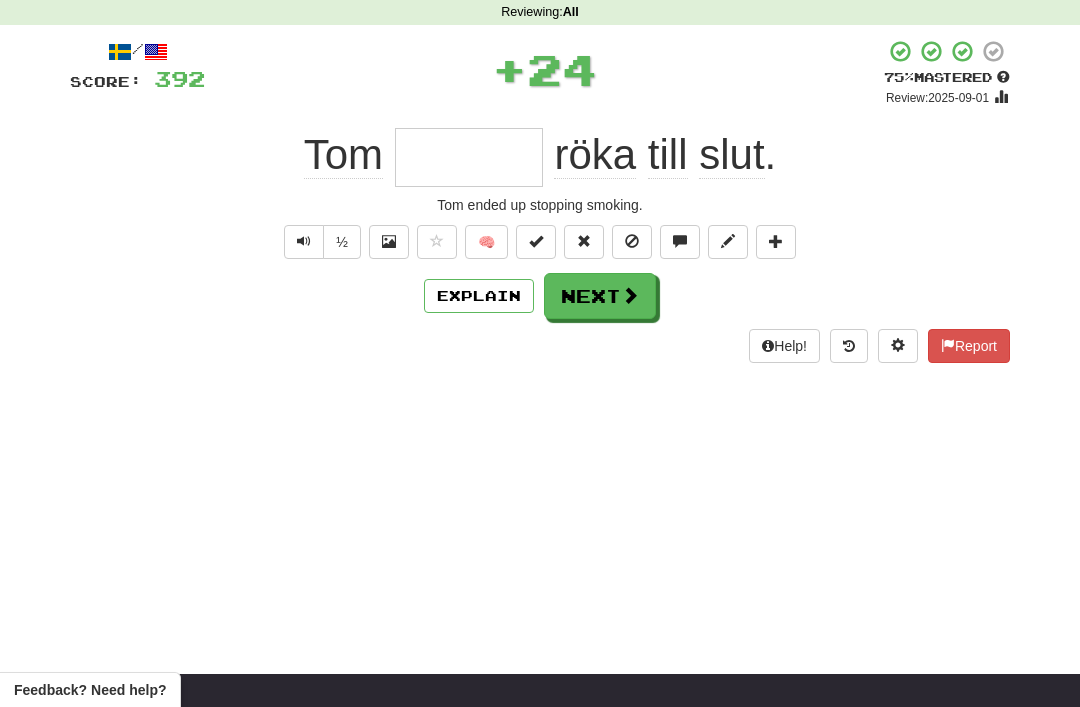scroll, scrollTop: 82, scrollLeft: 0, axis: vertical 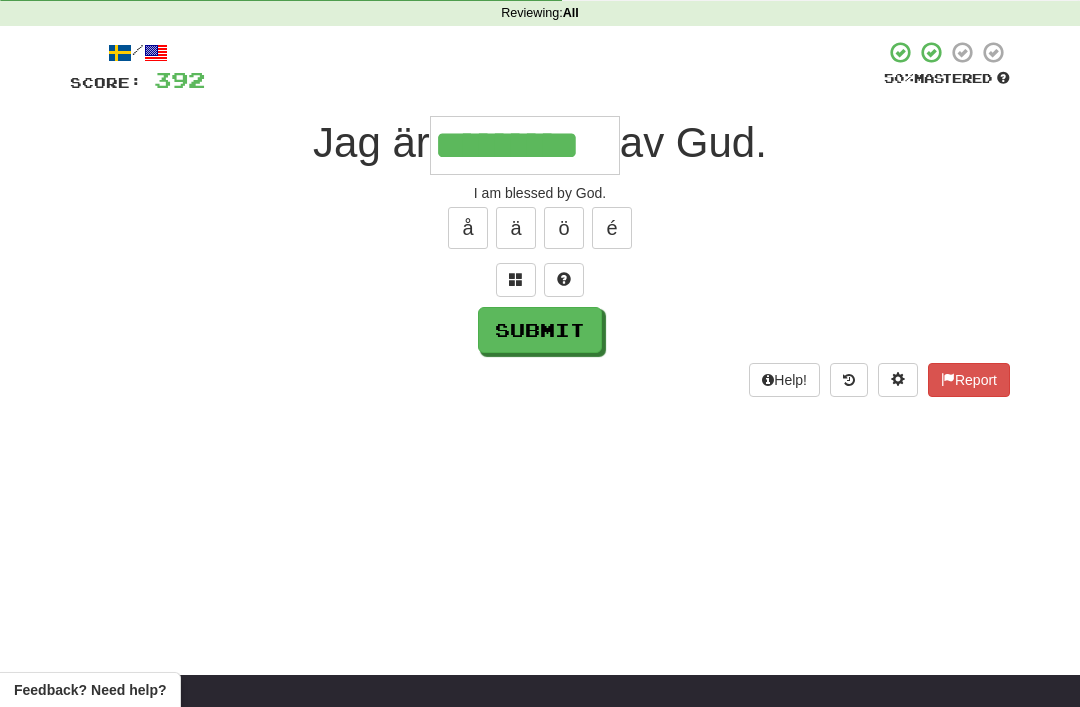 type on "*********" 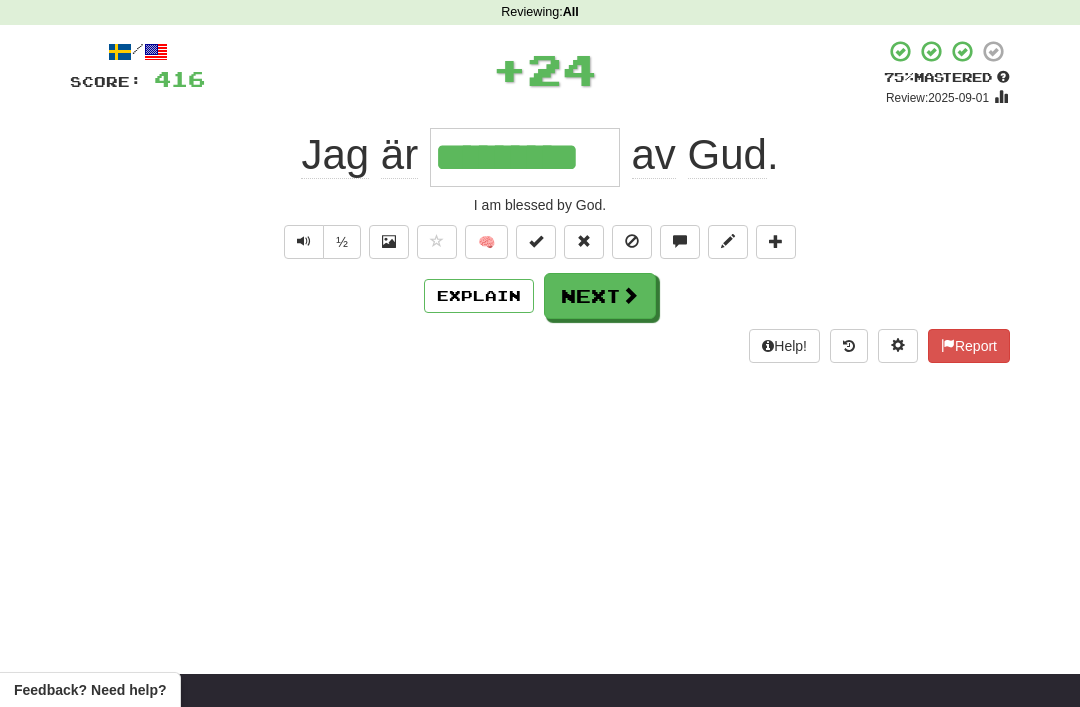 click on "Next" at bounding box center [600, 296] 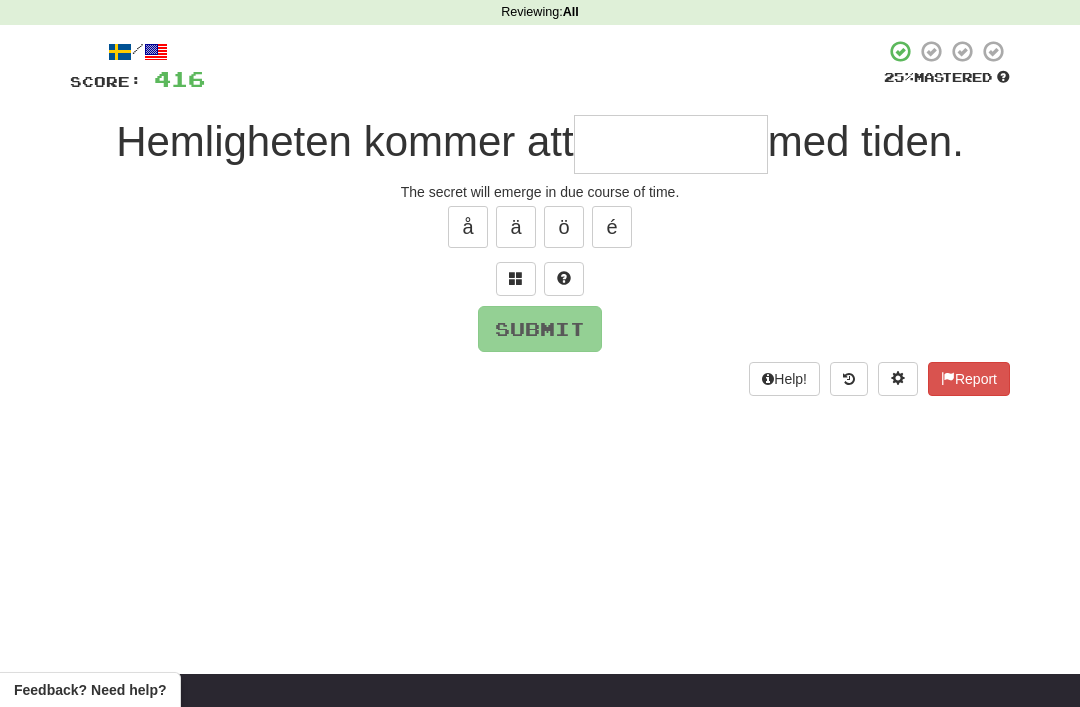 scroll, scrollTop: 82, scrollLeft: 0, axis: vertical 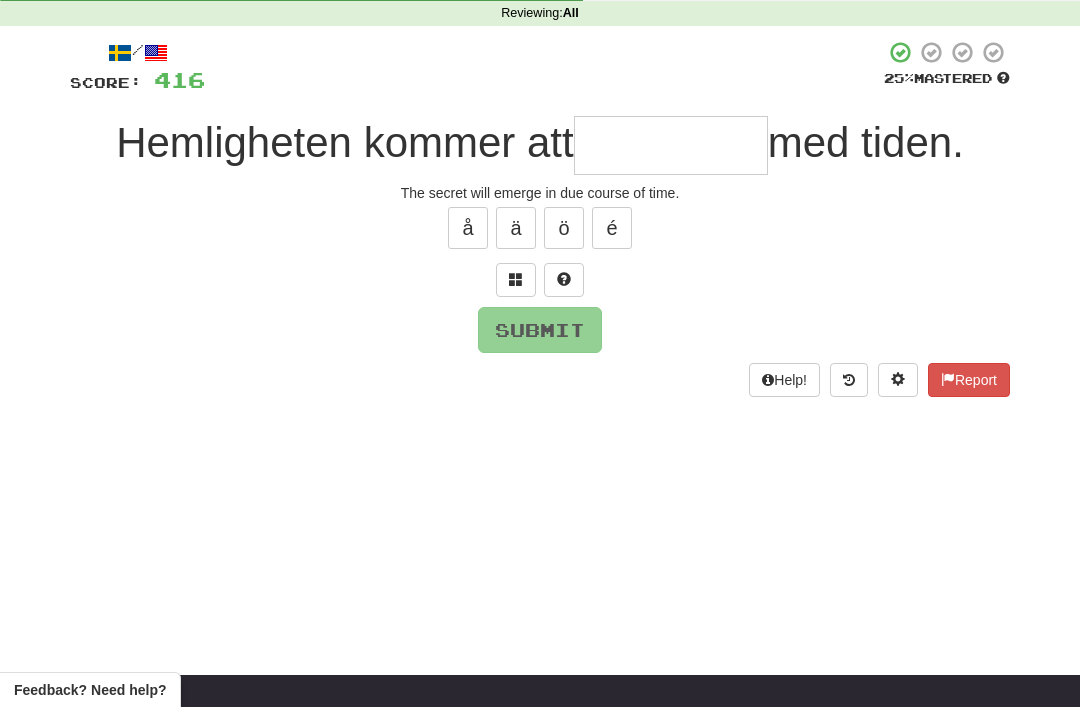 click at bounding box center (516, 280) 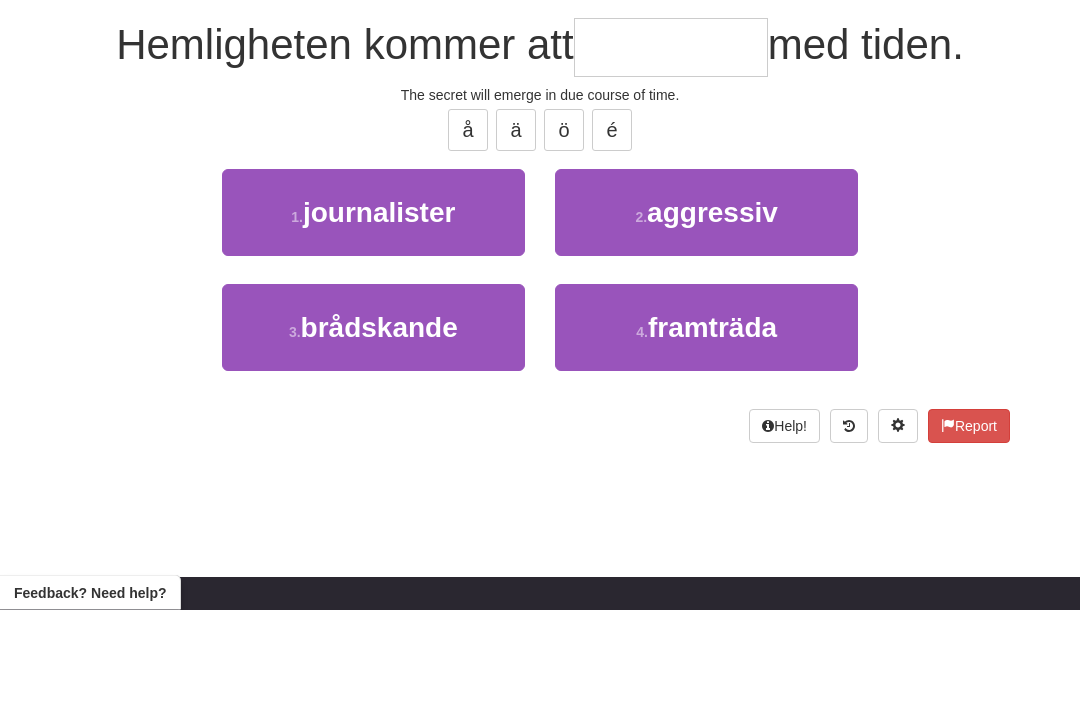 click on "framträda" at bounding box center [712, 425] 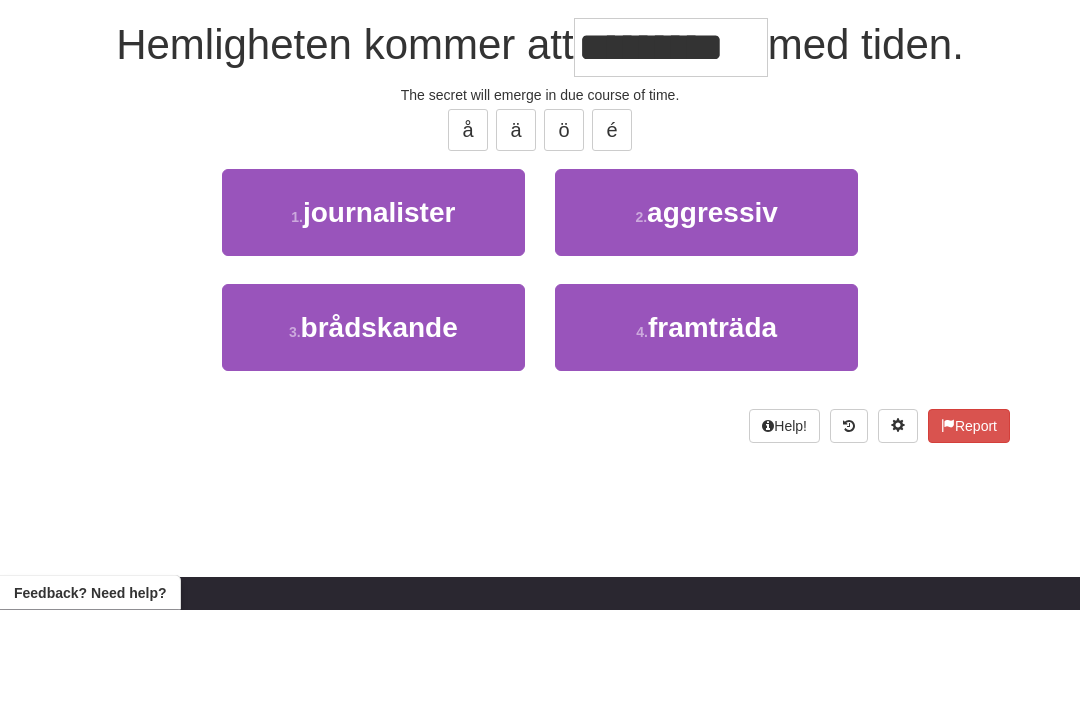 scroll, scrollTop: 180, scrollLeft: 0, axis: vertical 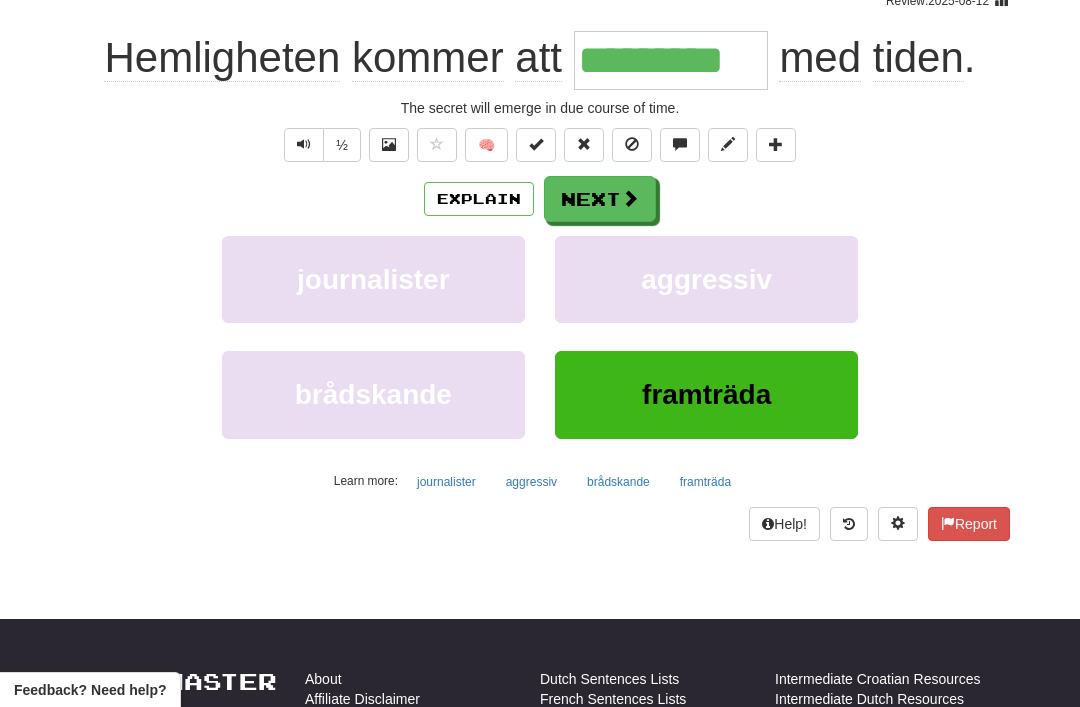click on "Next" at bounding box center [600, 199] 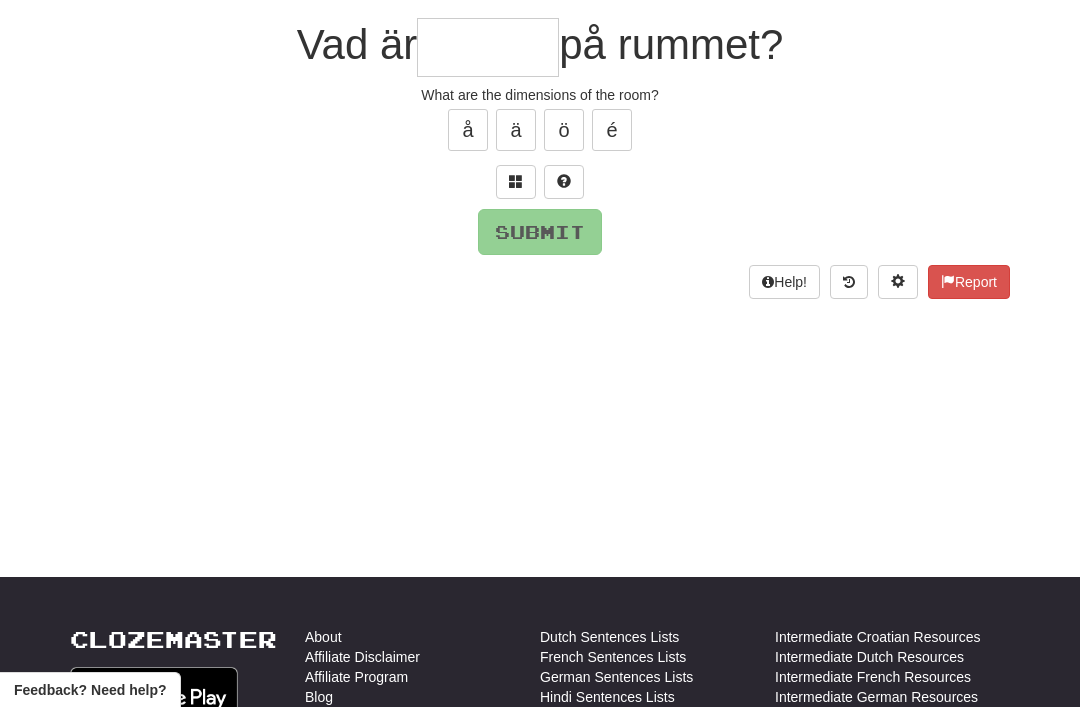 click at bounding box center (516, 181) 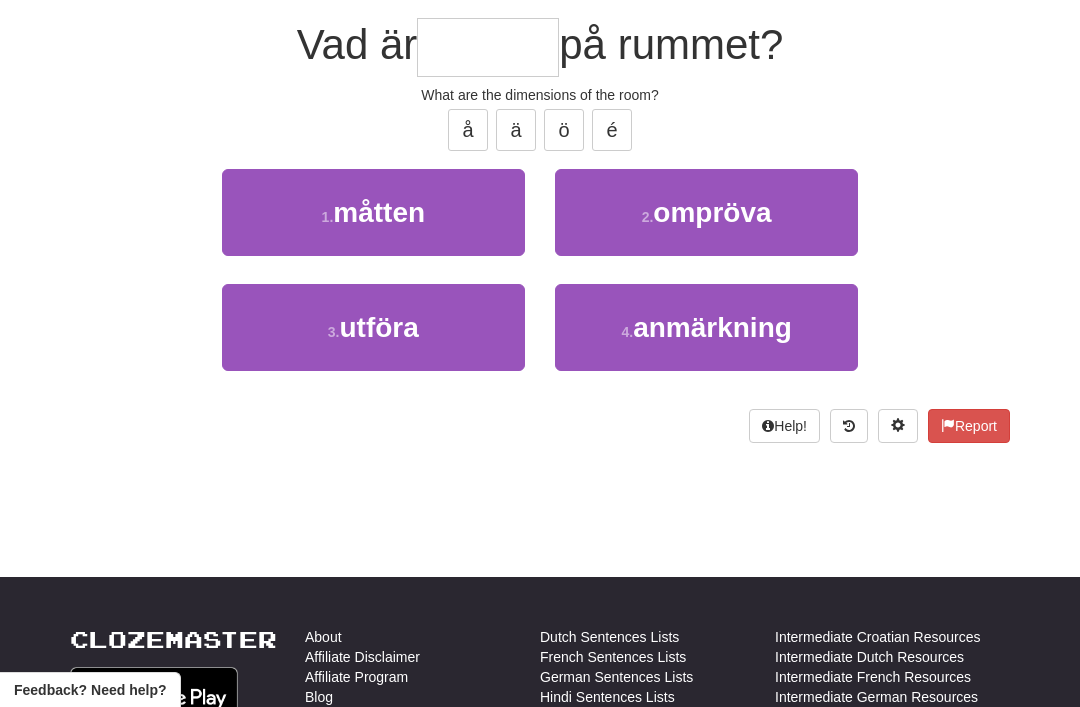 click on "1 .  måtten" at bounding box center [373, 212] 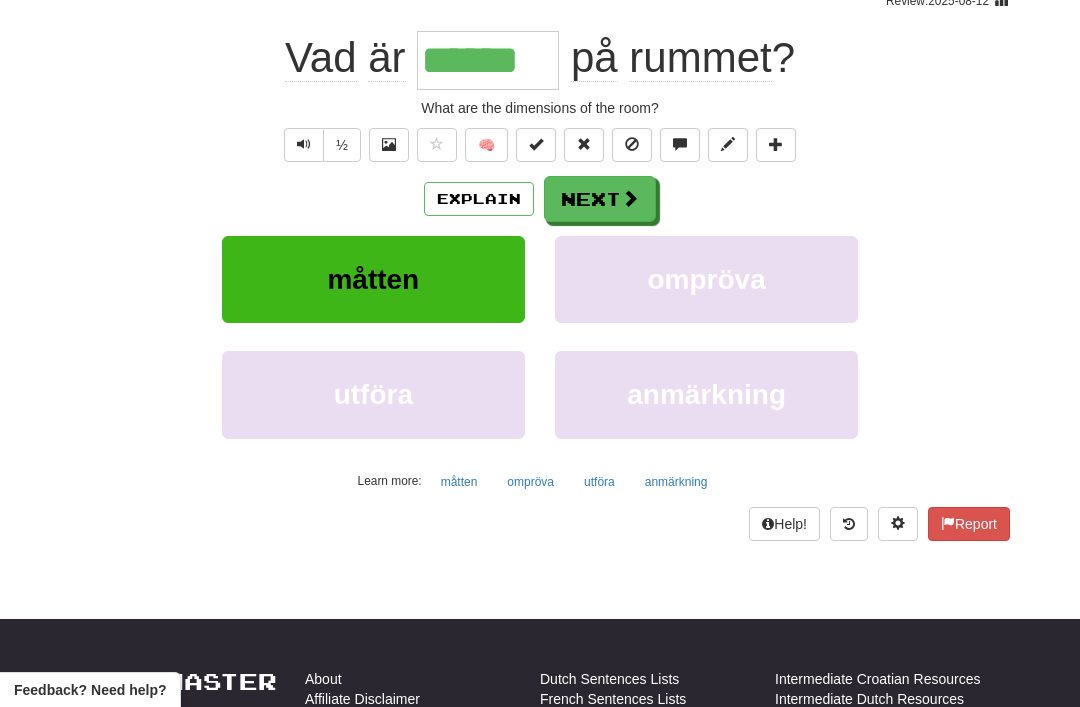 click on "Next" at bounding box center [600, 199] 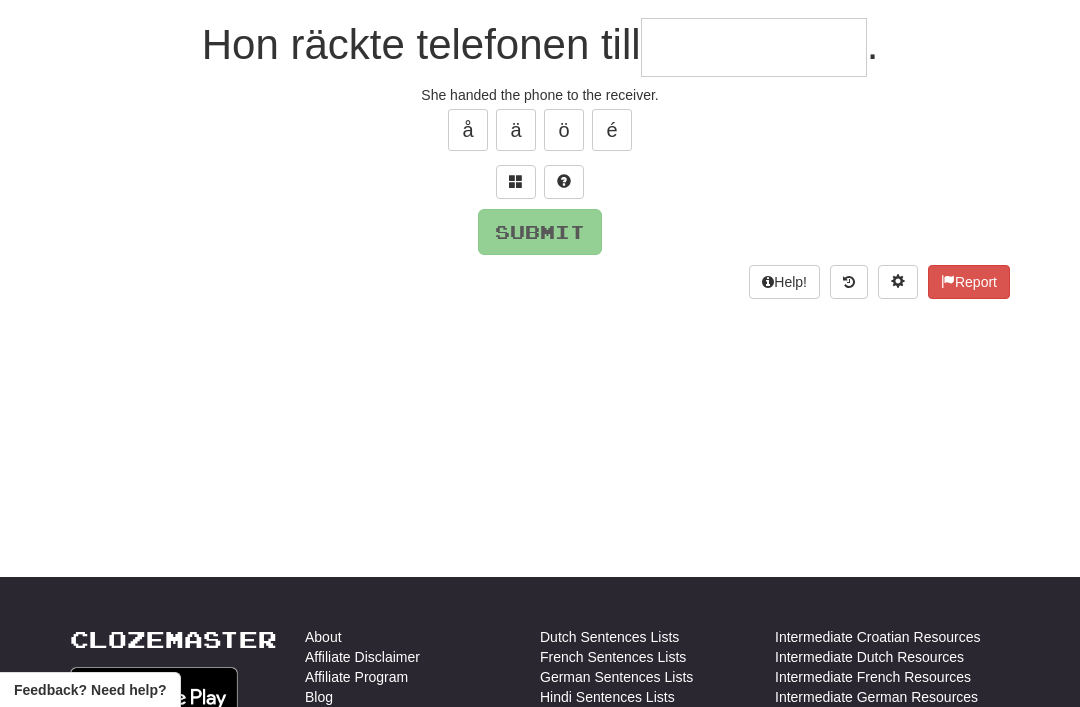 click at bounding box center [516, 182] 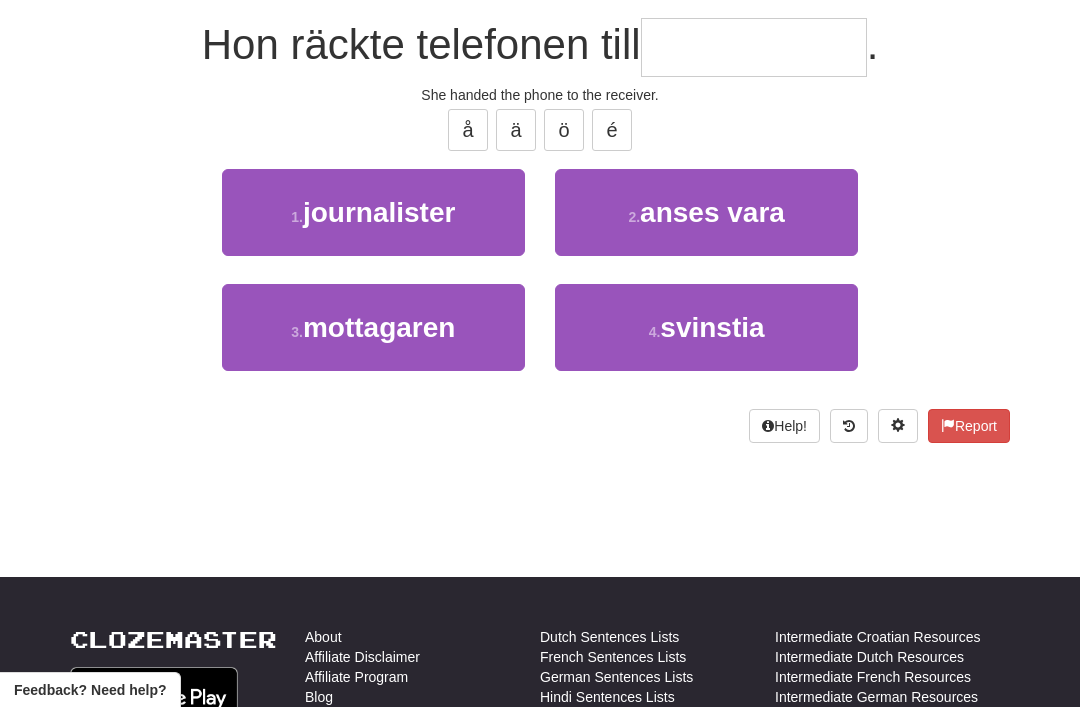 click on "3 .  mottagaren" at bounding box center [373, 327] 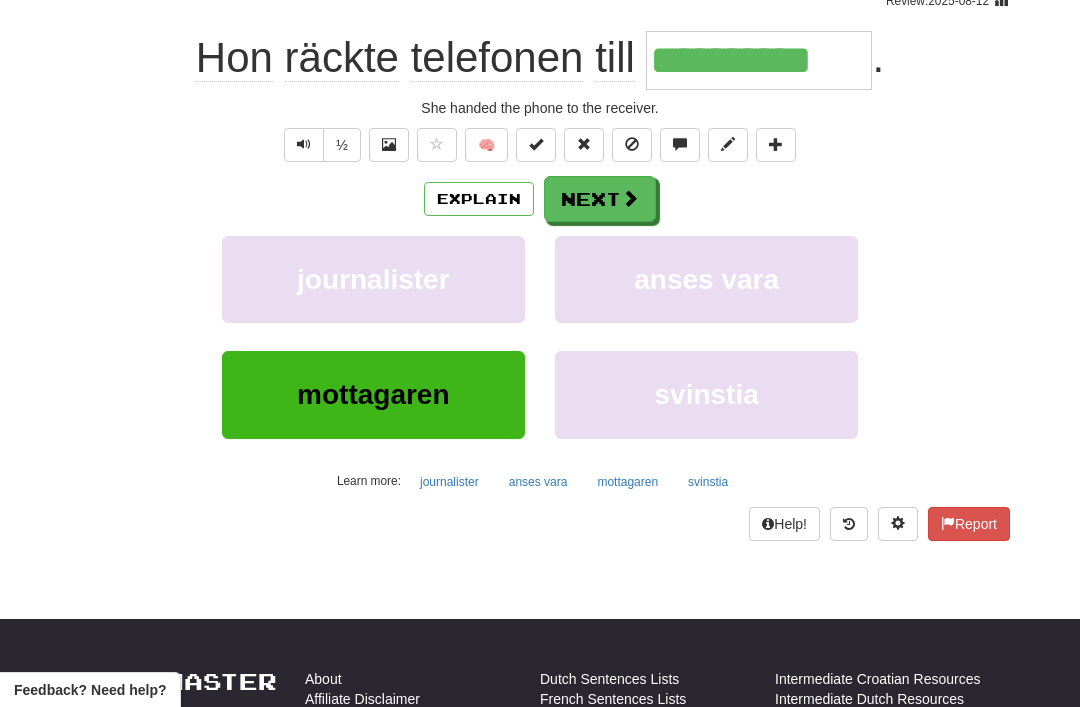 click at bounding box center [630, 198] 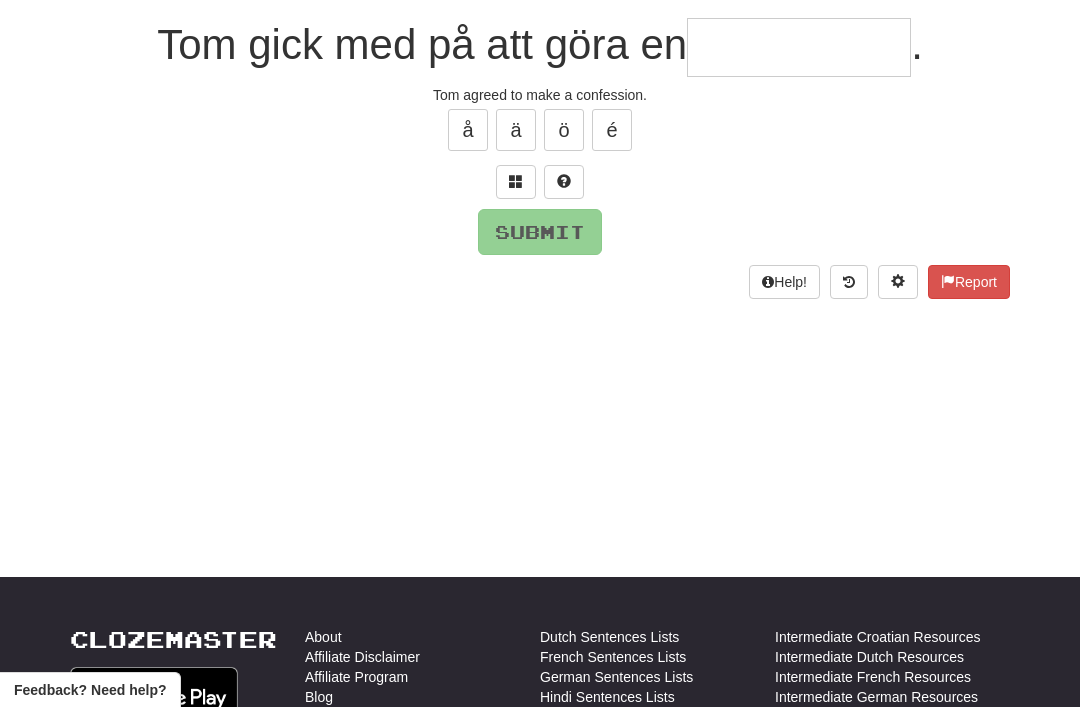 click at bounding box center [516, 181] 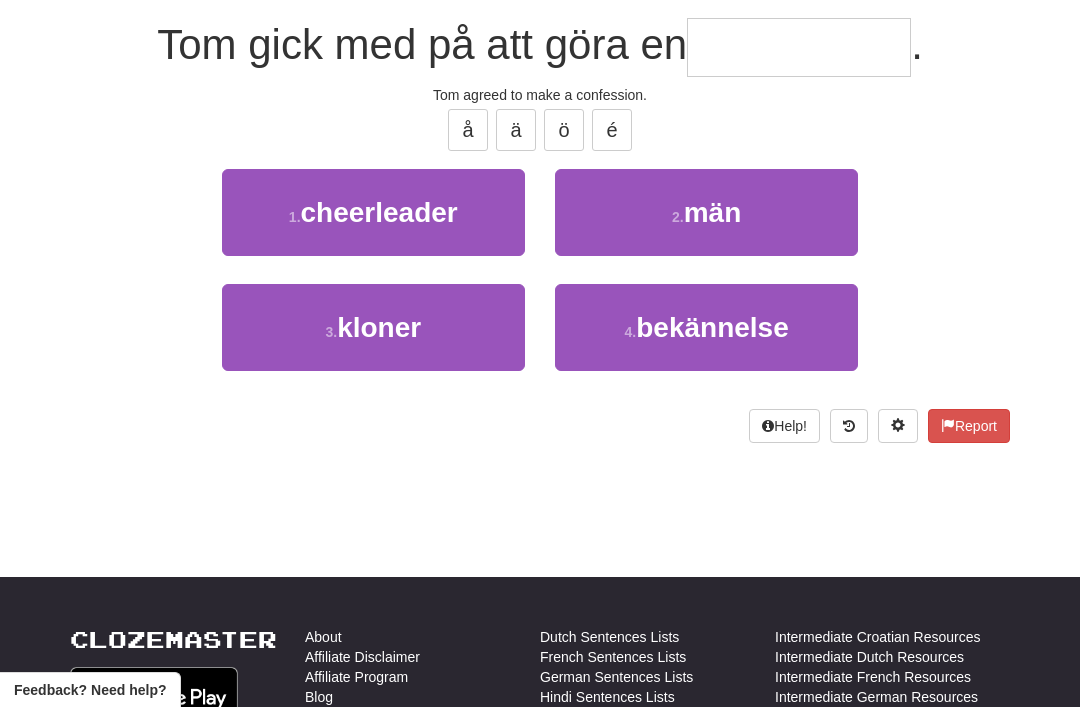 click on "bekännelse" at bounding box center (712, 327) 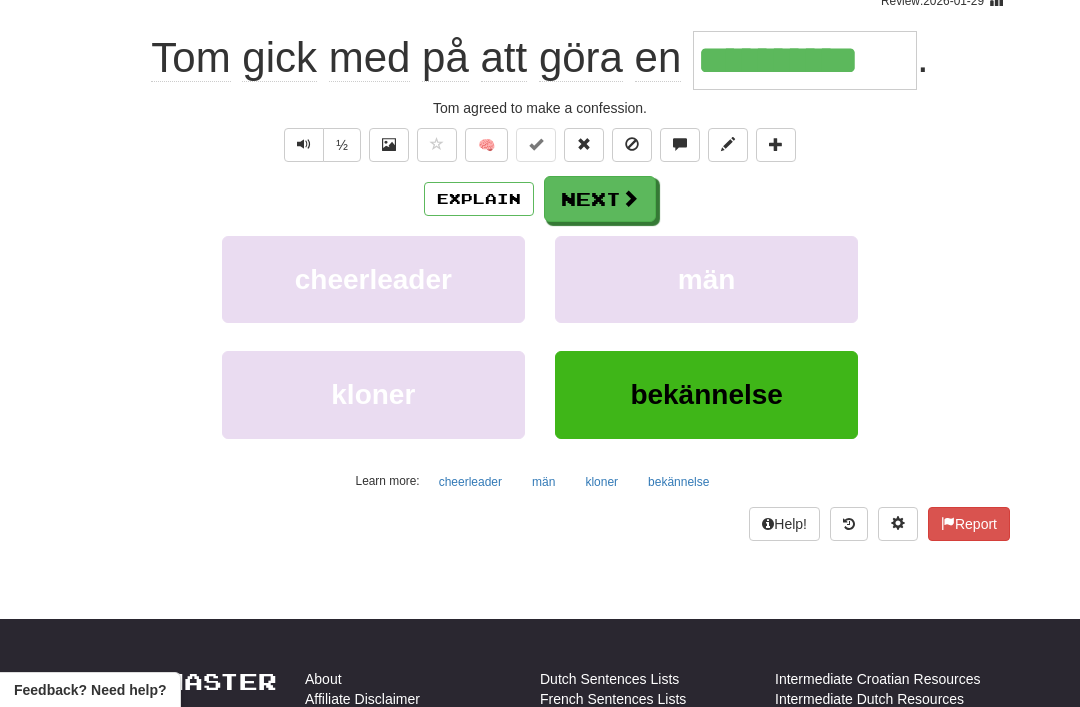 click on "Next" at bounding box center [600, 199] 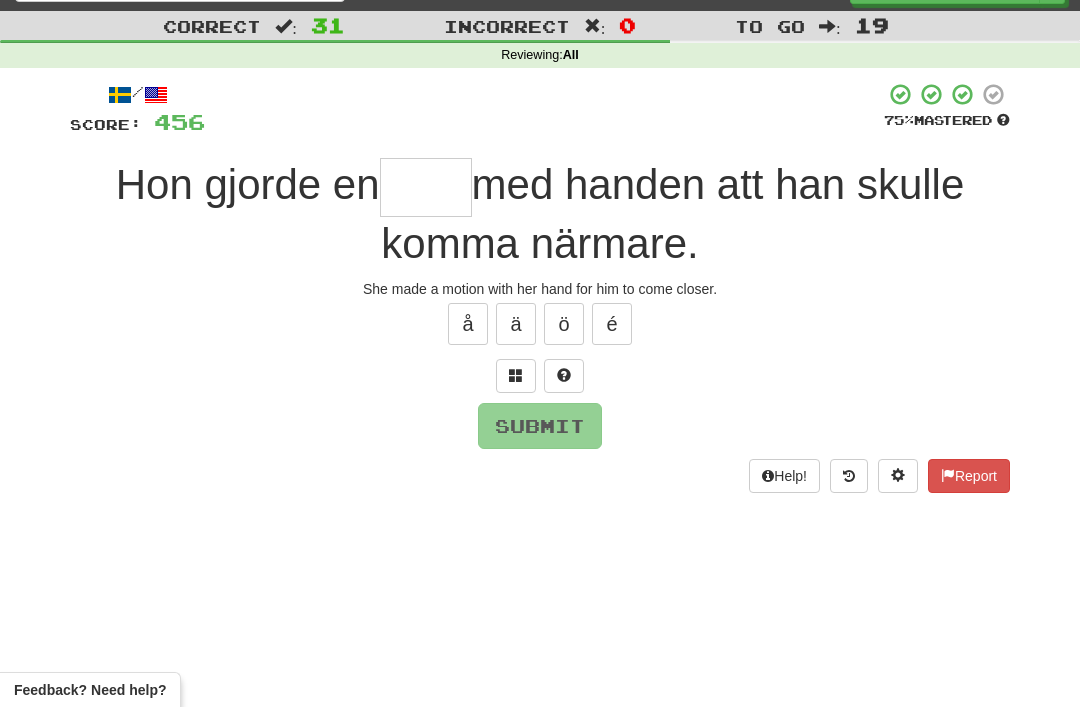 scroll, scrollTop: 31, scrollLeft: 0, axis: vertical 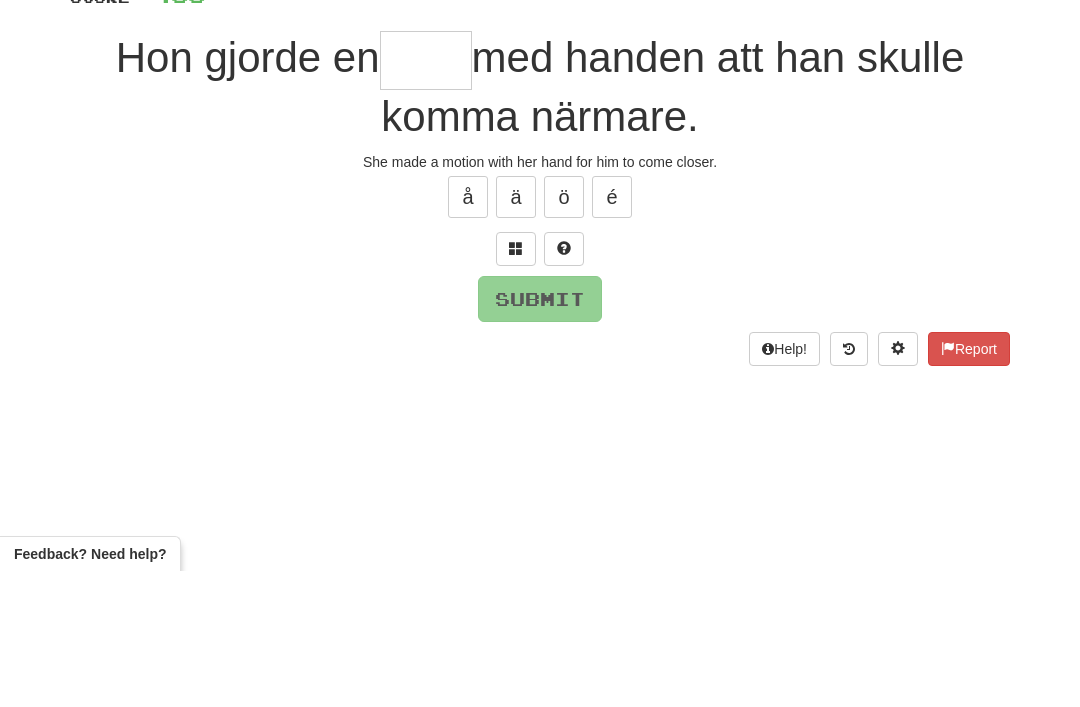 type on "*" 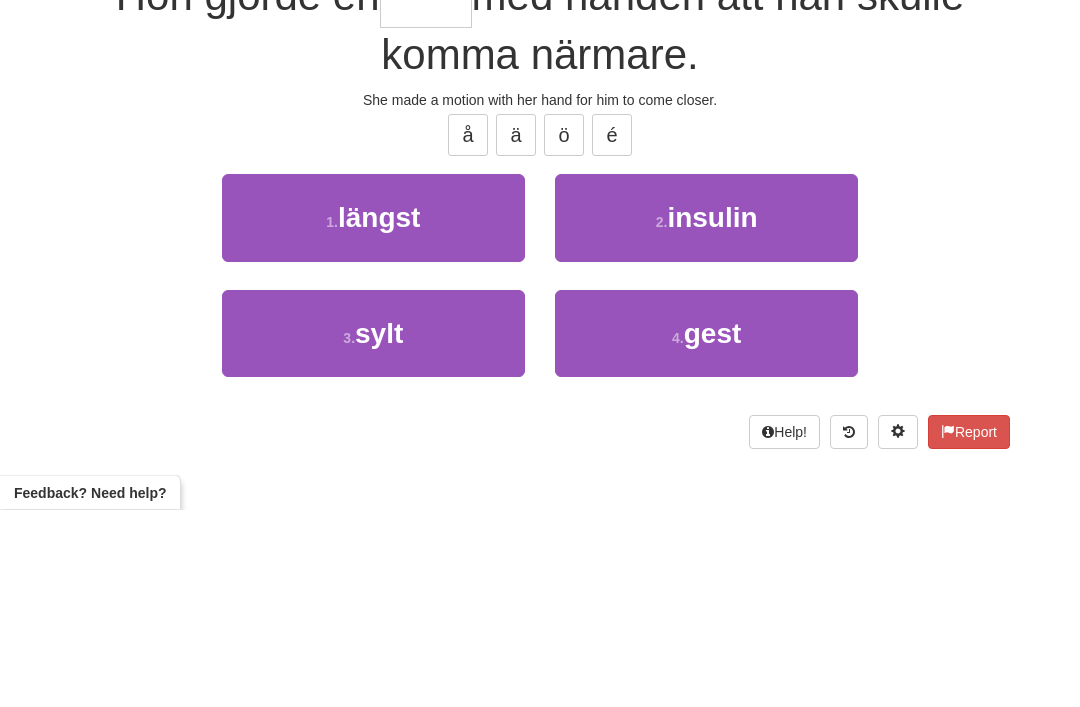 click on "4 ." at bounding box center [678, 536] 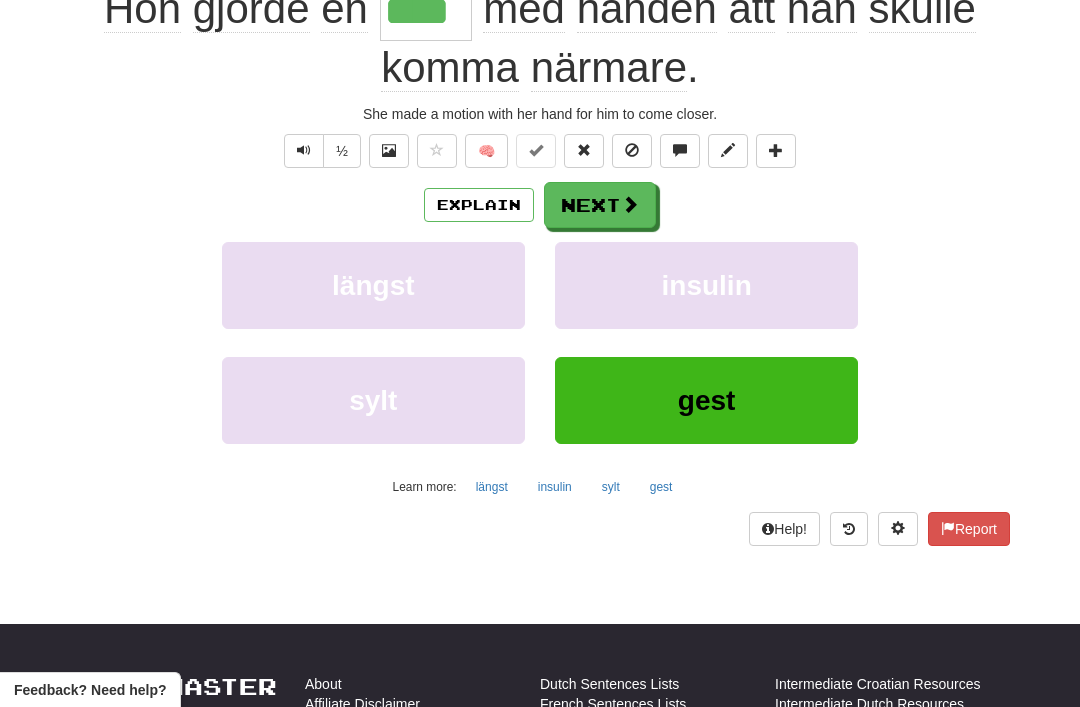 click at bounding box center (630, 204) 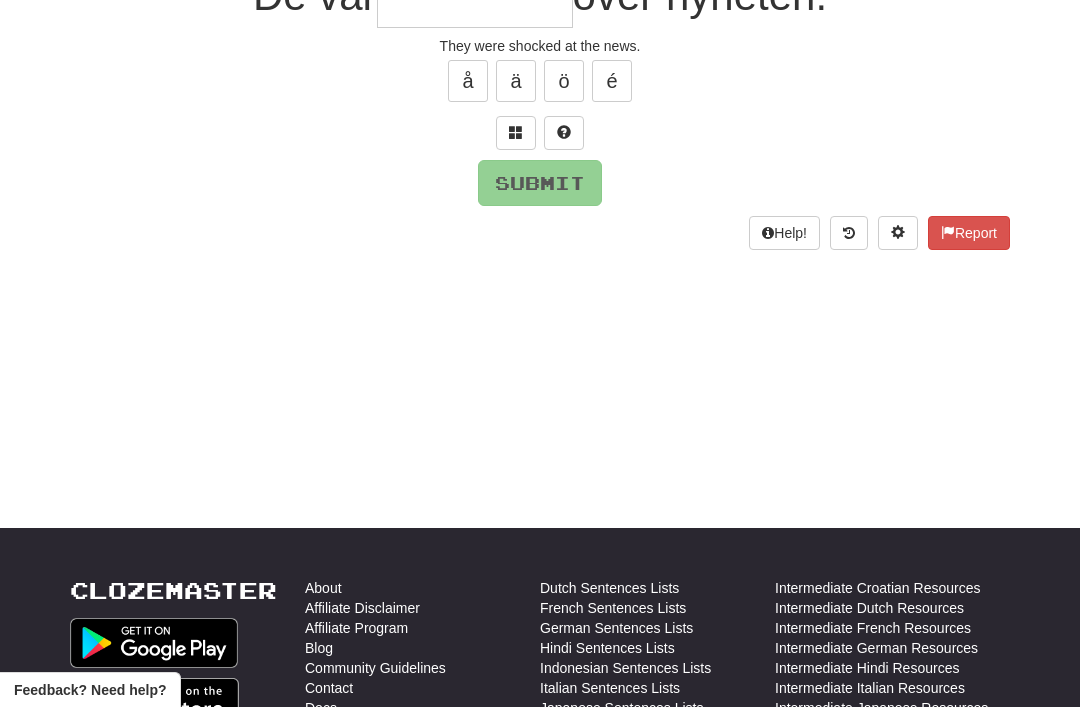 scroll, scrollTop: 44, scrollLeft: 0, axis: vertical 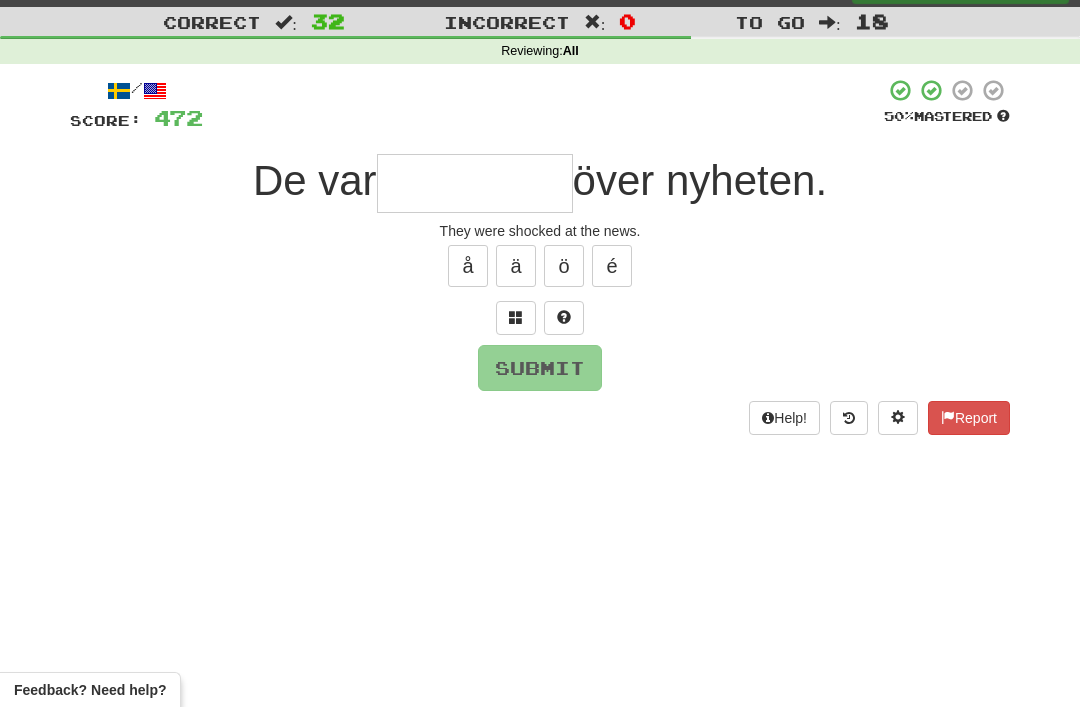 click at bounding box center (516, 318) 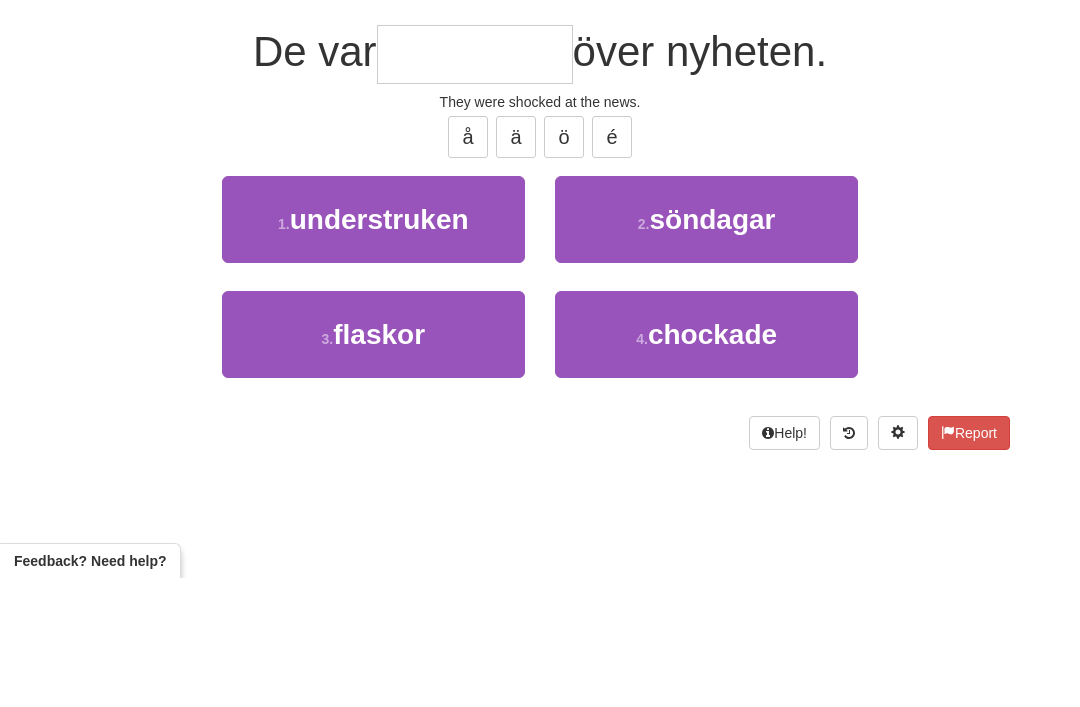 click on "chockade" at bounding box center (712, 463) 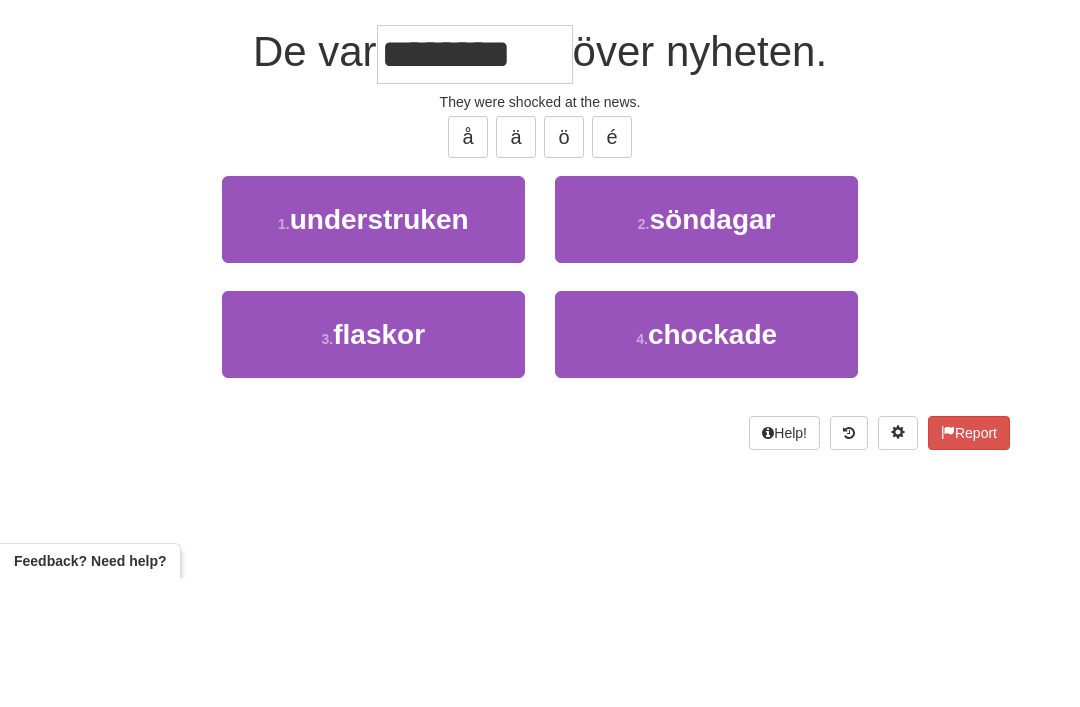 scroll, scrollTop: 173, scrollLeft: 0, axis: vertical 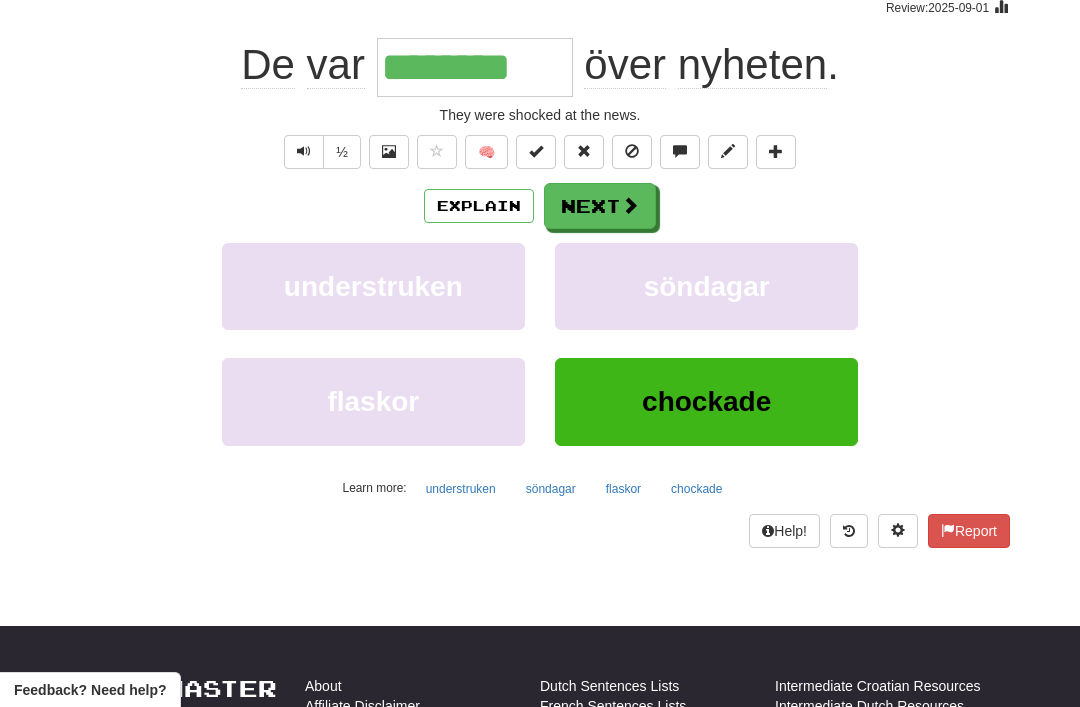 click at bounding box center [630, 205] 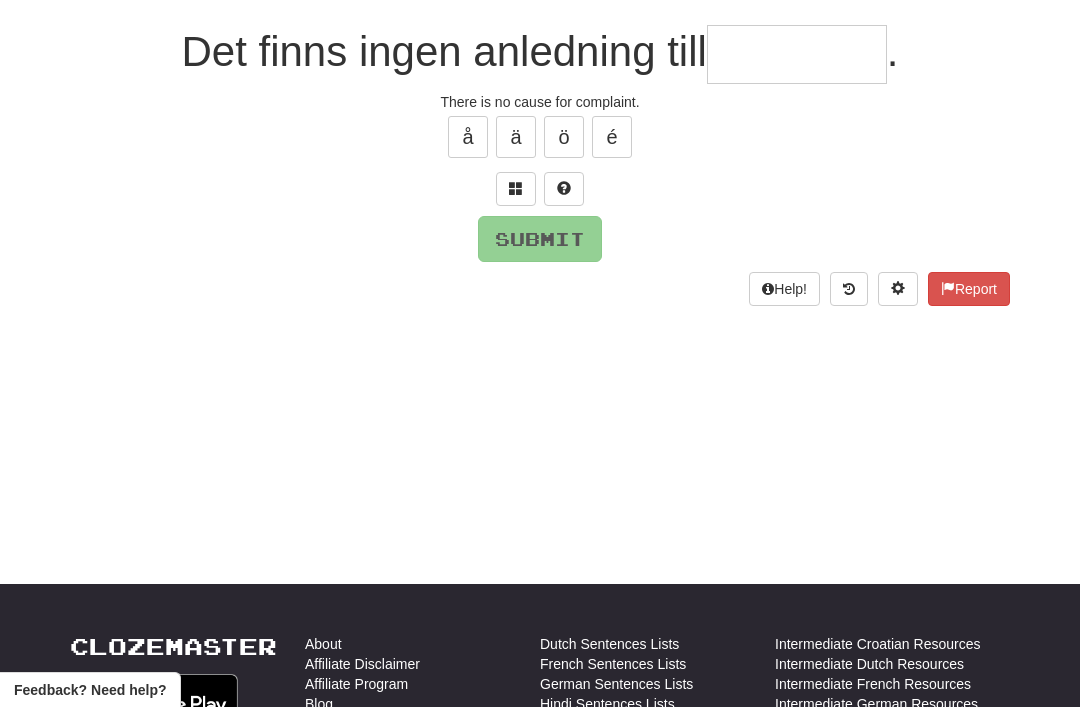click at bounding box center (516, 189) 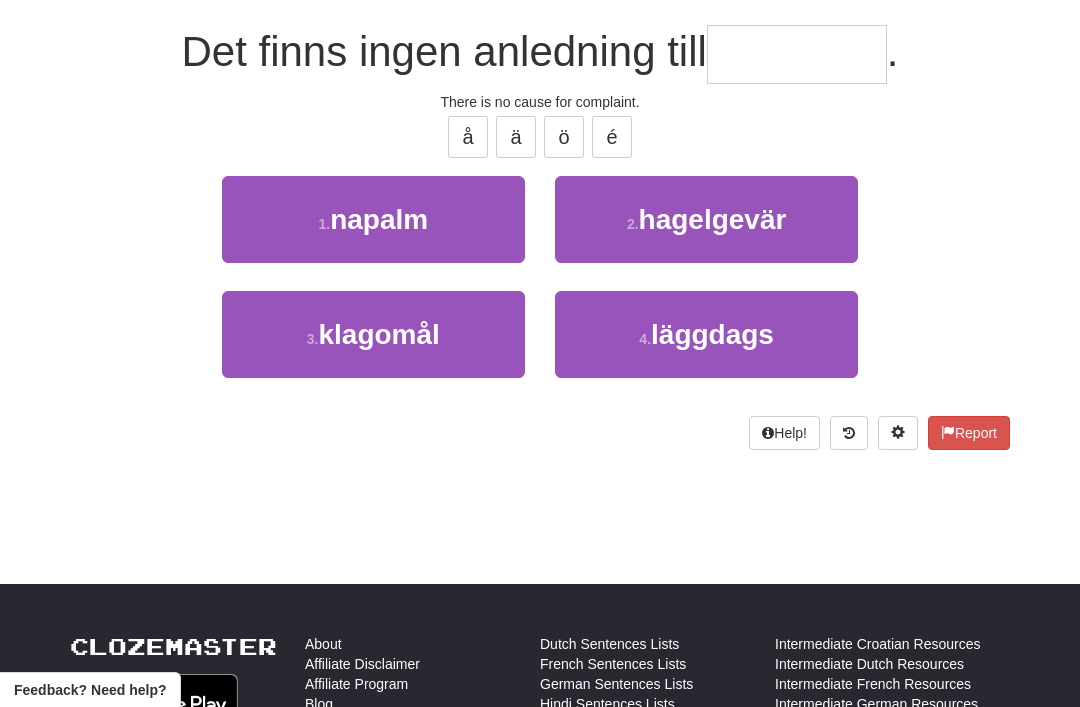 click on "3 .  klagomål" at bounding box center (373, 334) 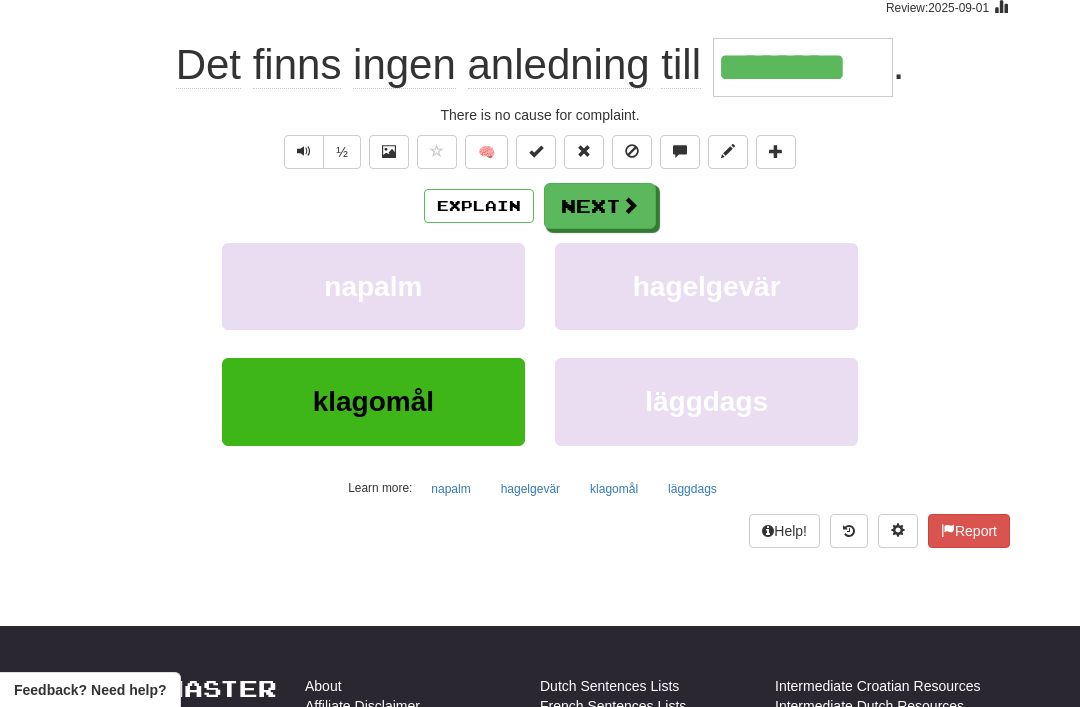 click at bounding box center (630, 205) 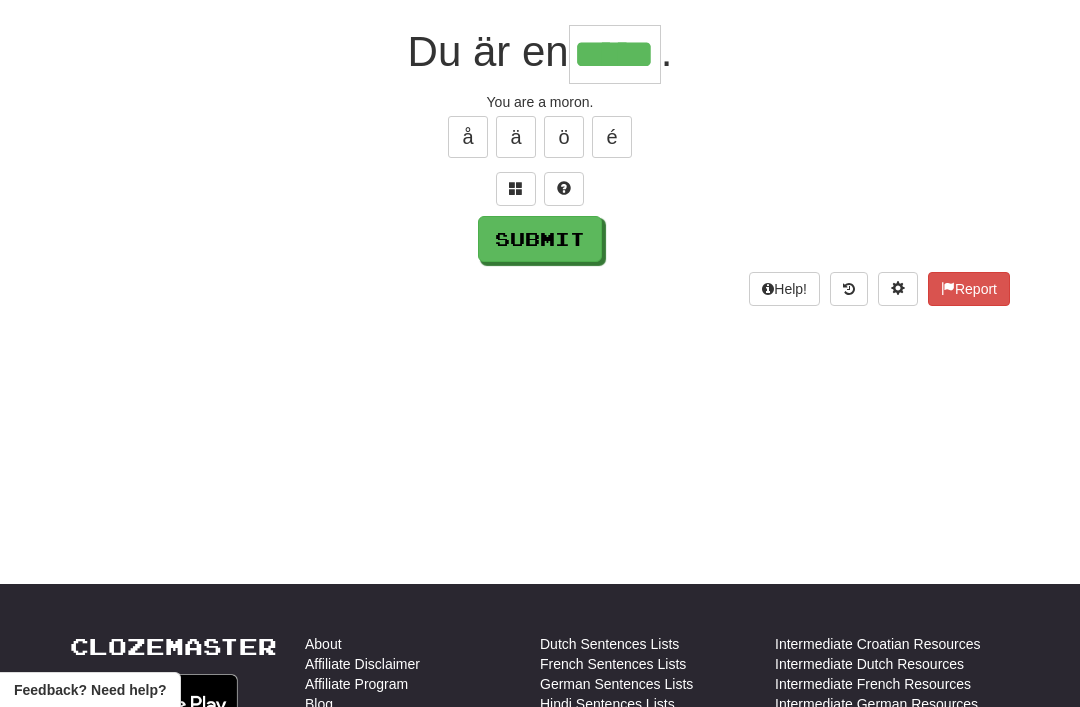 type on "*****" 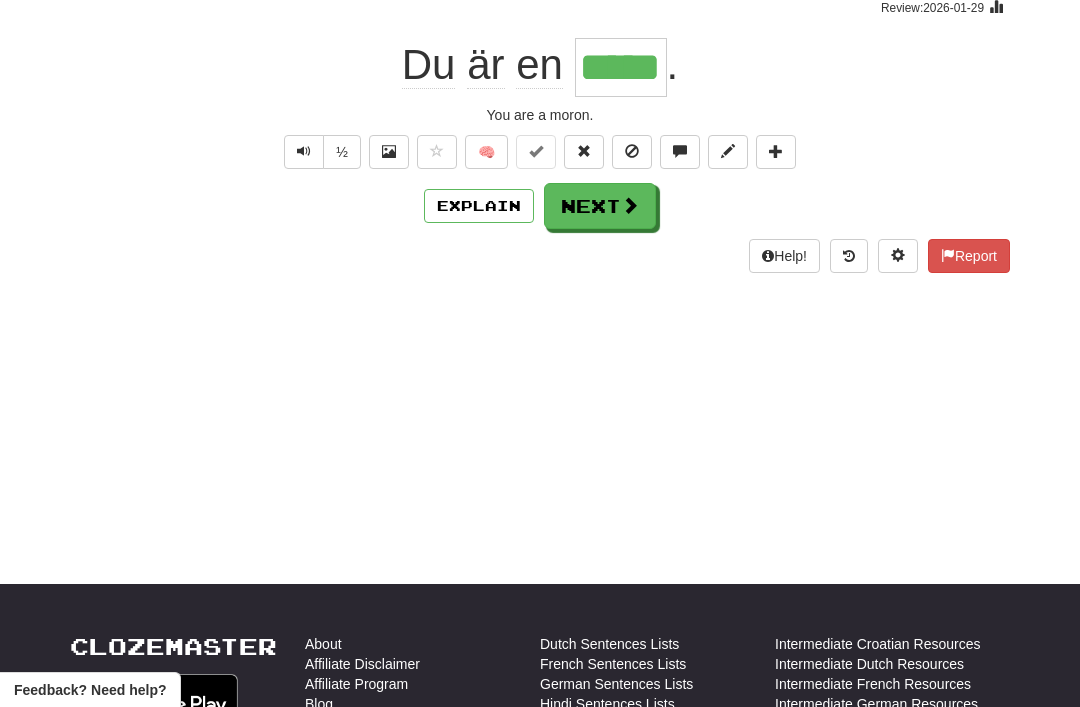click on "Next" at bounding box center [600, 206] 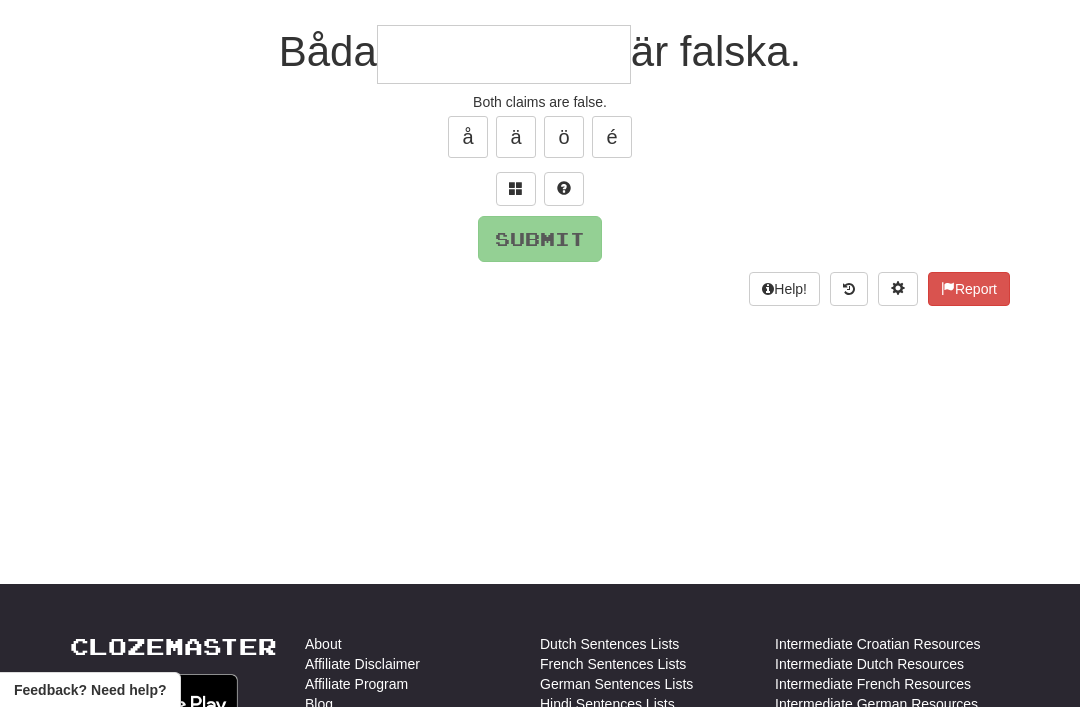 click at bounding box center [516, 188] 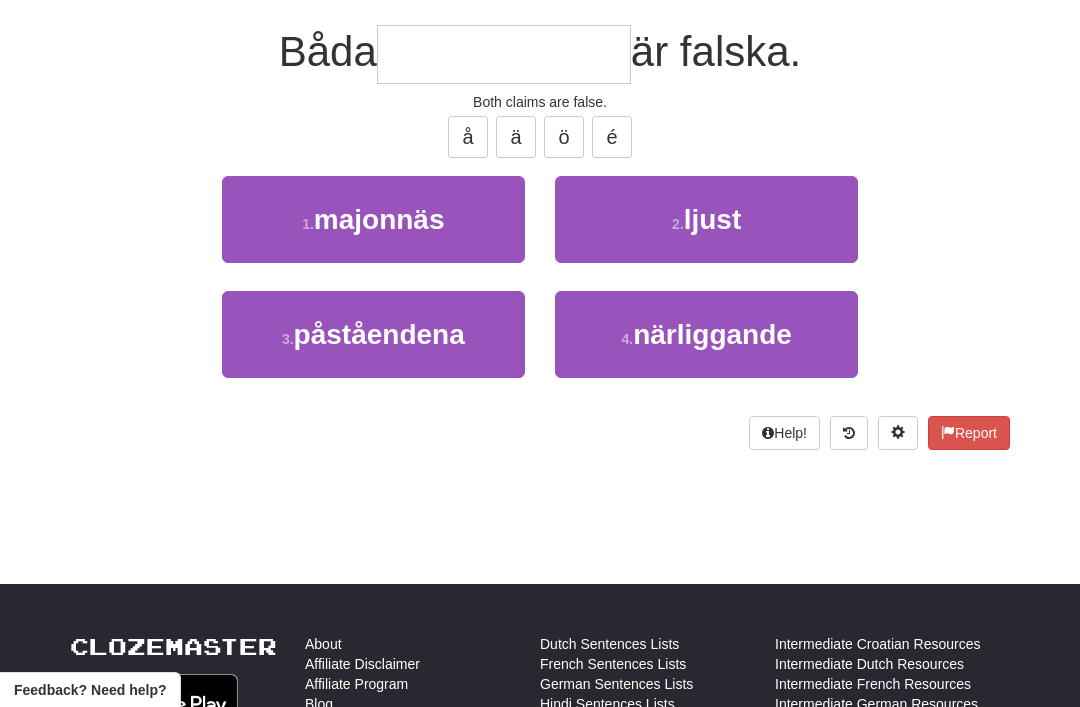 click on "3 .  påståendena" at bounding box center [373, 334] 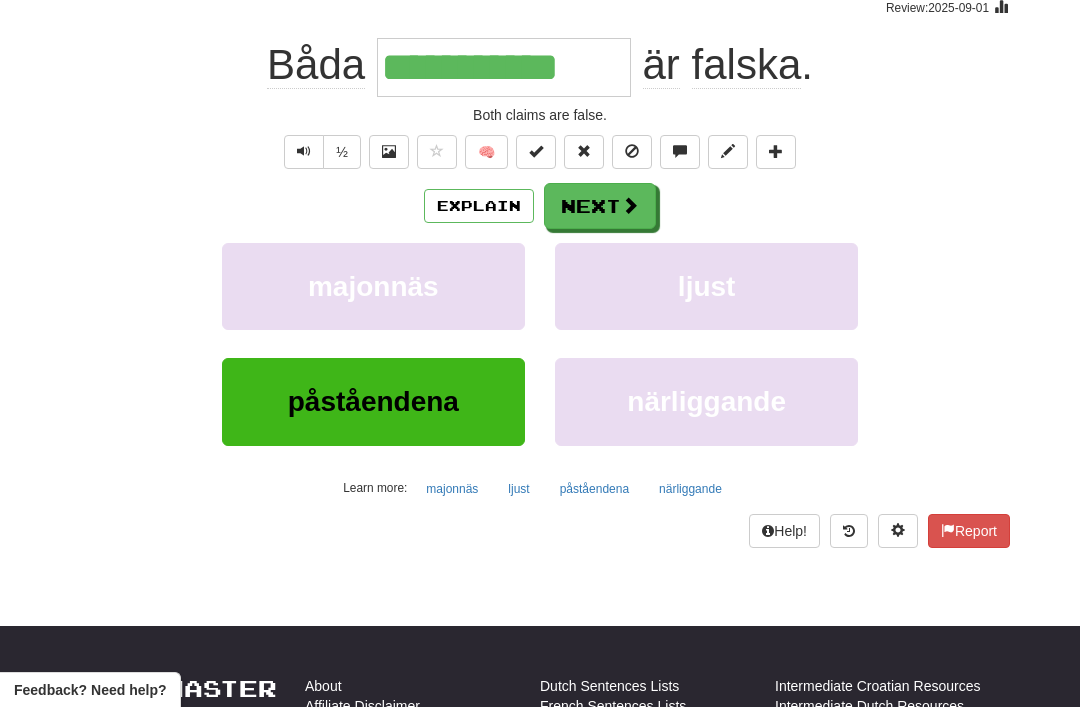 click on "Next" at bounding box center (600, 206) 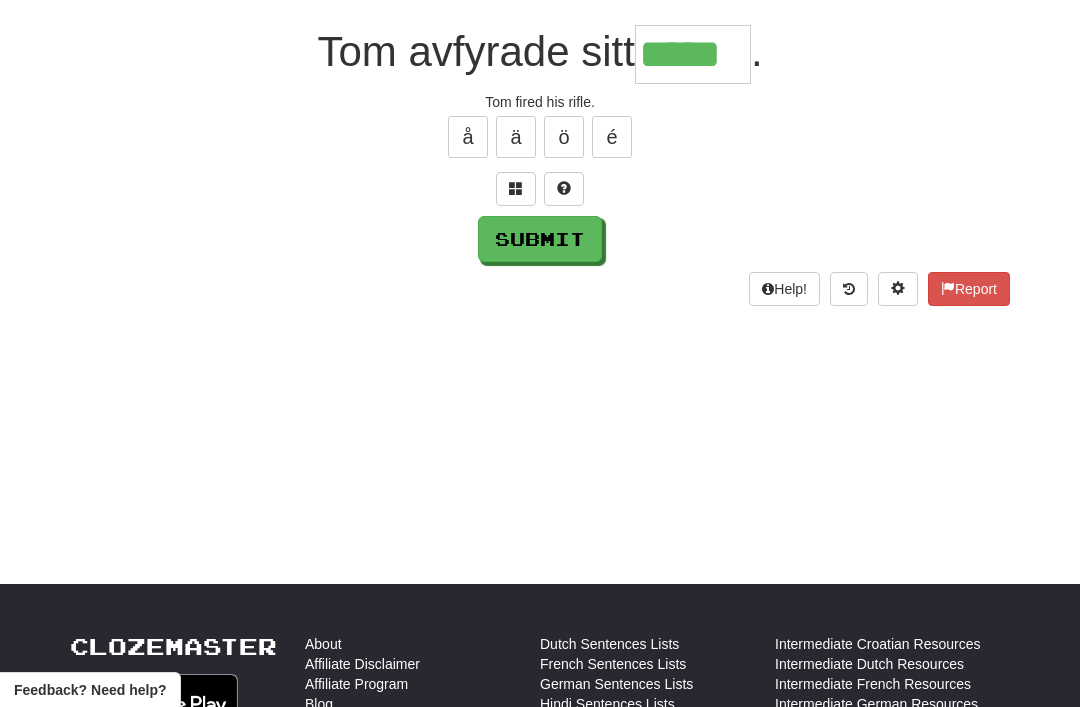 type on "*****" 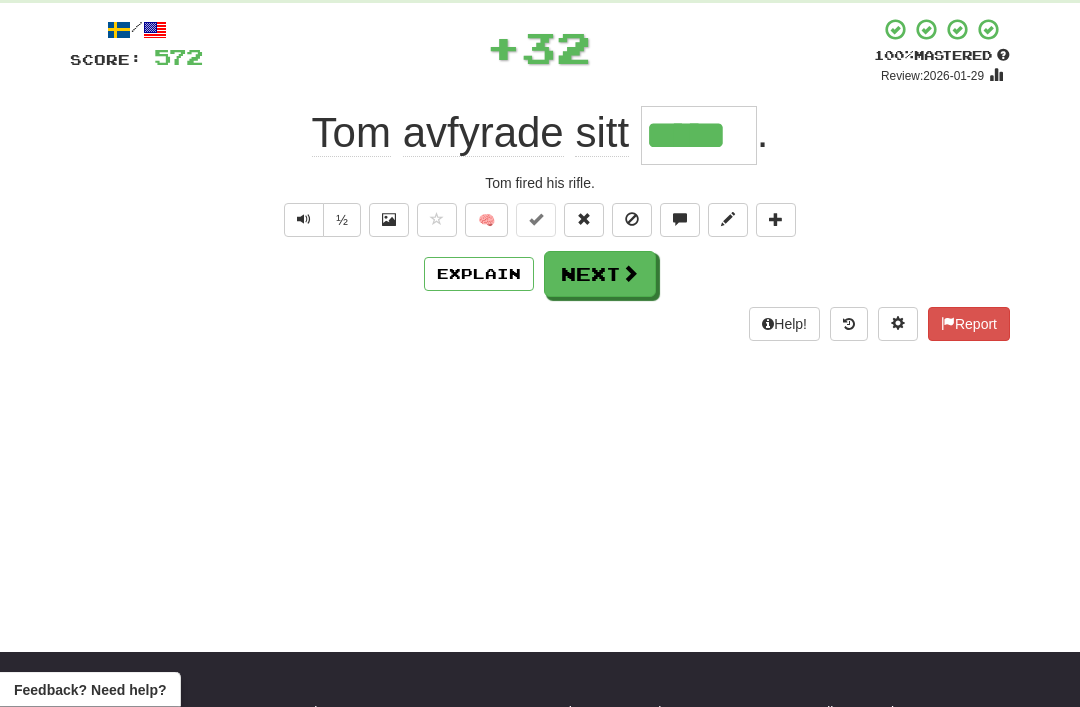 scroll, scrollTop: 73, scrollLeft: 0, axis: vertical 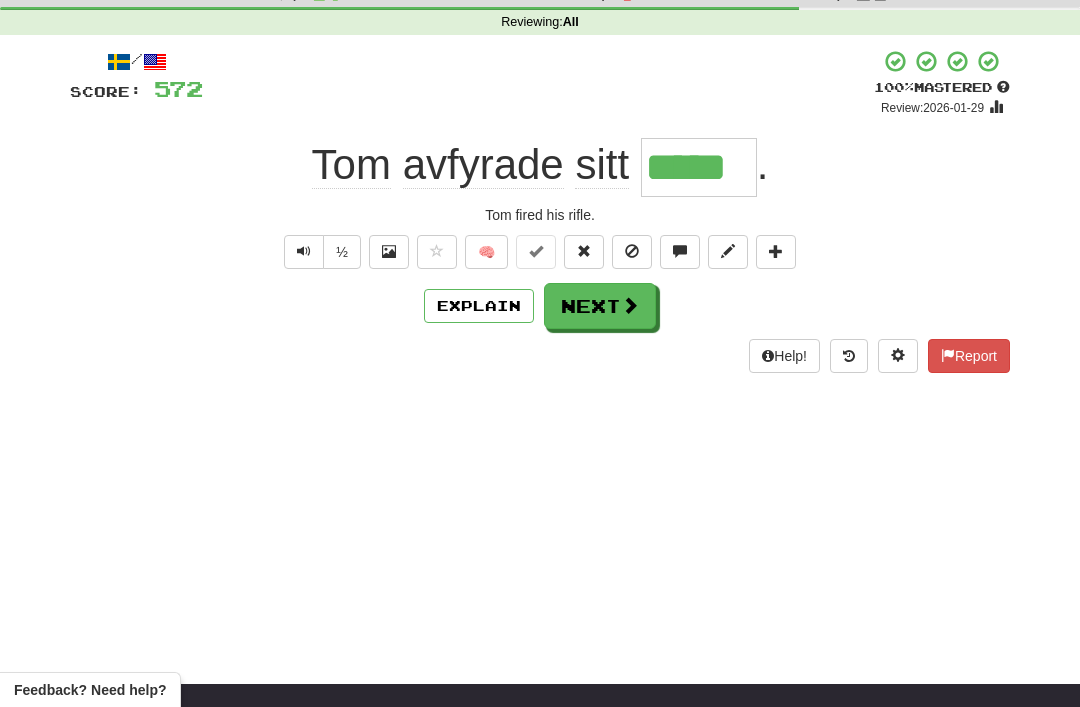 click on "Next" at bounding box center [600, 306] 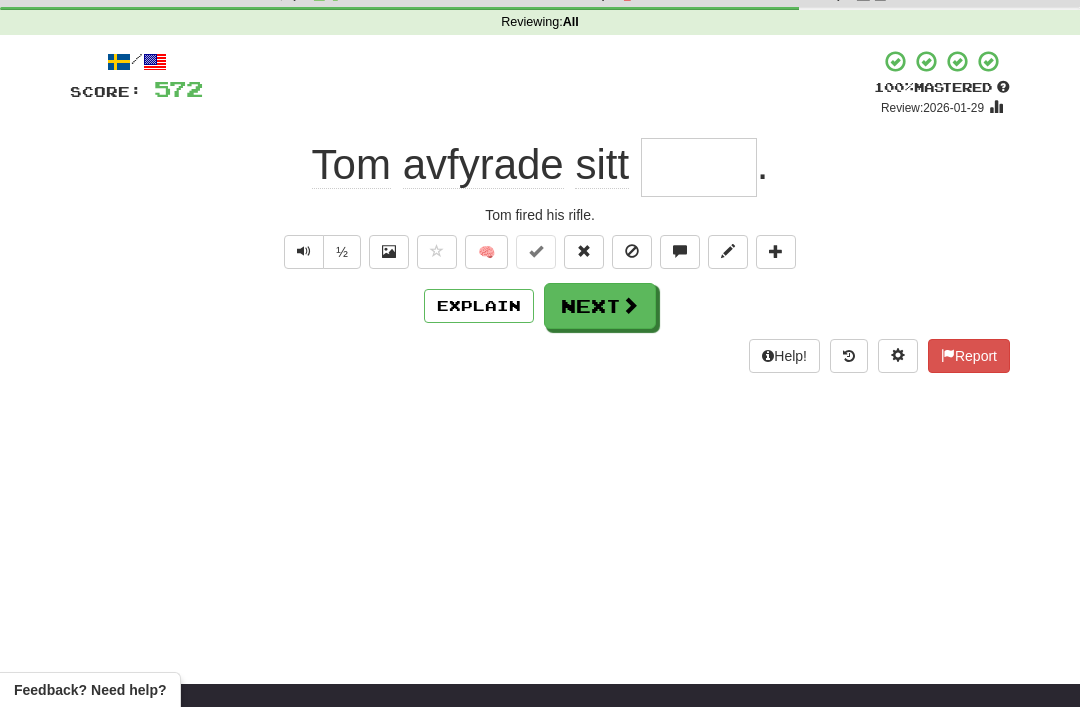 scroll, scrollTop: 72, scrollLeft: 0, axis: vertical 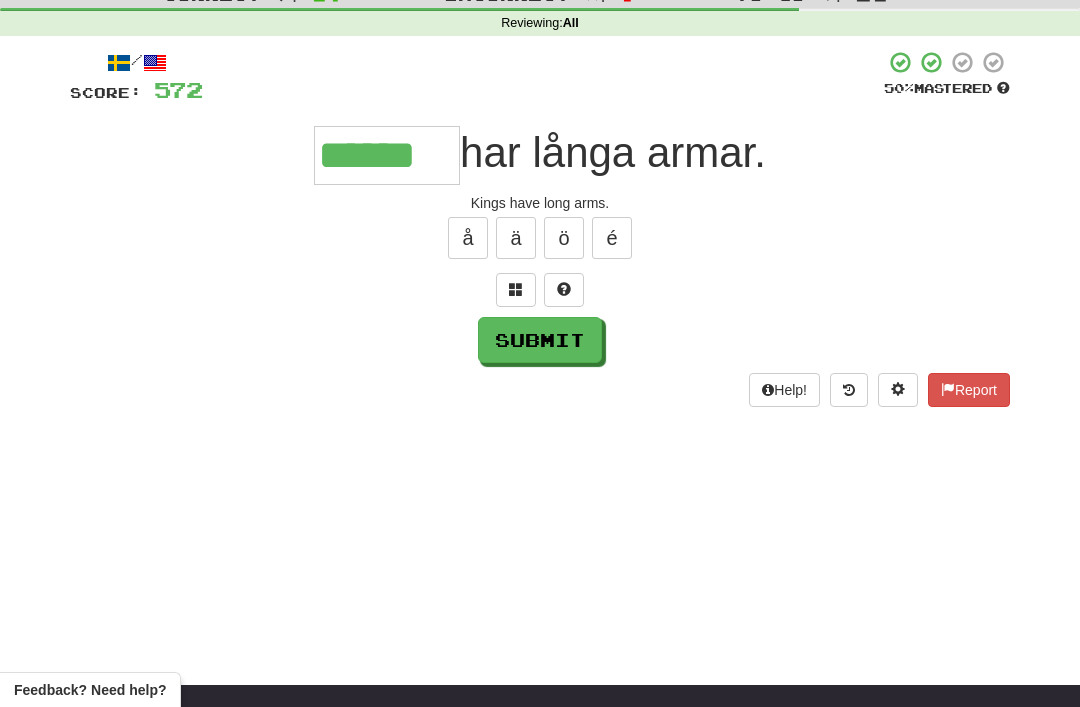 click on "Submit" at bounding box center [540, 340] 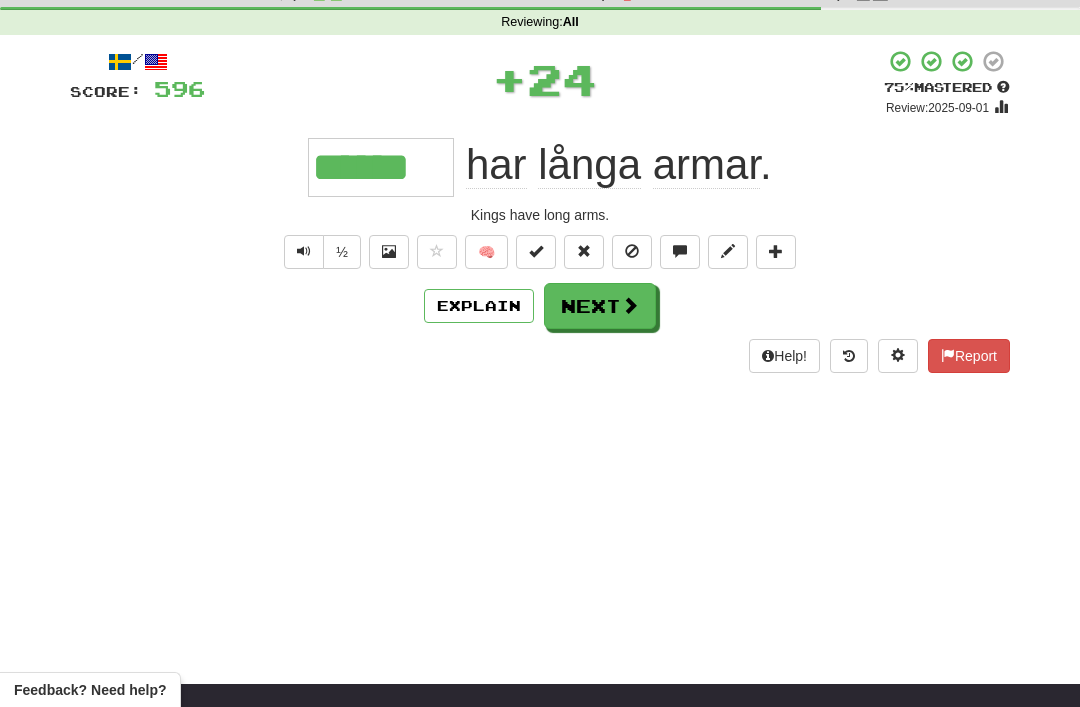 click on "Next" at bounding box center (600, 306) 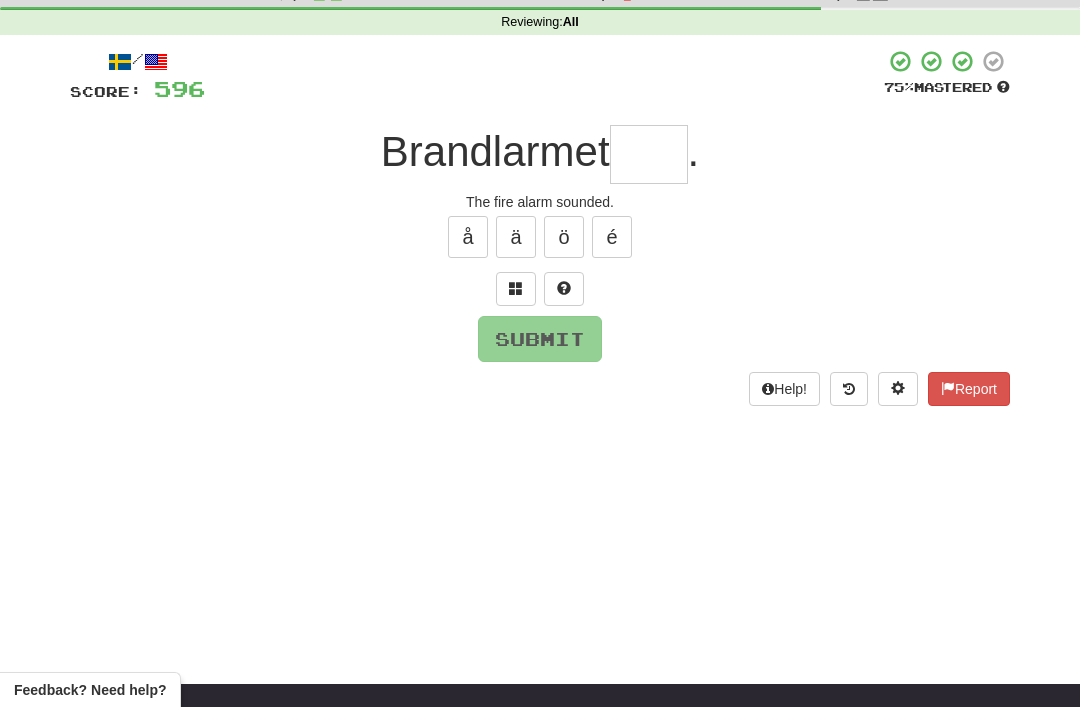 scroll, scrollTop: 72, scrollLeft: 0, axis: vertical 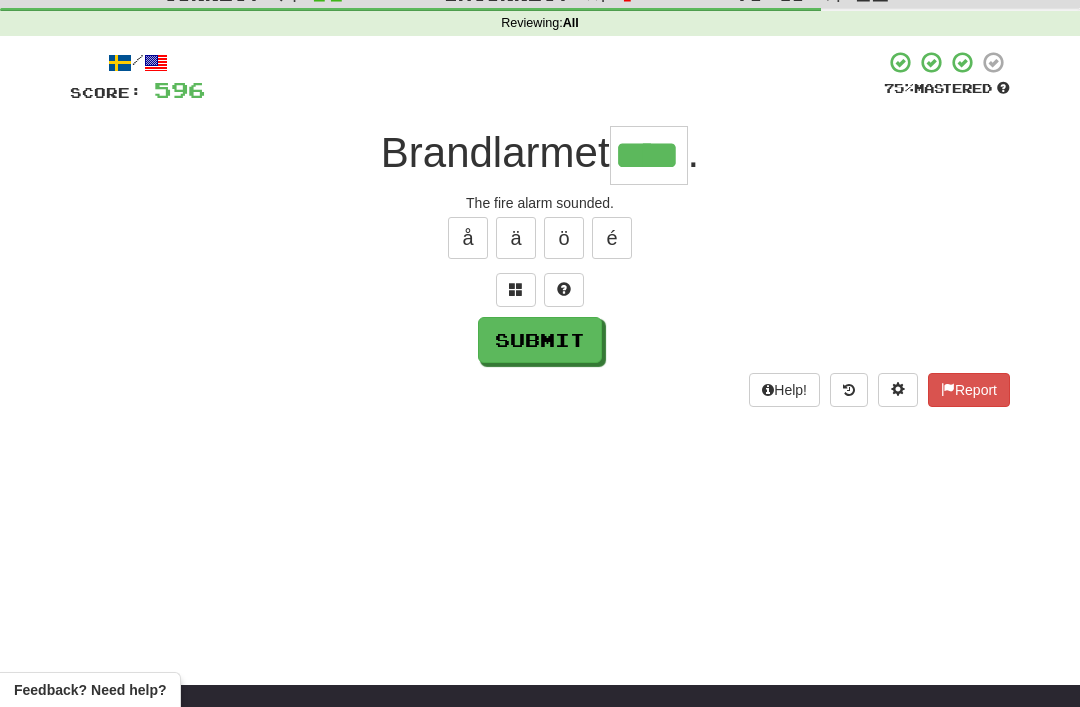 type on "****" 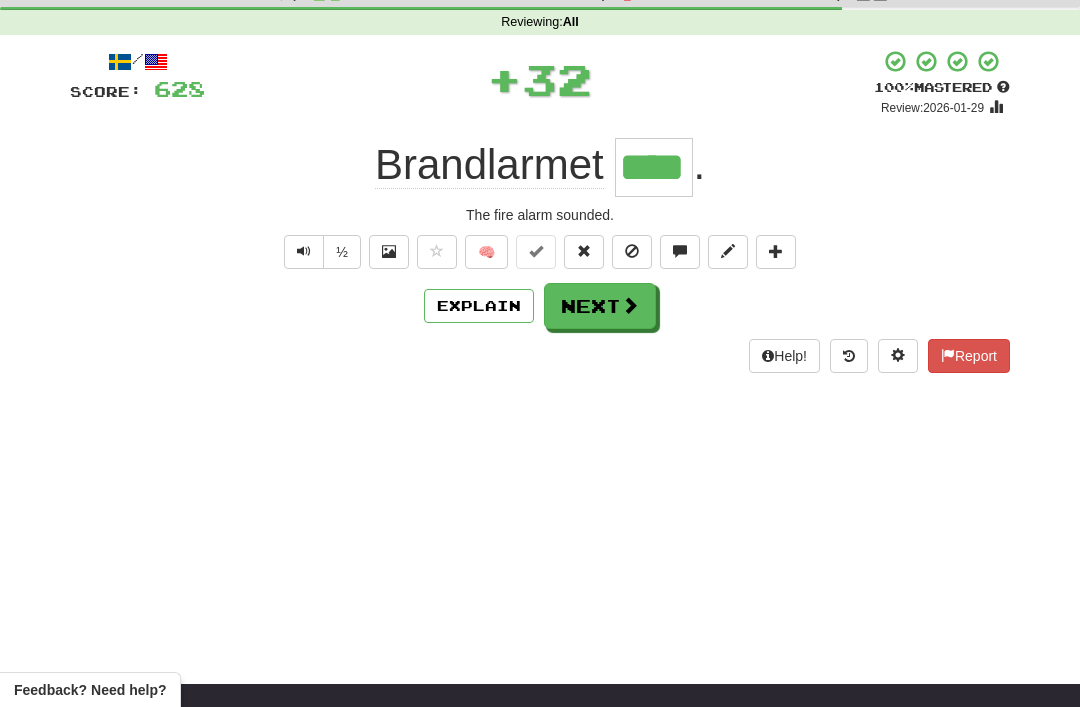 click on "Next" at bounding box center (600, 306) 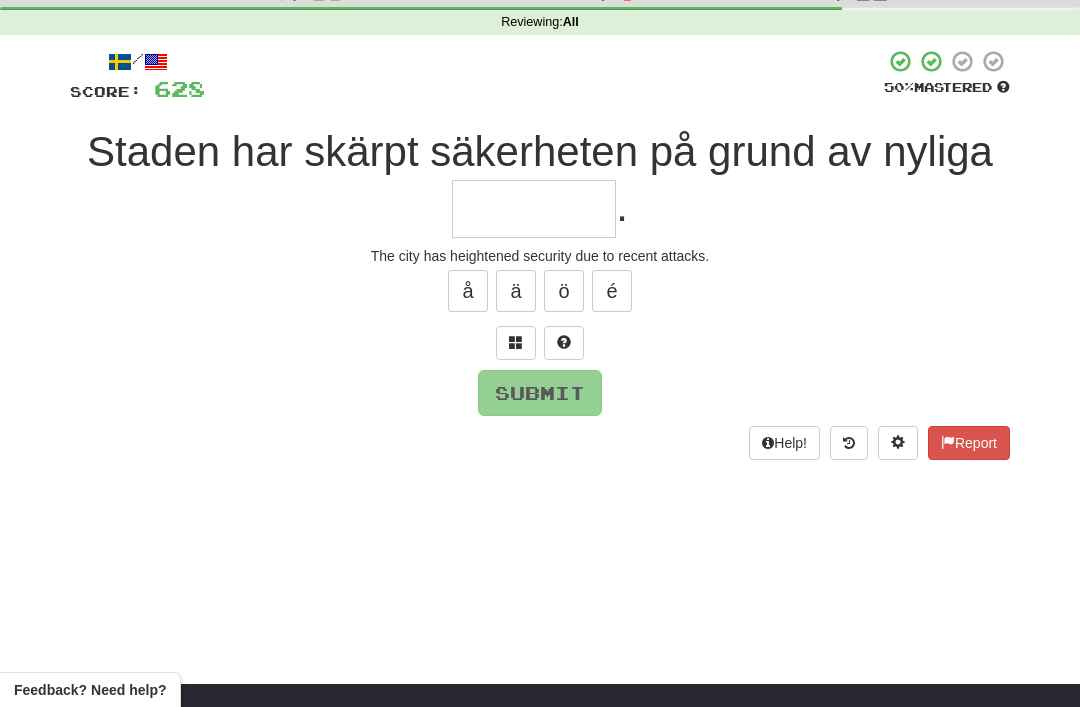 scroll, scrollTop: 72, scrollLeft: 0, axis: vertical 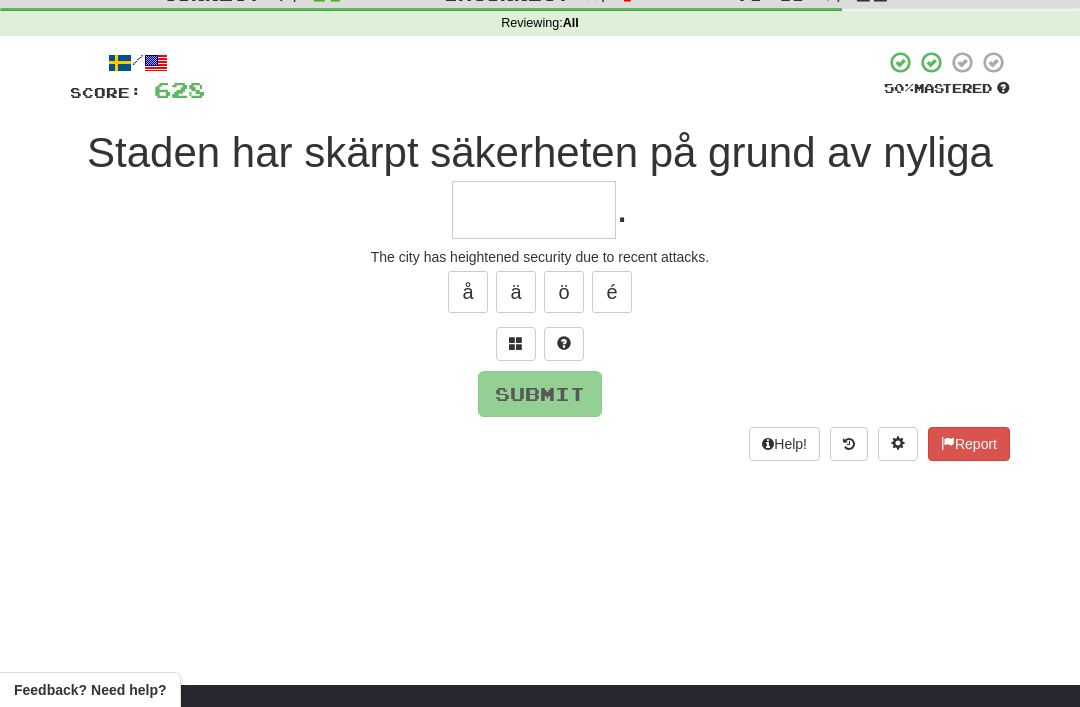 click at bounding box center [516, 344] 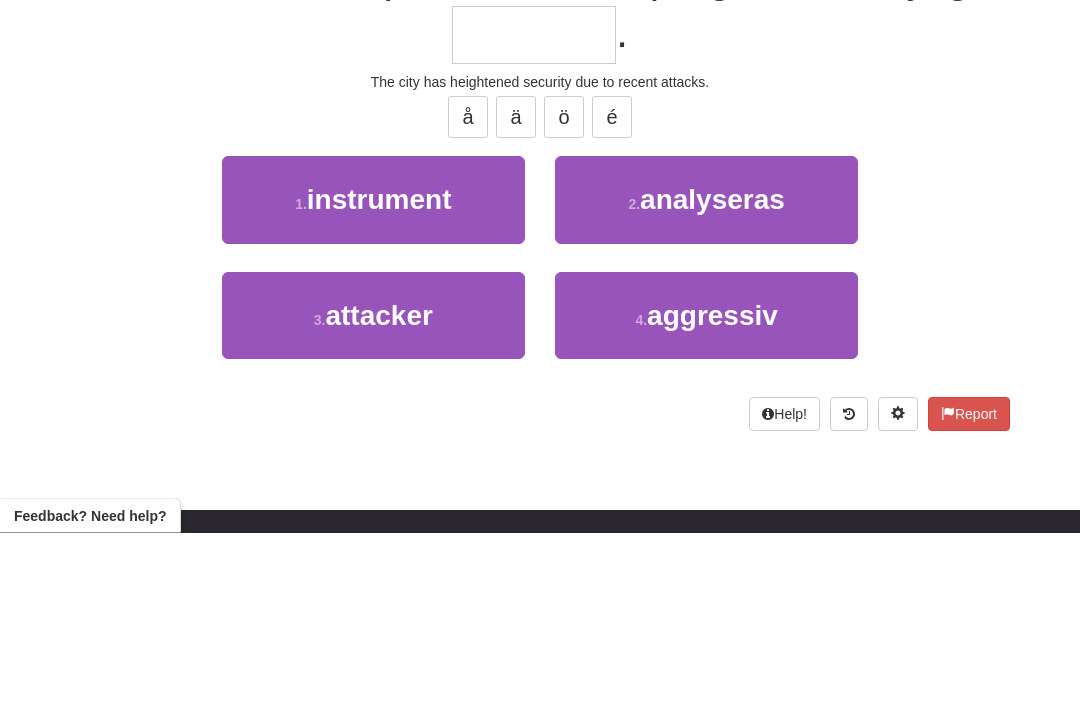 click on "attacker" at bounding box center (378, 490) 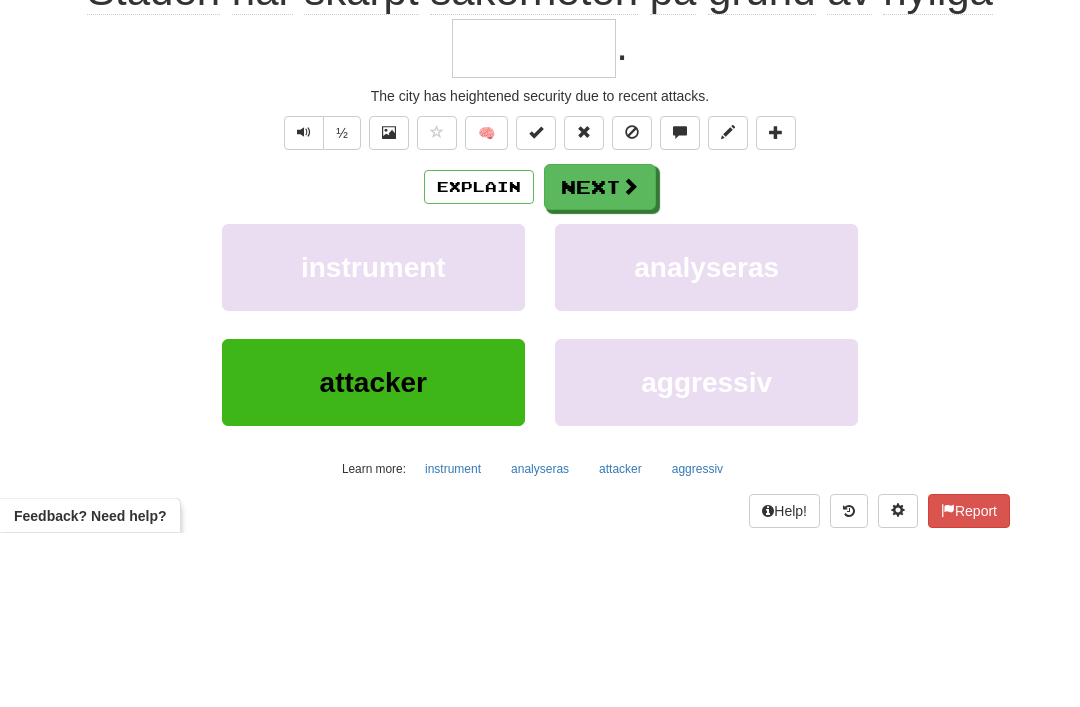 type on "********" 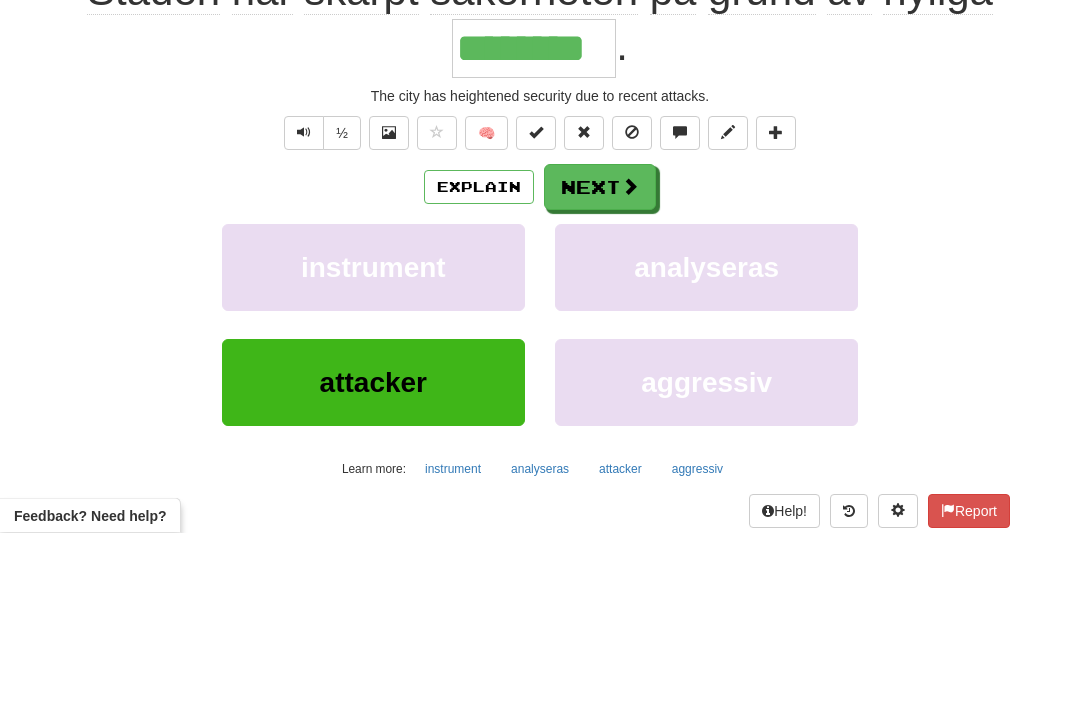 scroll, scrollTop: 247, scrollLeft: 0, axis: vertical 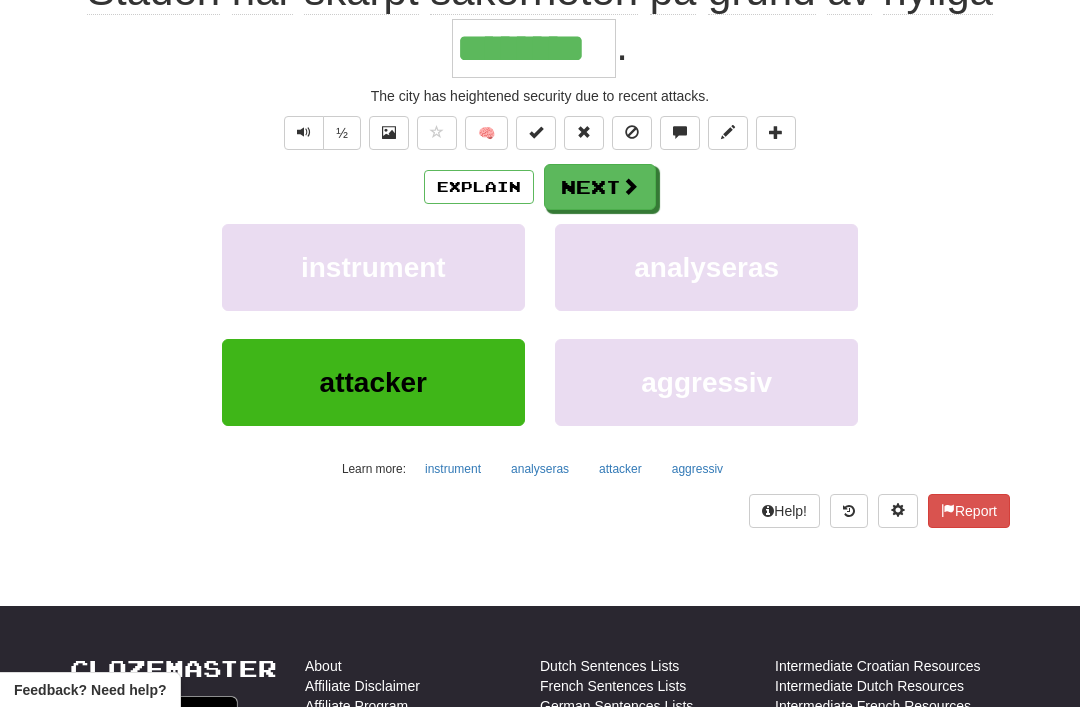 click on "Next" at bounding box center [600, 187] 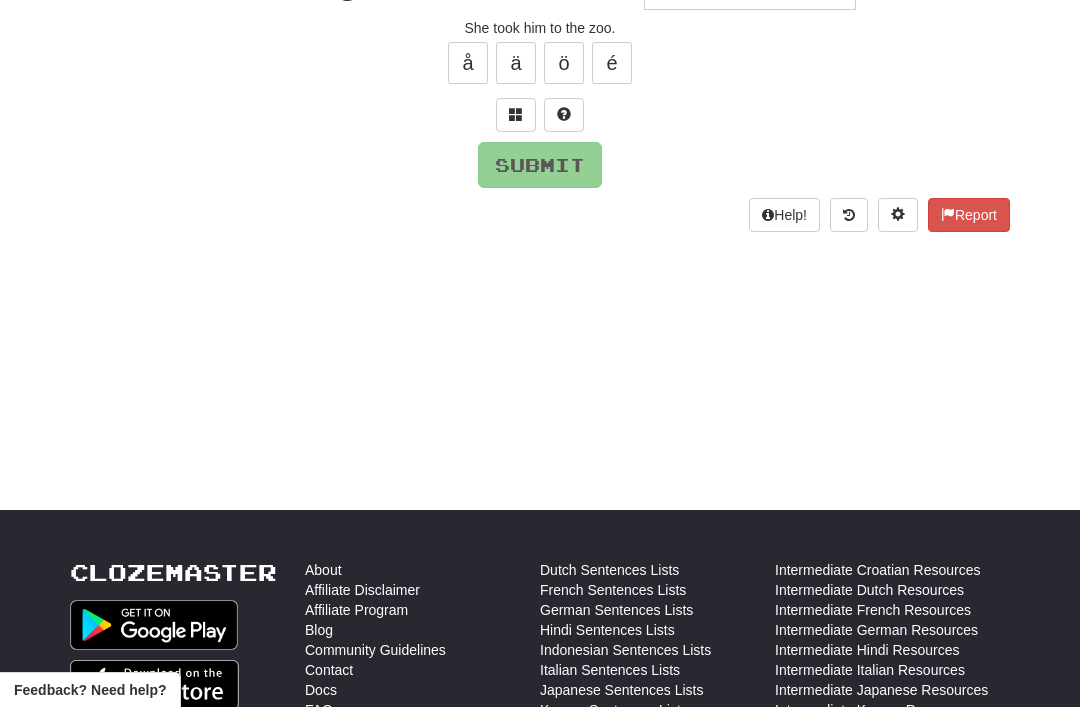 scroll, scrollTop: 44, scrollLeft: 0, axis: vertical 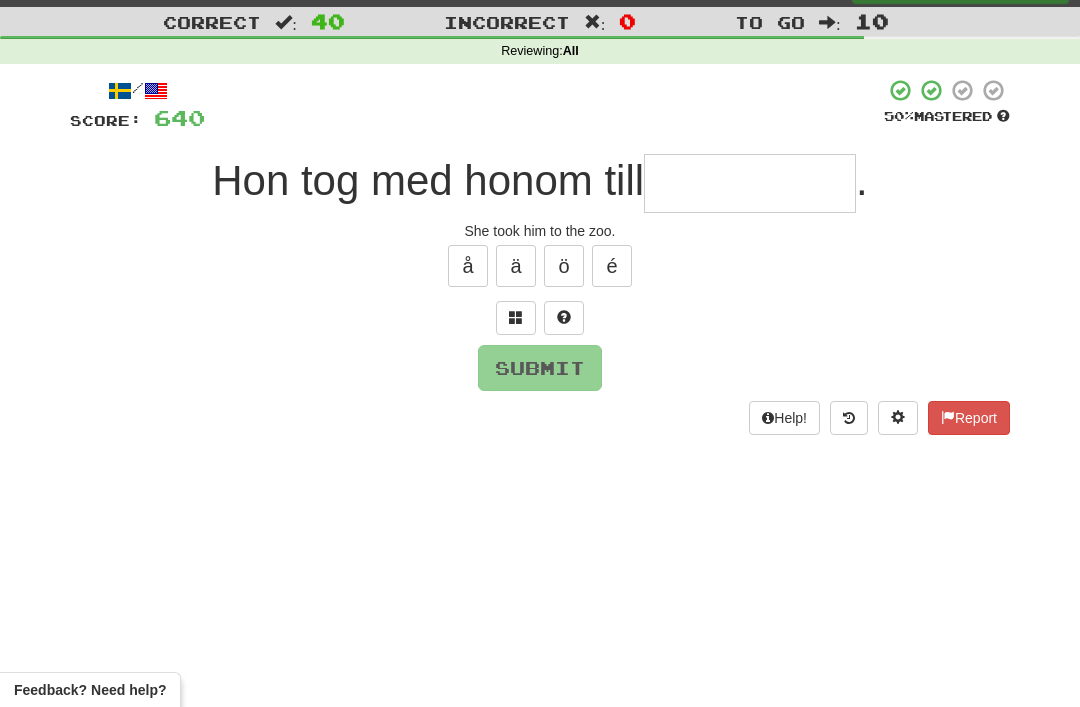 click at bounding box center [516, 318] 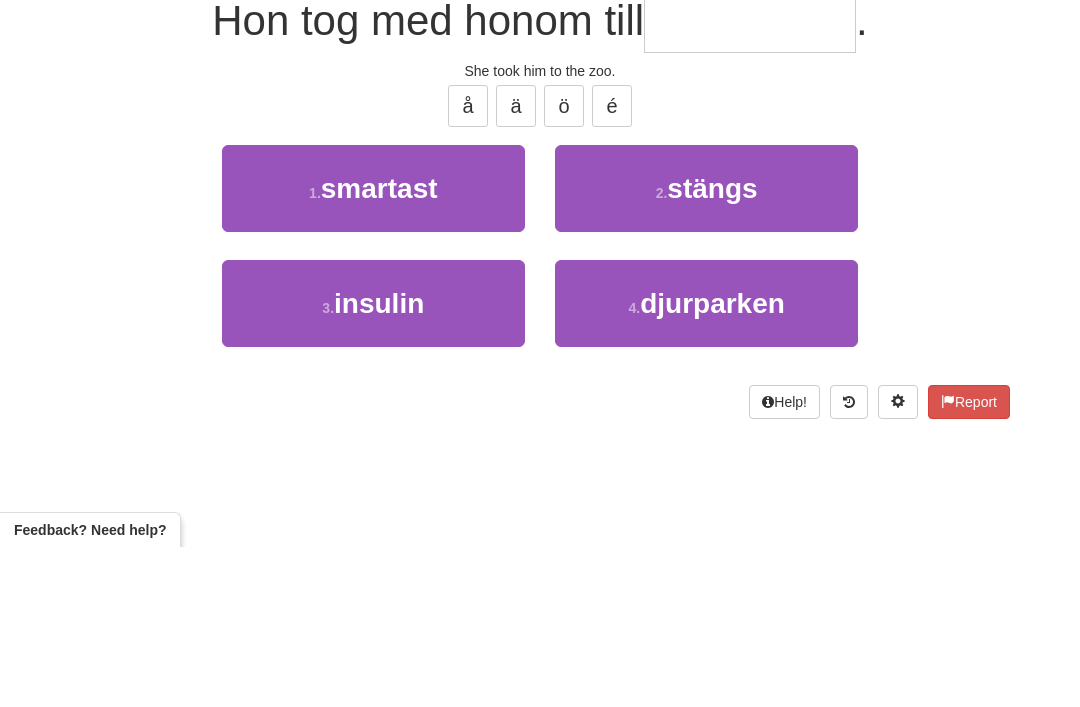 click on "djurparken" at bounding box center (712, 463) 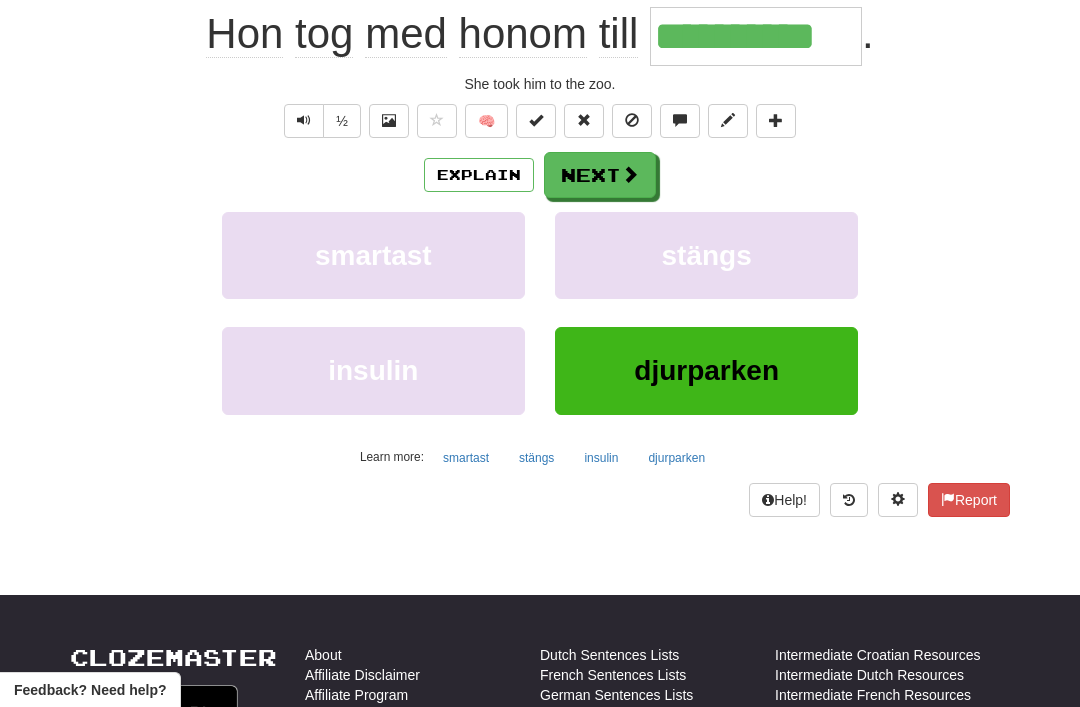 click on "Next" at bounding box center (600, 175) 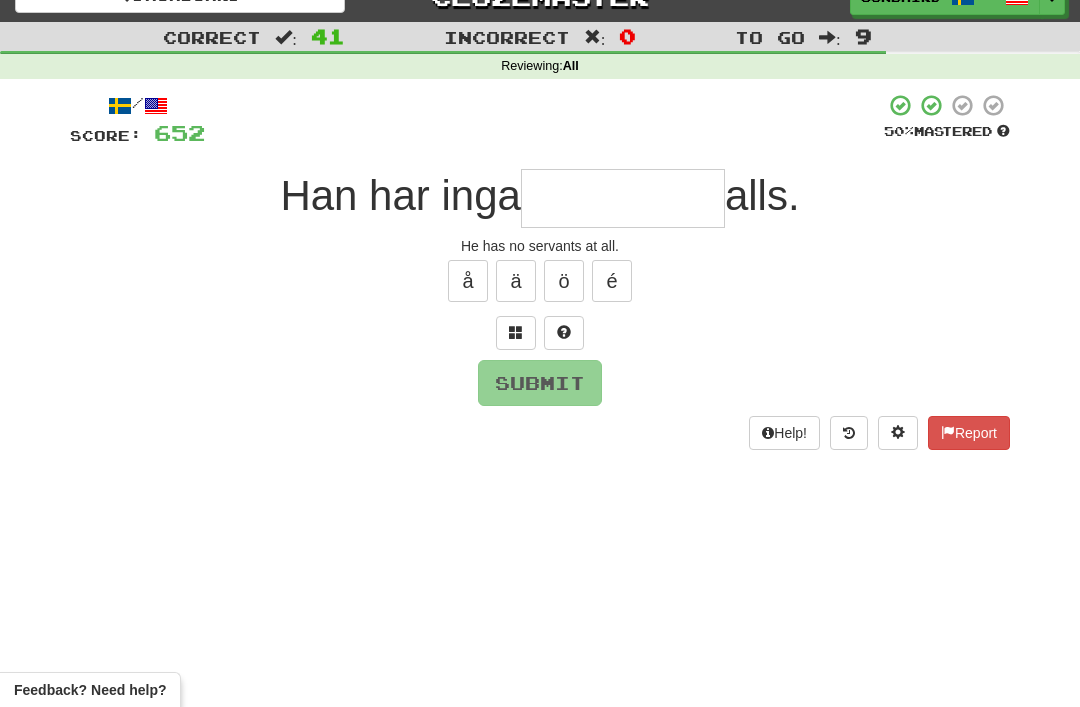 scroll, scrollTop: 22, scrollLeft: 0, axis: vertical 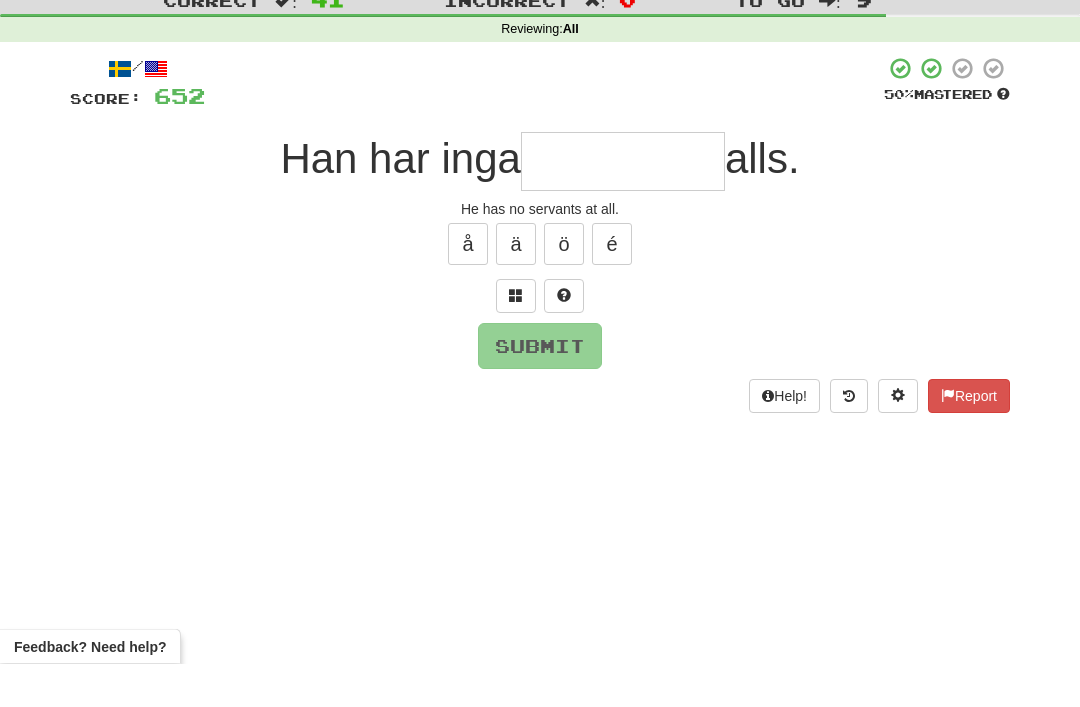 click at bounding box center (516, 340) 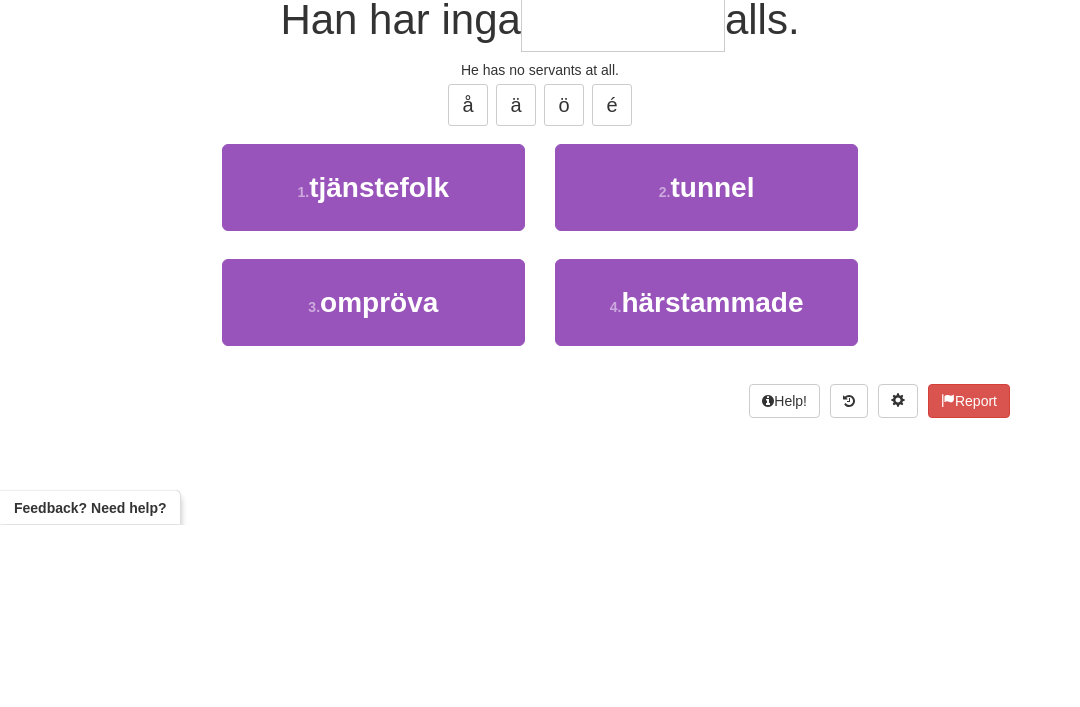 click on "tjänstefolk" at bounding box center [379, 370] 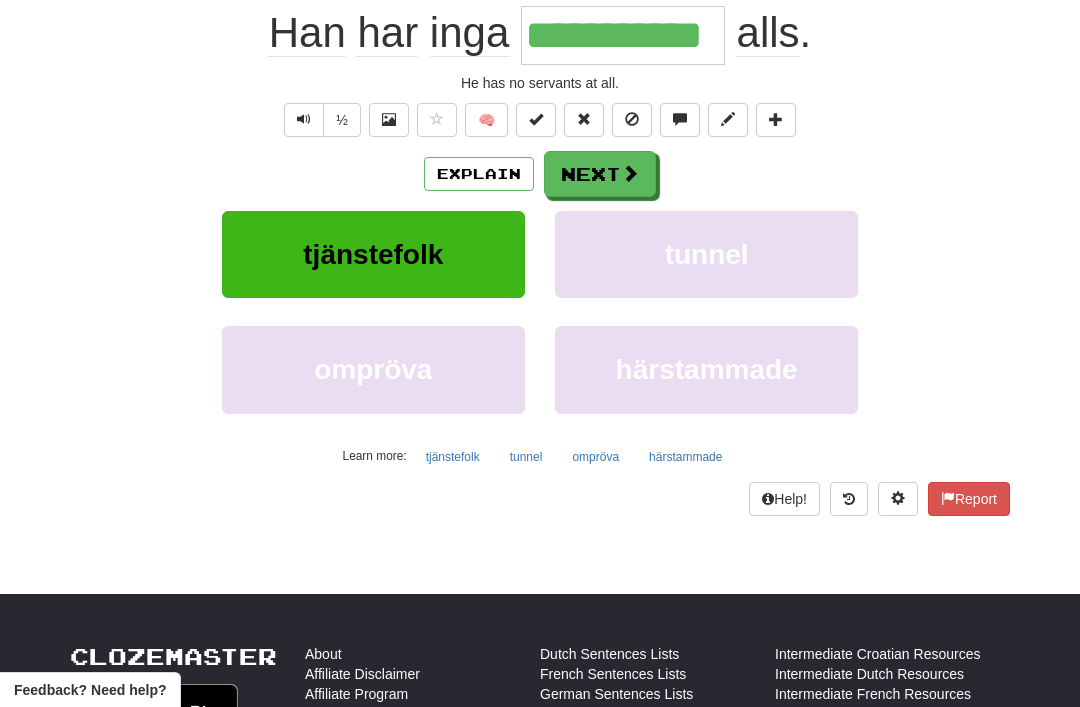 click on "Next" at bounding box center [600, 174] 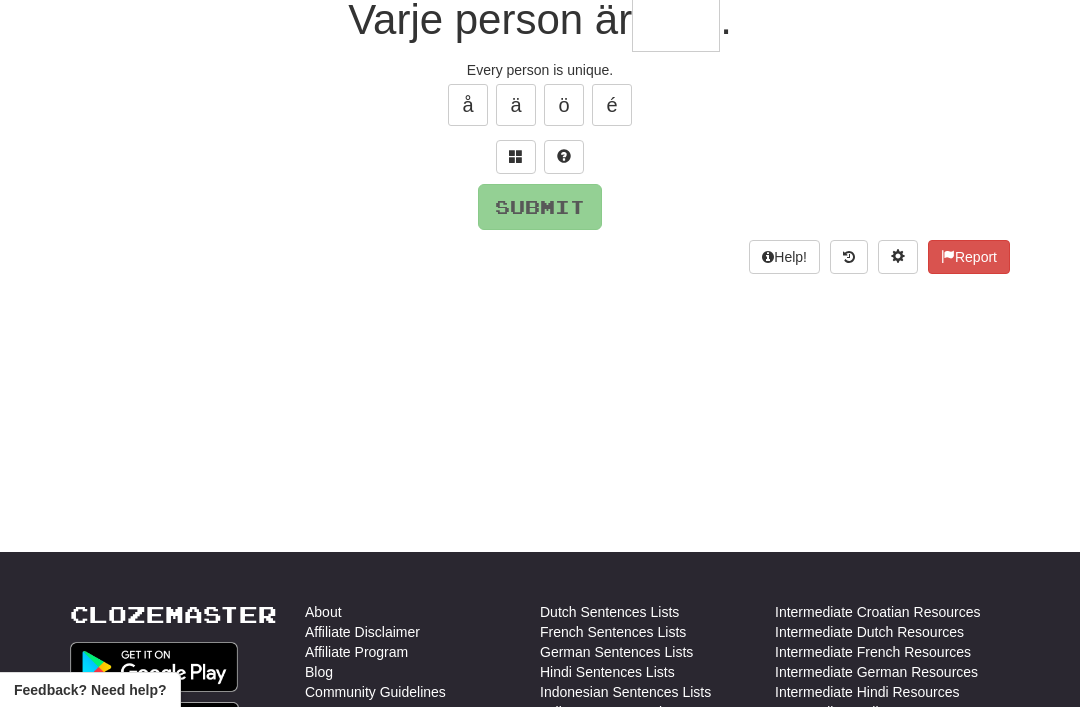 scroll, scrollTop: 44, scrollLeft: 0, axis: vertical 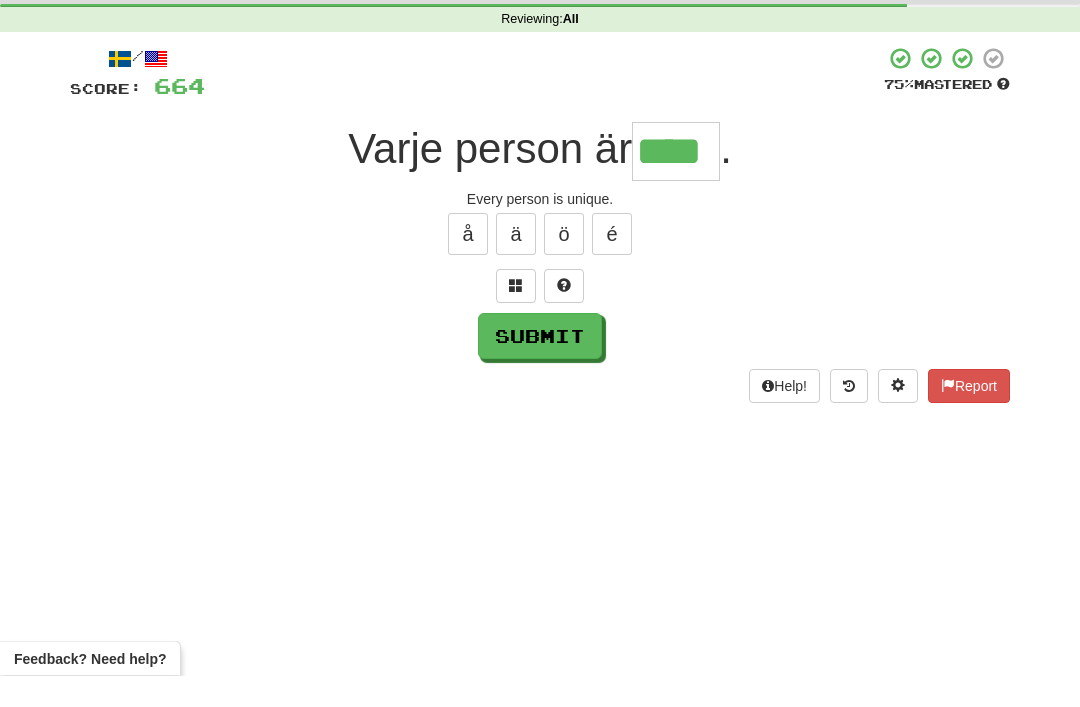 type on "****" 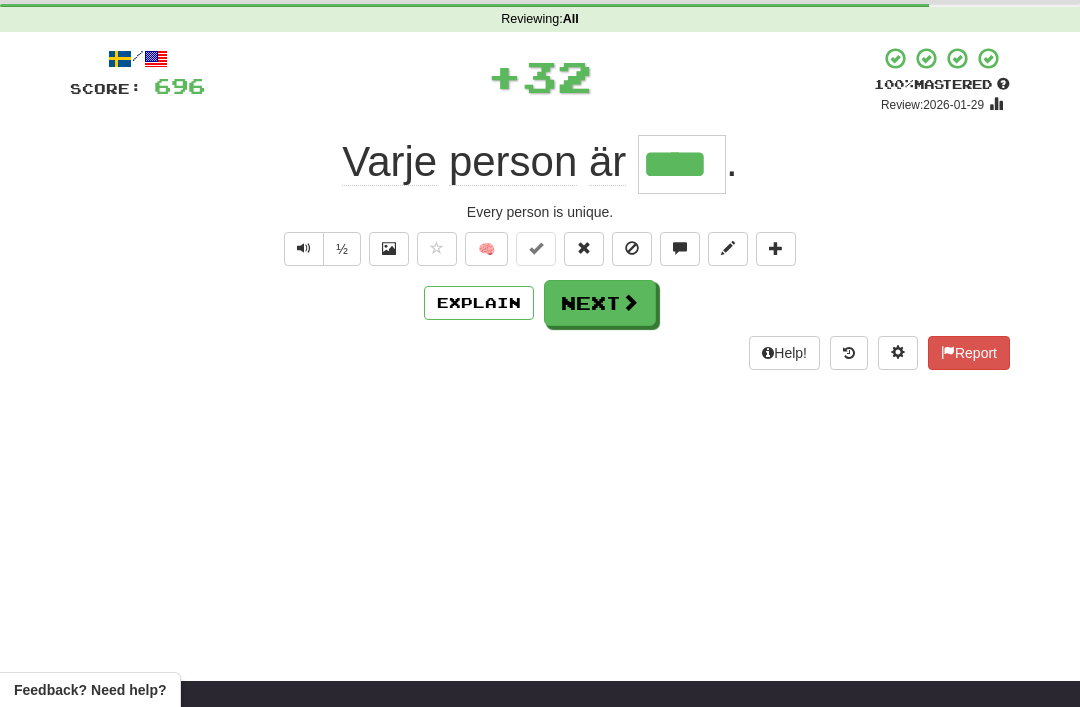 click on "Next" at bounding box center (600, 303) 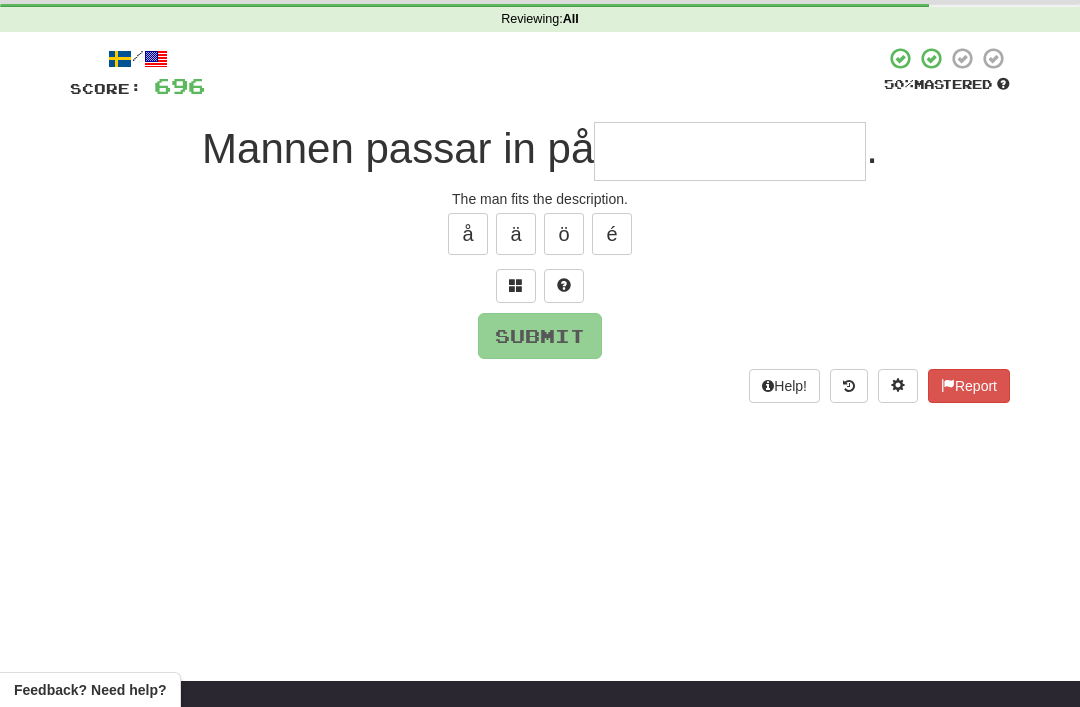 scroll, scrollTop: 75, scrollLeft: 0, axis: vertical 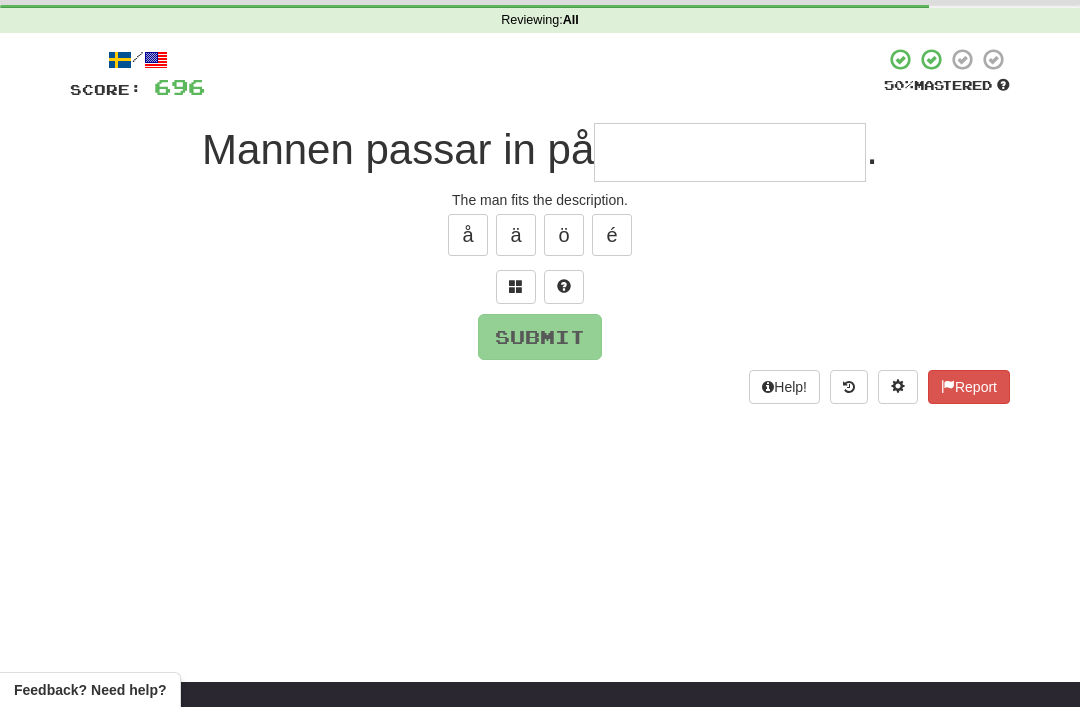 click at bounding box center [516, 287] 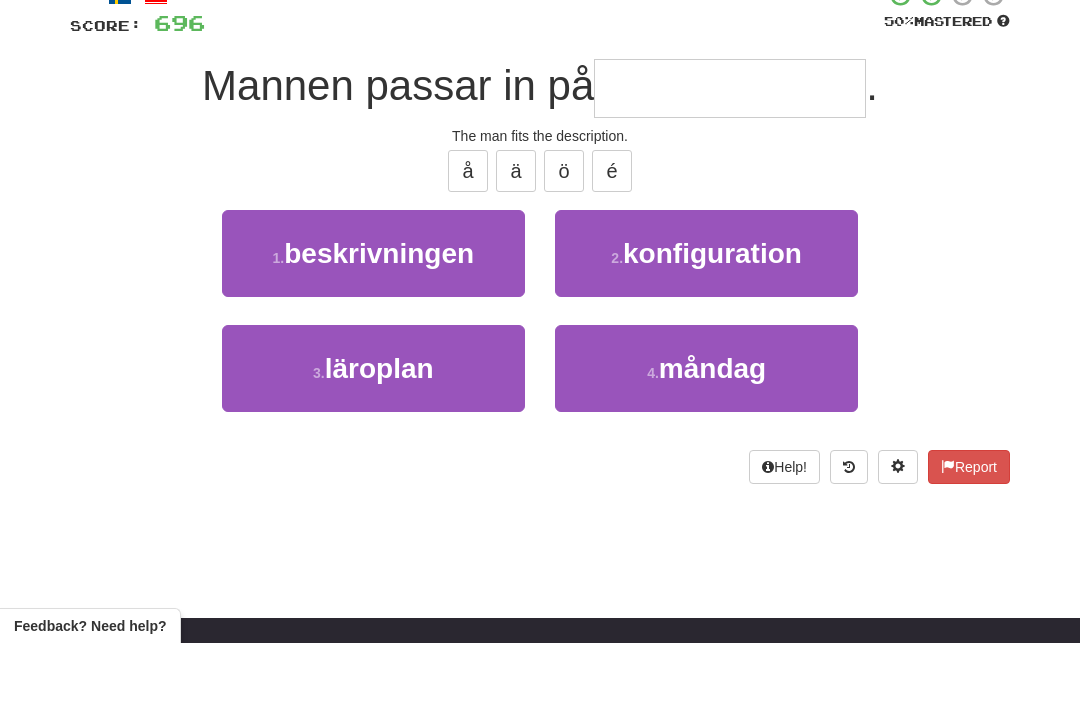 click on "beskrivningen" at bounding box center (379, 317) 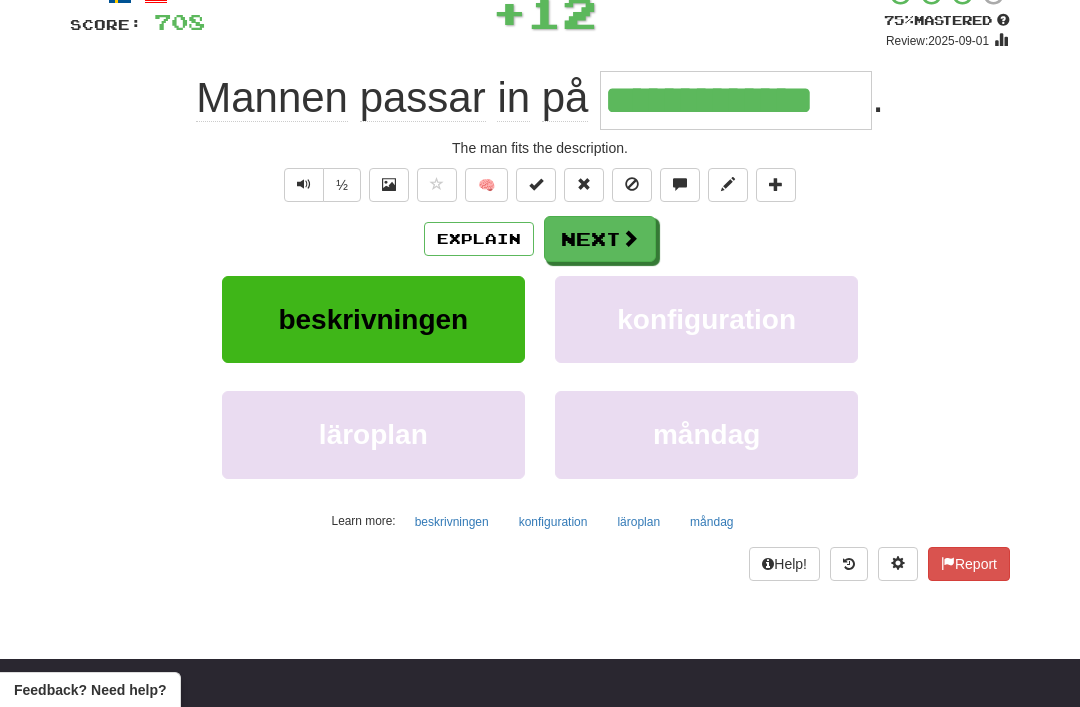 click on "Next" at bounding box center [600, 239] 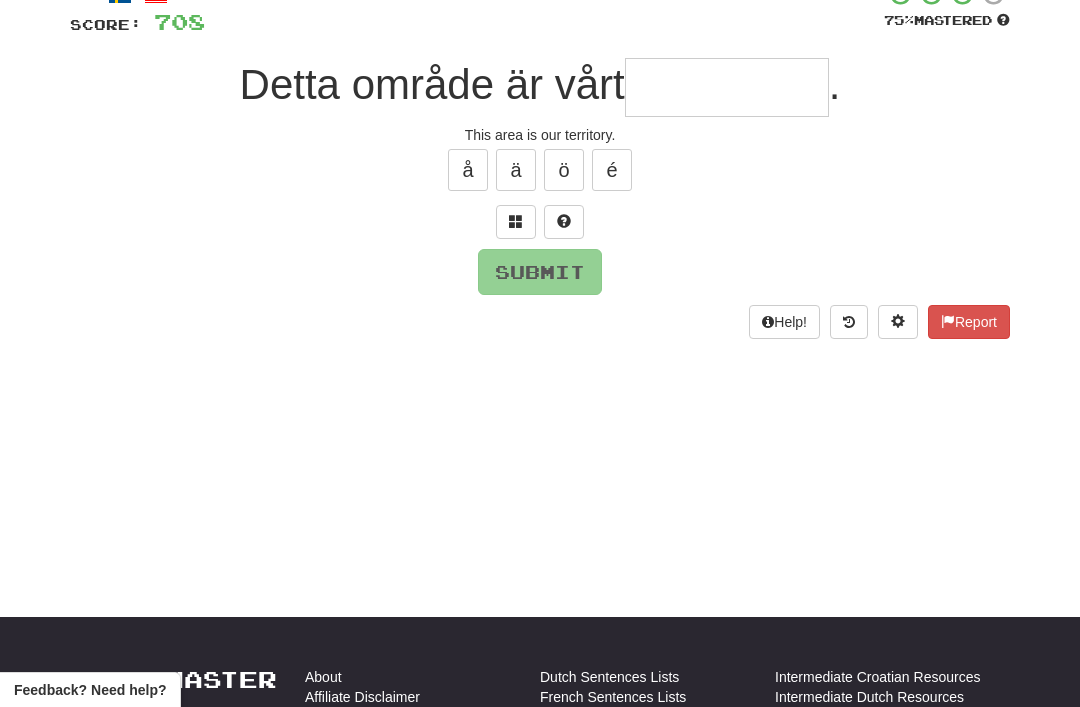scroll, scrollTop: 139, scrollLeft: 0, axis: vertical 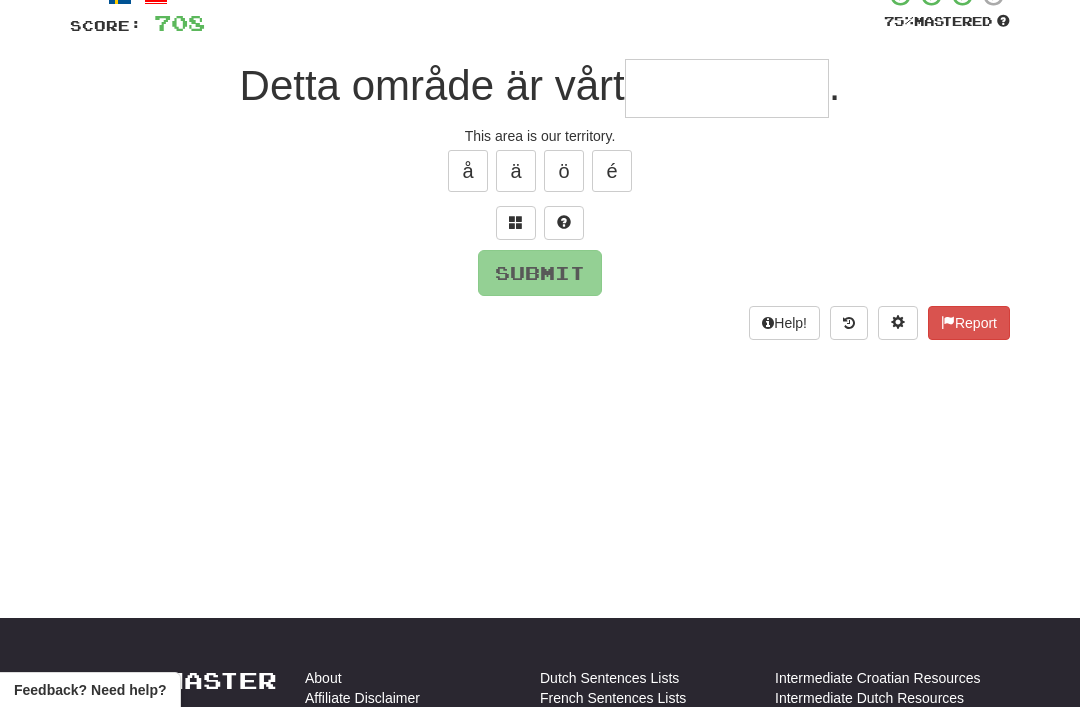 click at bounding box center (516, 222) 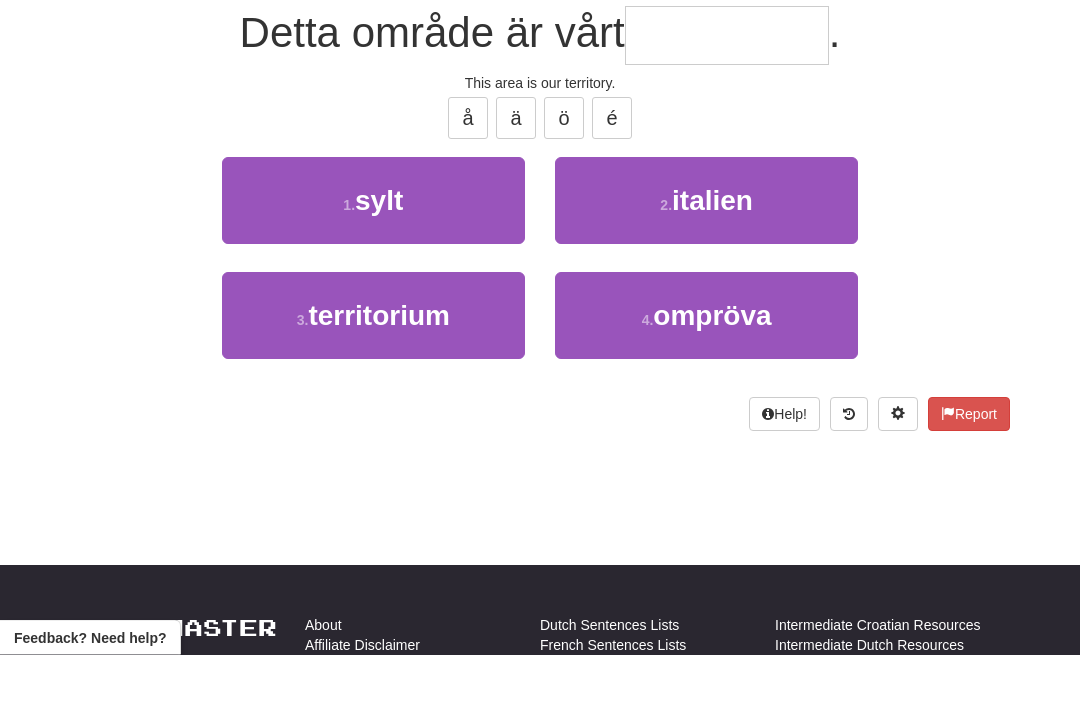 click on "territorium" at bounding box center [379, 368] 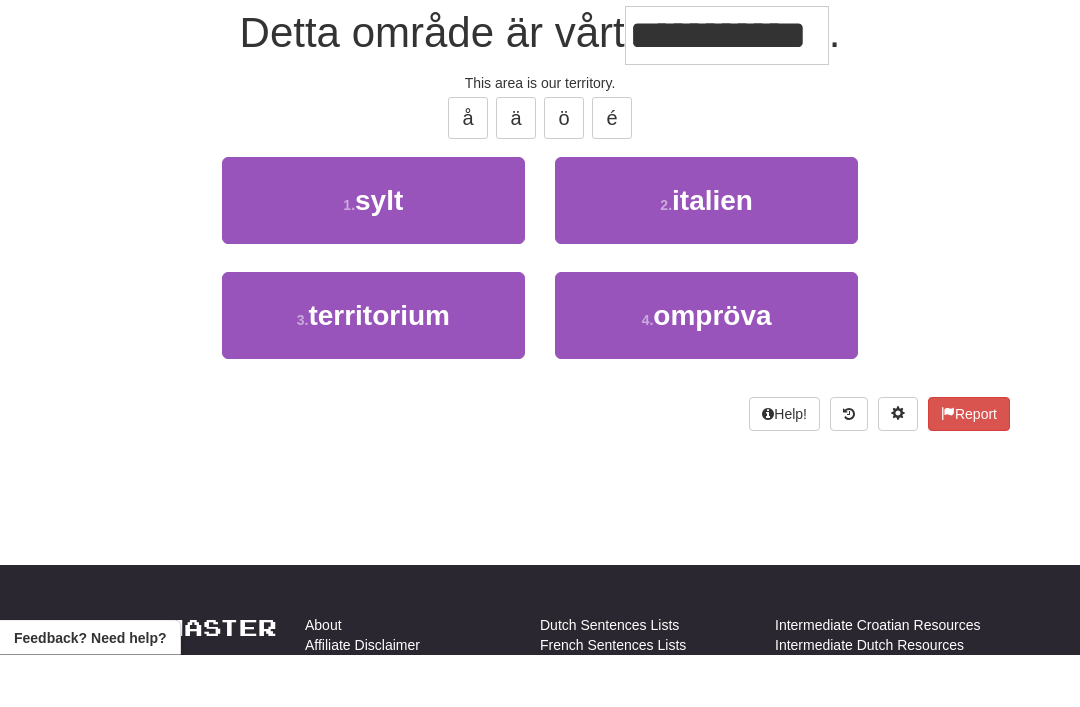scroll, scrollTop: 192, scrollLeft: 0, axis: vertical 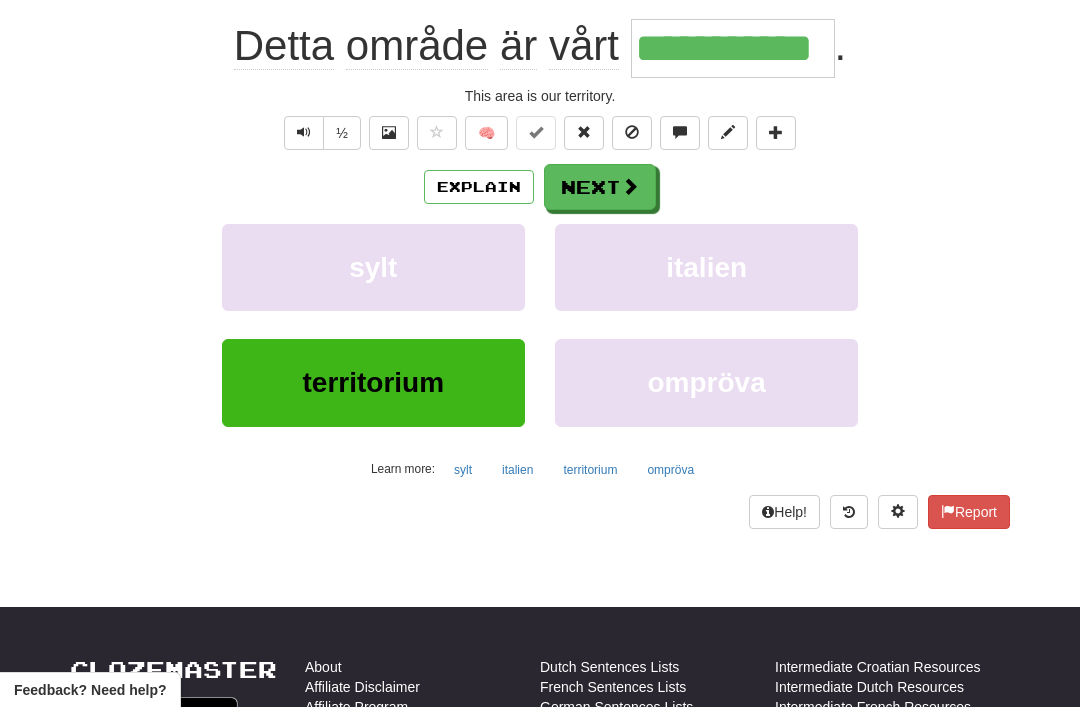 click on "Next" at bounding box center (600, 187) 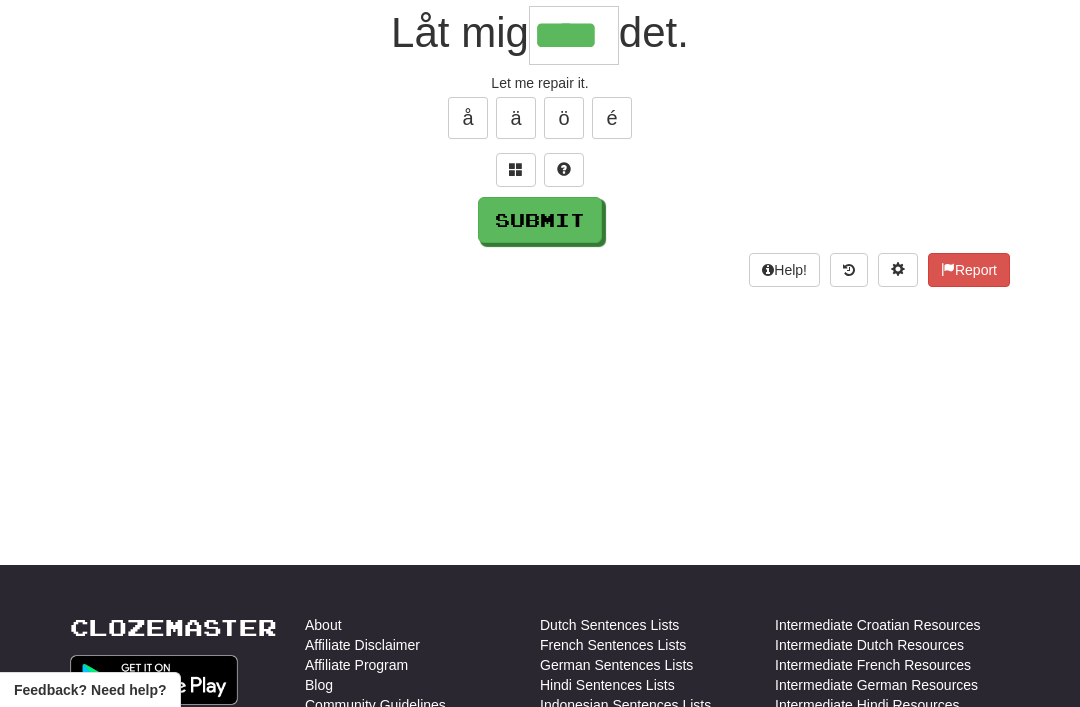 type on "****" 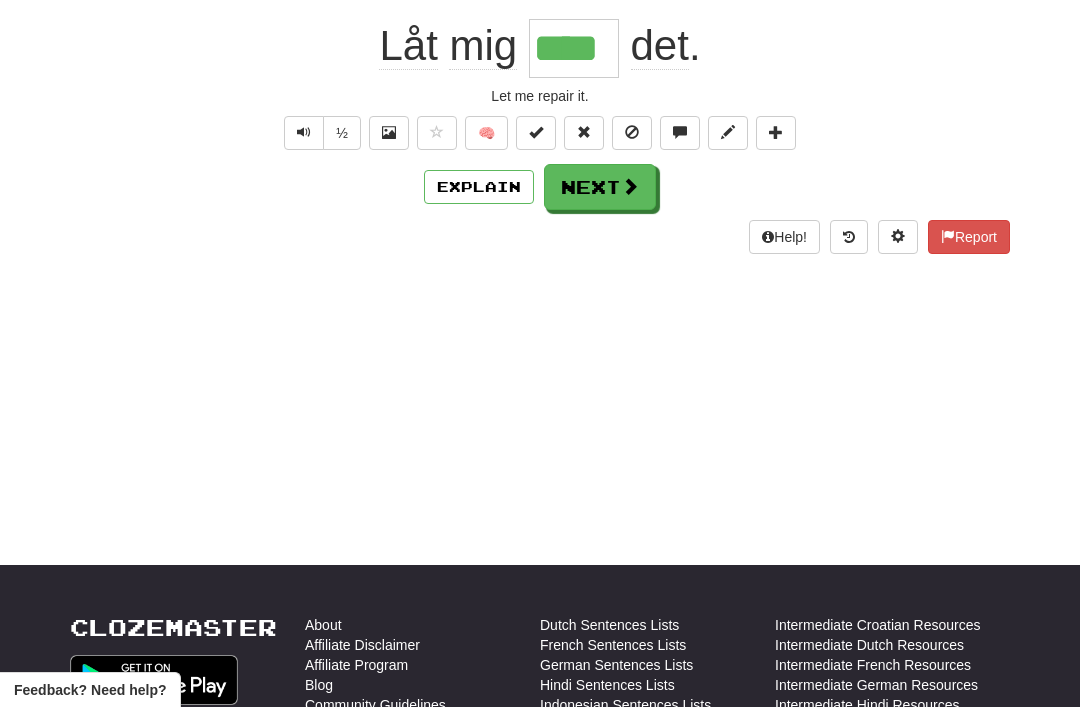 click on "Next" at bounding box center [600, 187] 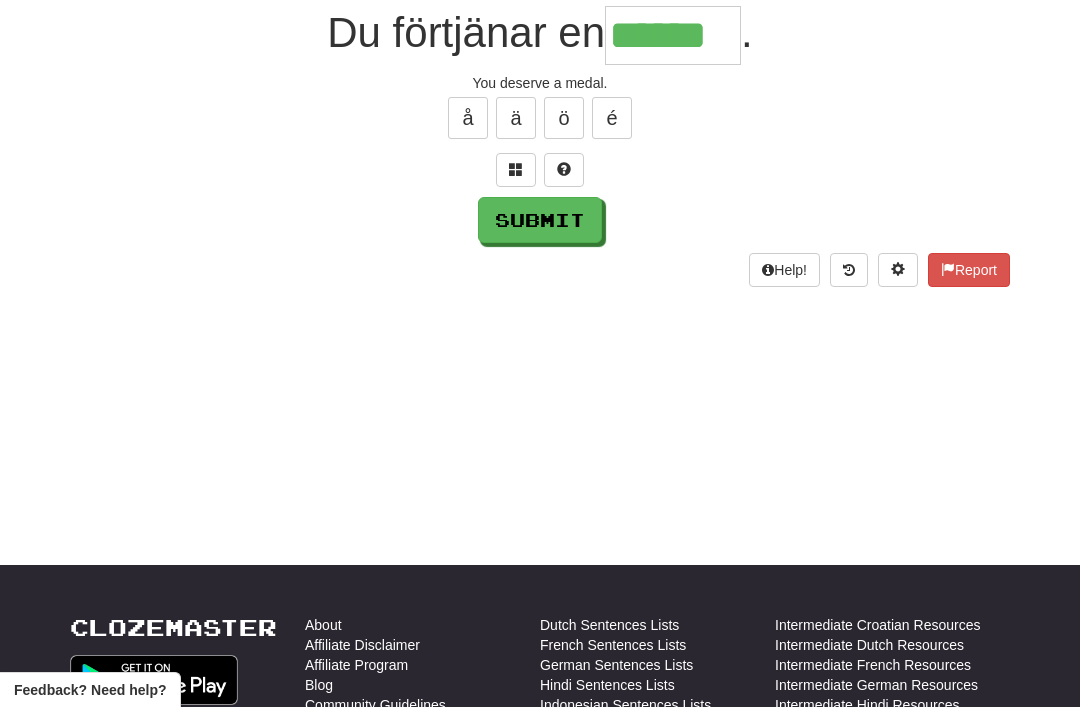 type on "******" 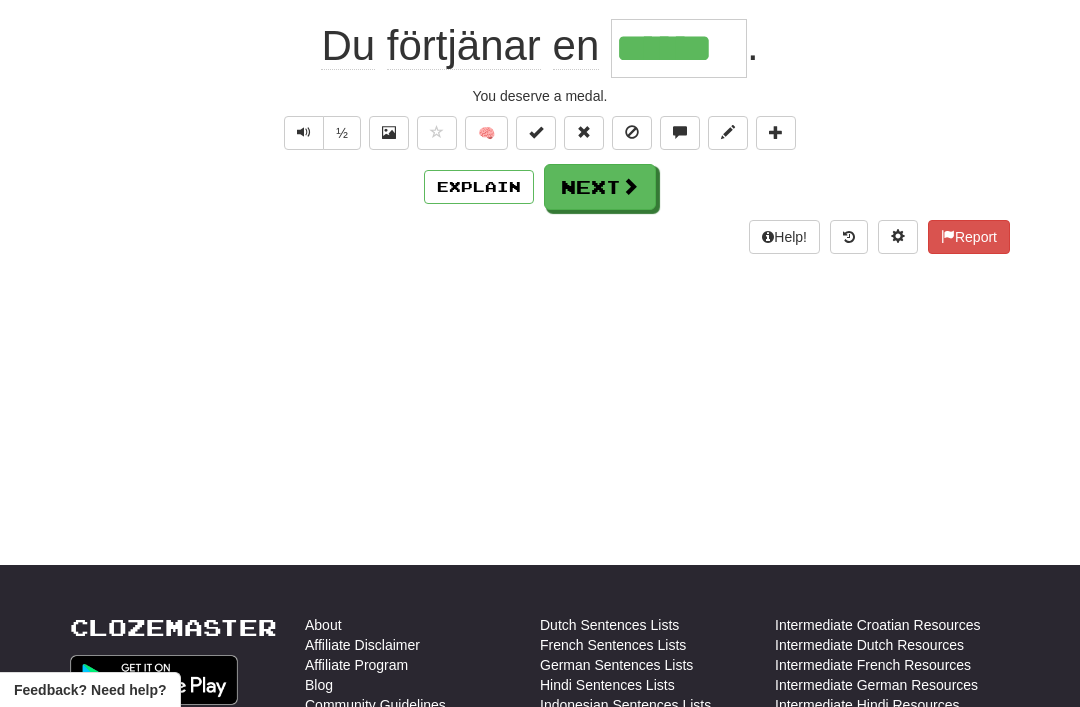 click on "Next" at bounding box center [600, 187] 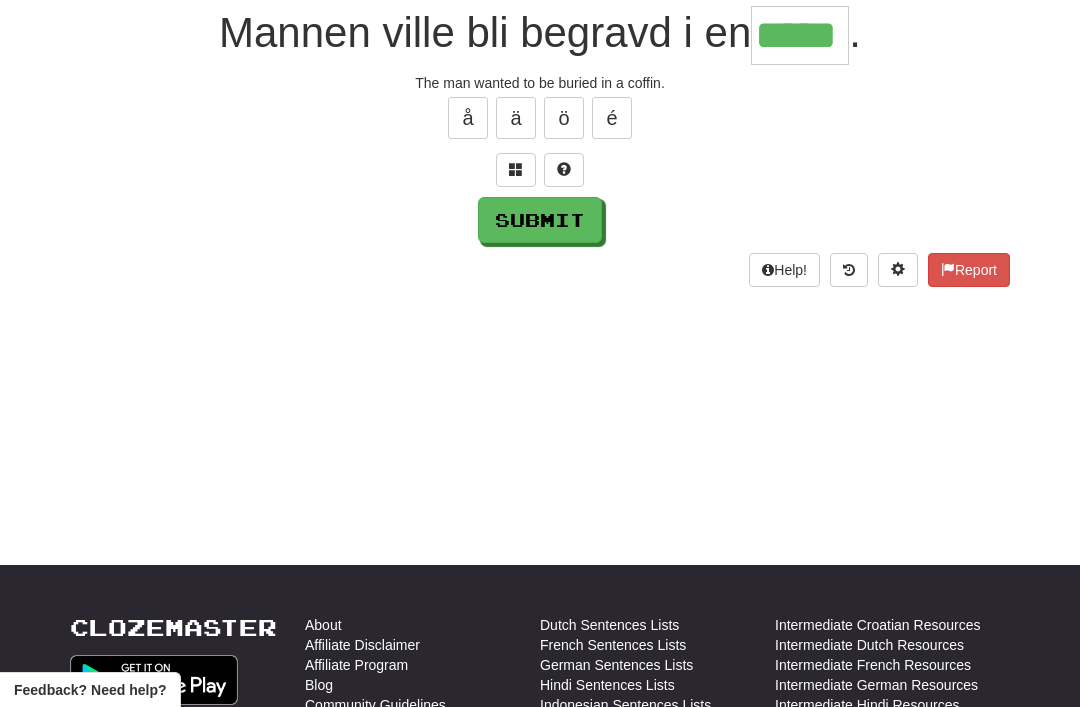 type on "*****" 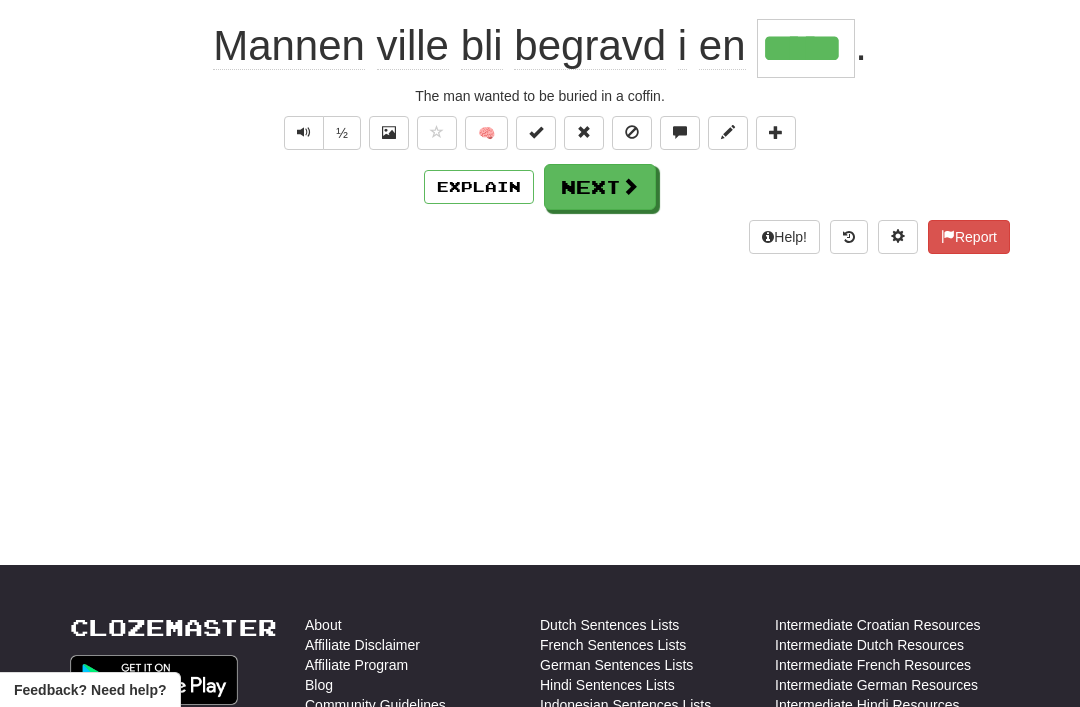 click on "Next" at bounding box center (600, 187) 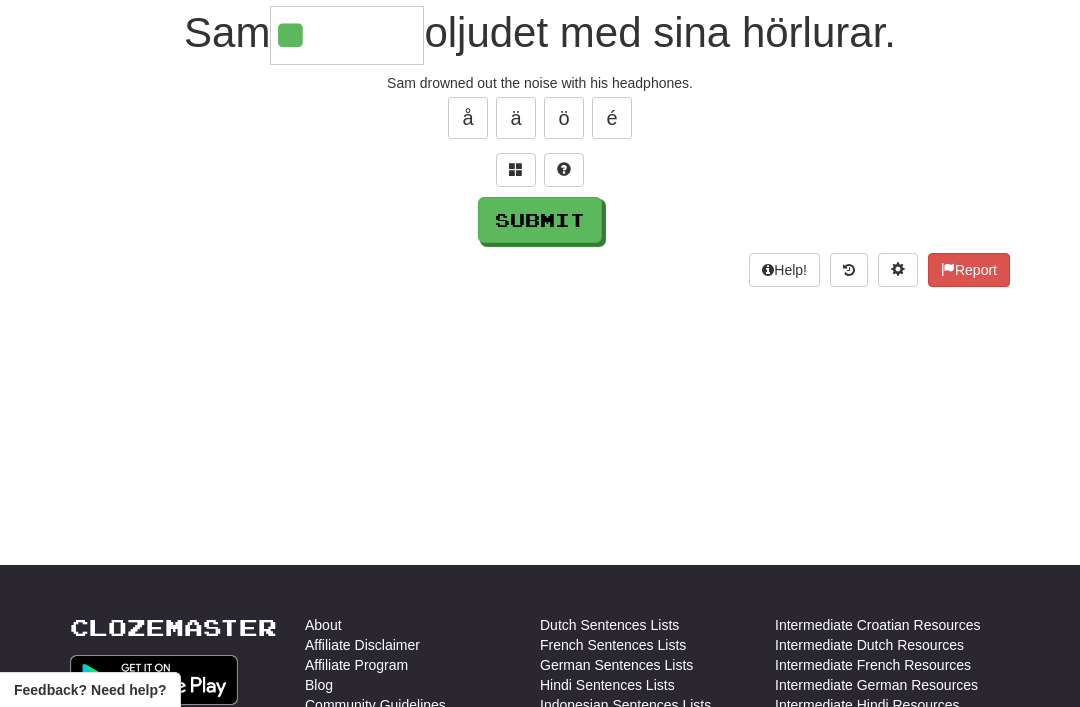 click at bounding box center [516, 169] 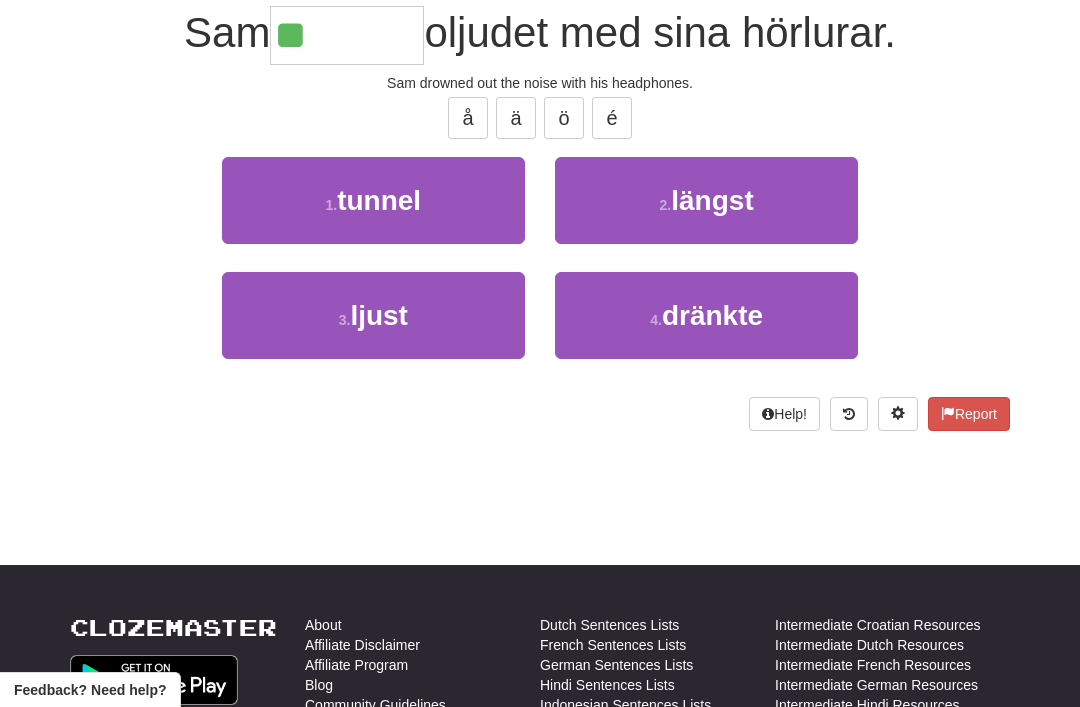 click on "dränkte" at bounding box center (712, 315) 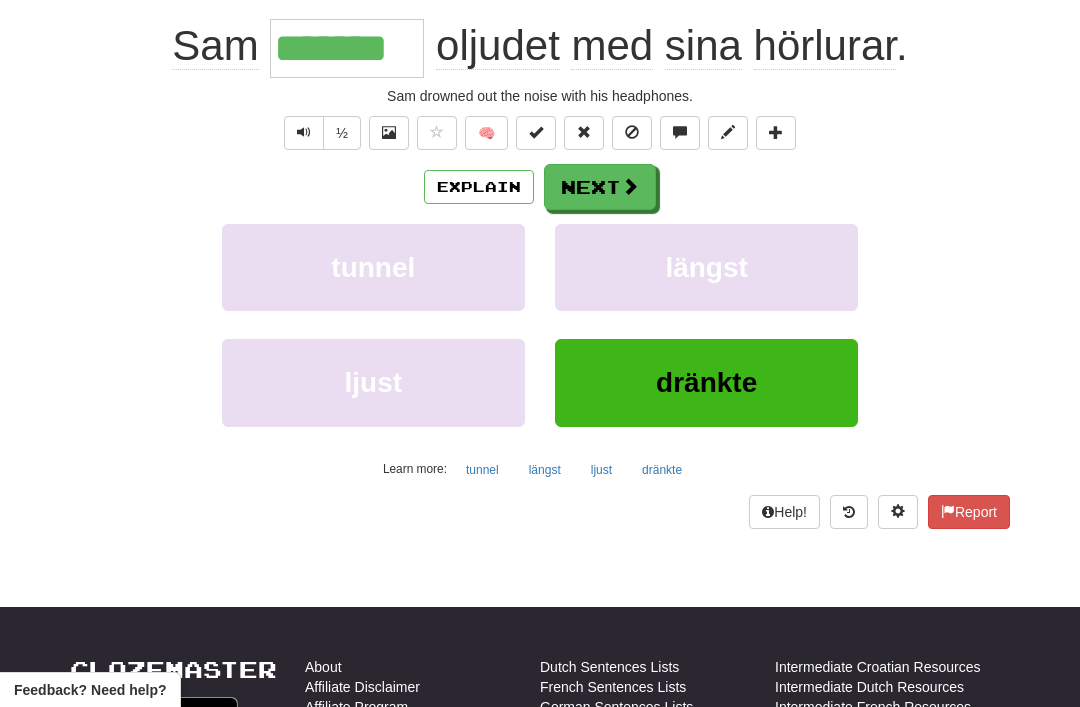 click on "Next" at bounding box center [600, 187] 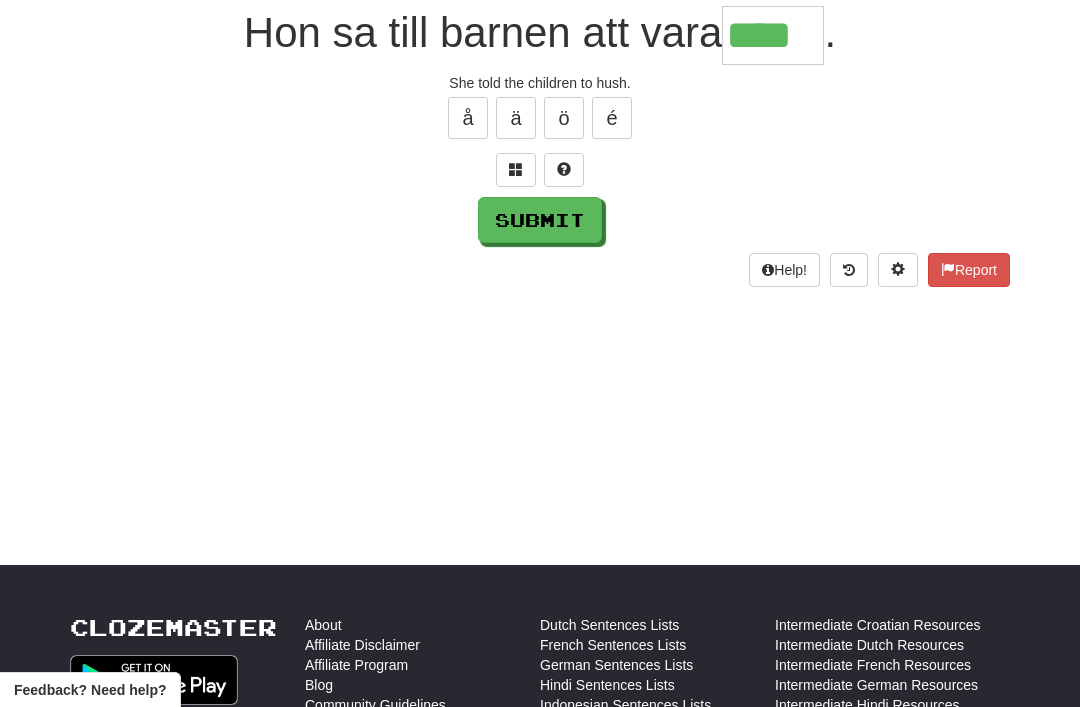 click on "Submit" at bounding box center [540, 220] 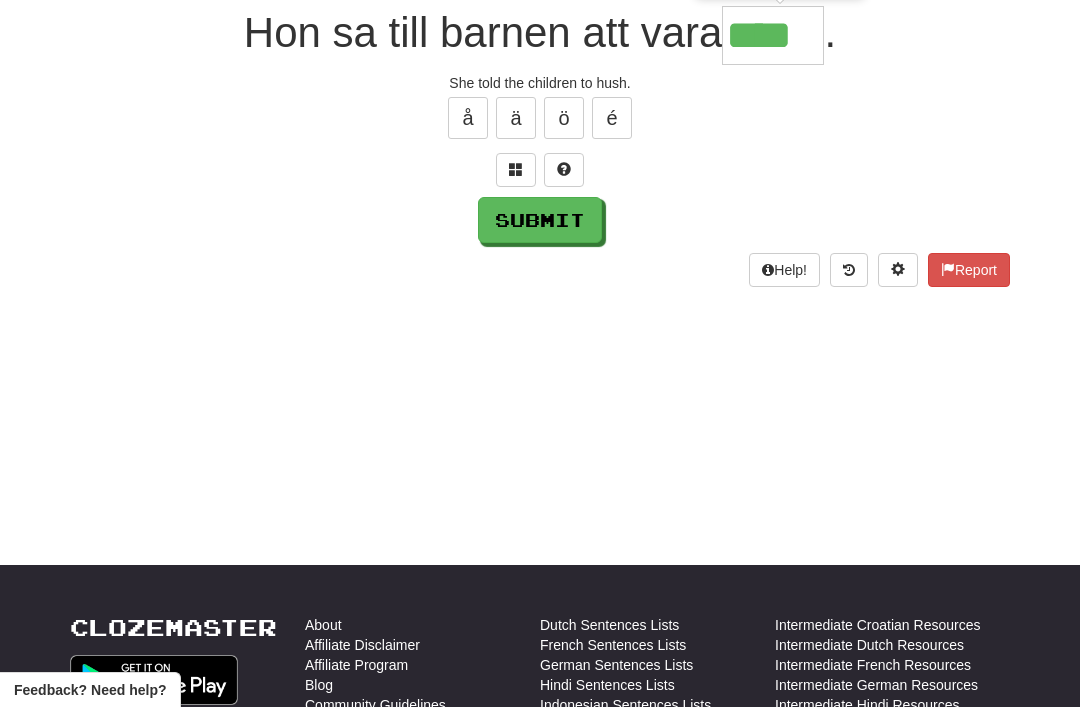 click on "****" at bounding box center (773, 35) 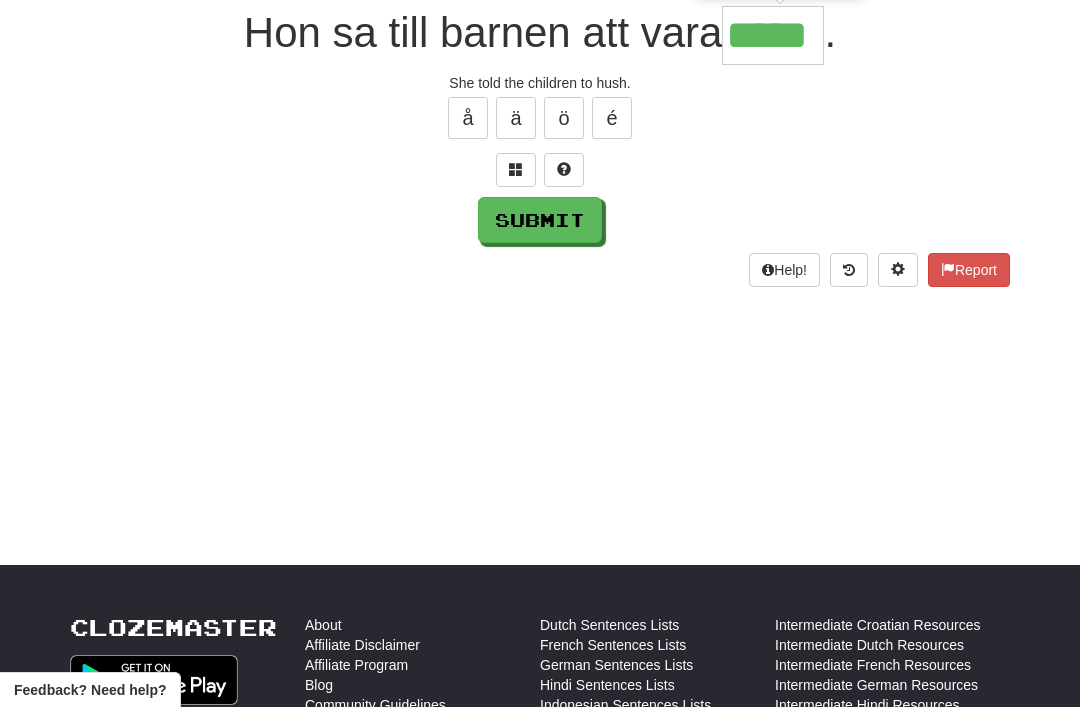type on "*****" 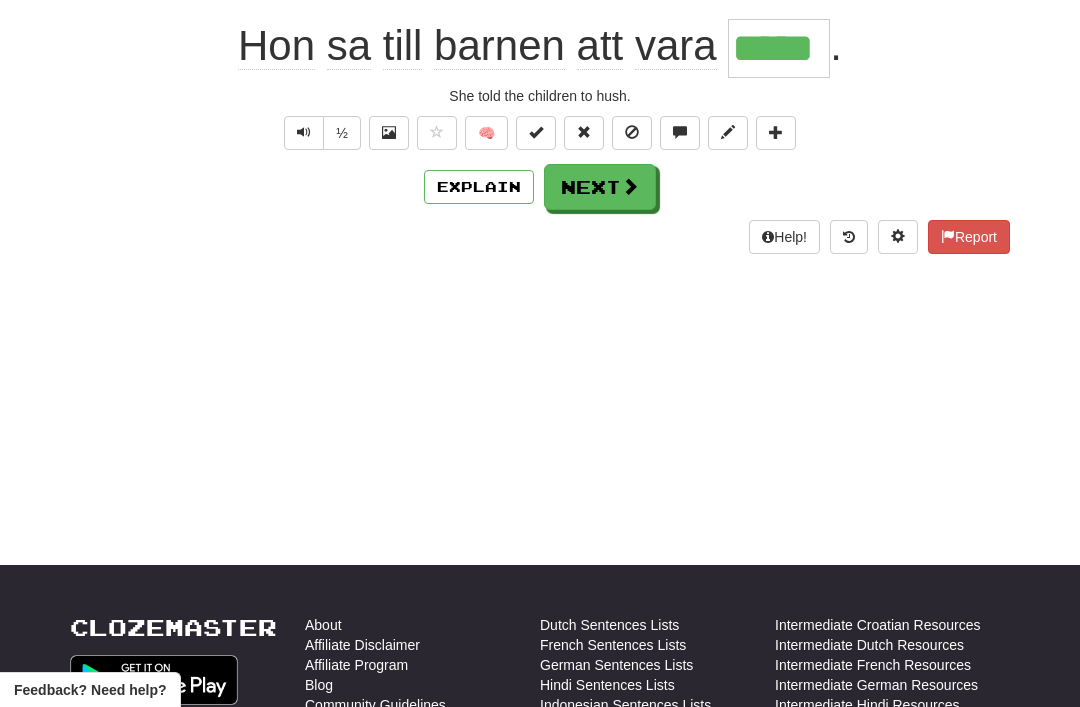 click on "Next" at bounding box center (600, 187) 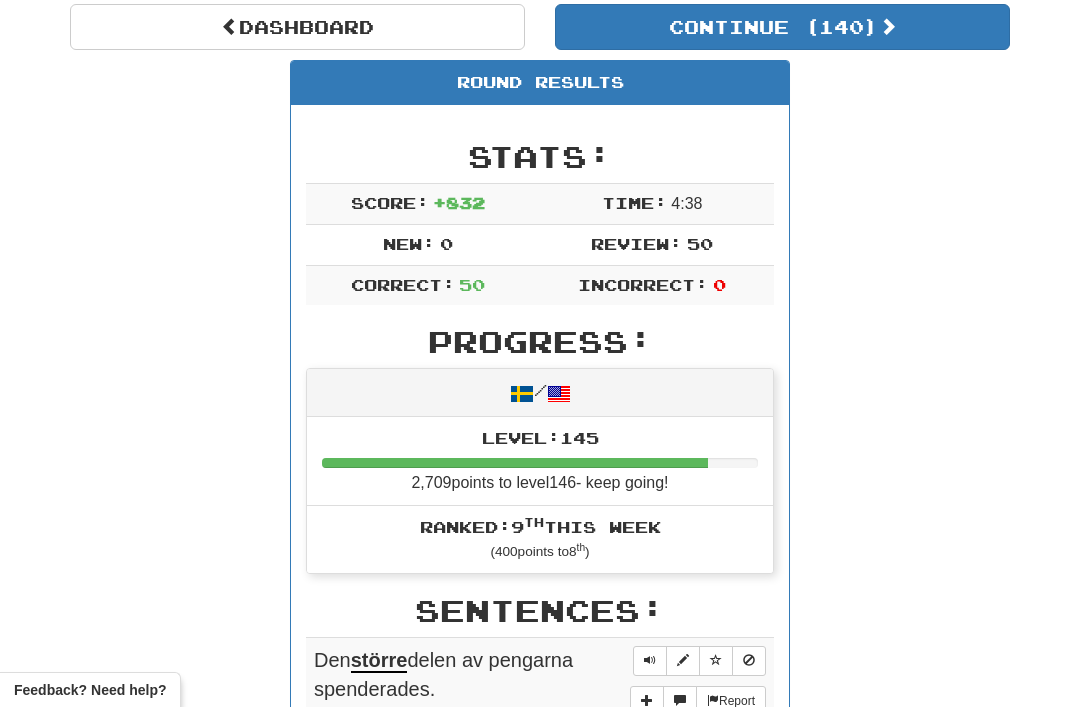 click on "Dashboard" at bounding box center (297, 27) 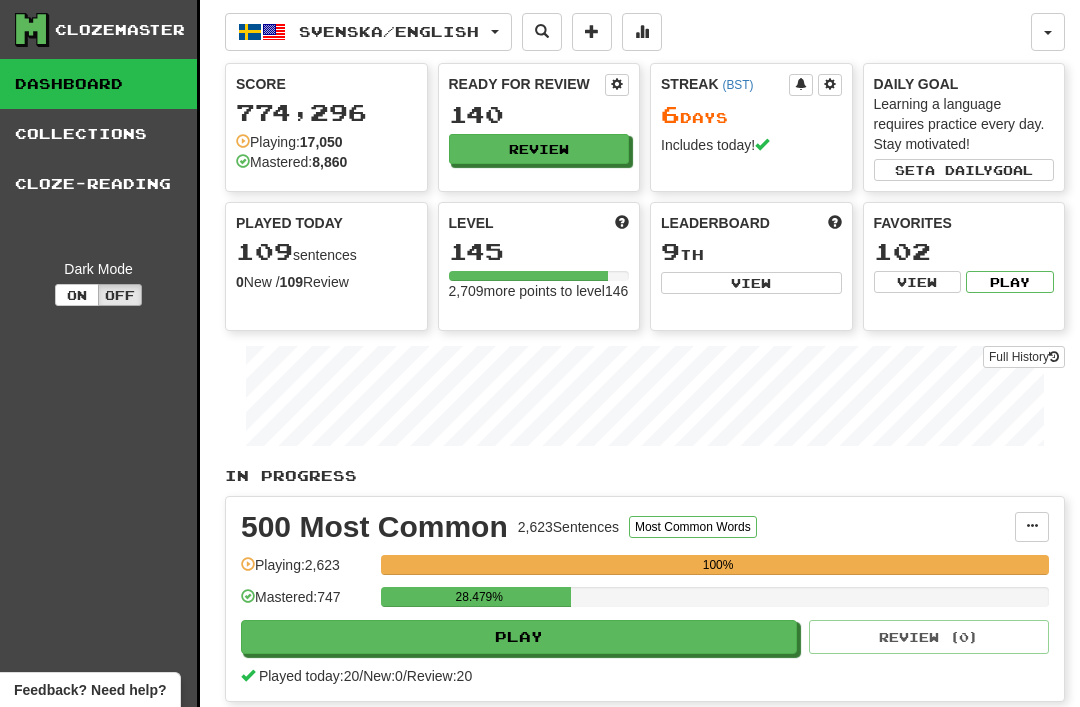 scroll, scrollTop: 0, scrollLeft: 0, axis: both 